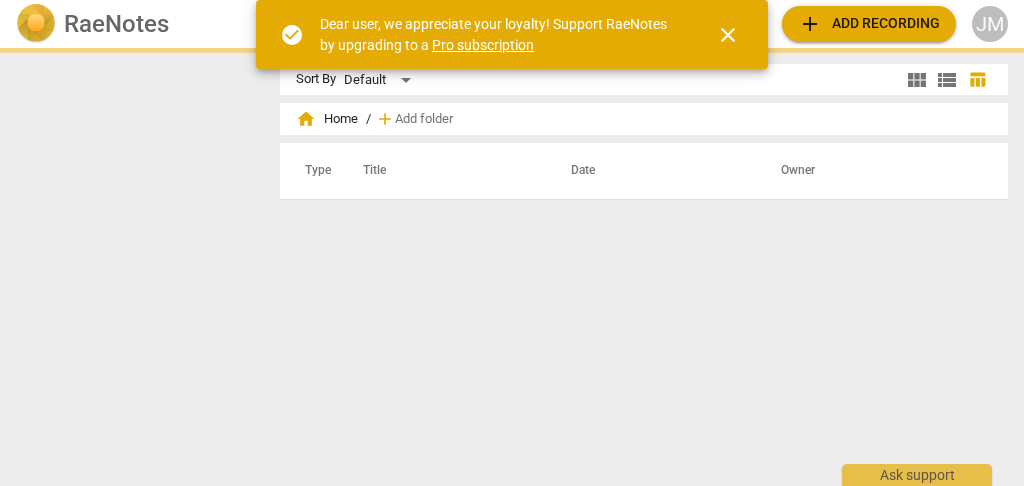 scroll, scrollTop: 0, scrollLeft: 0, axis: both 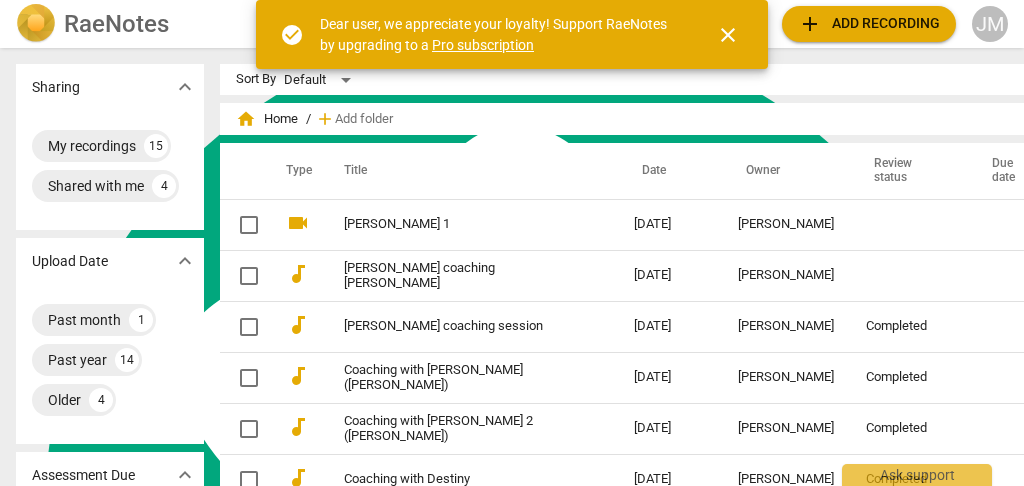 click on "close" at bounding box center (728, 35) 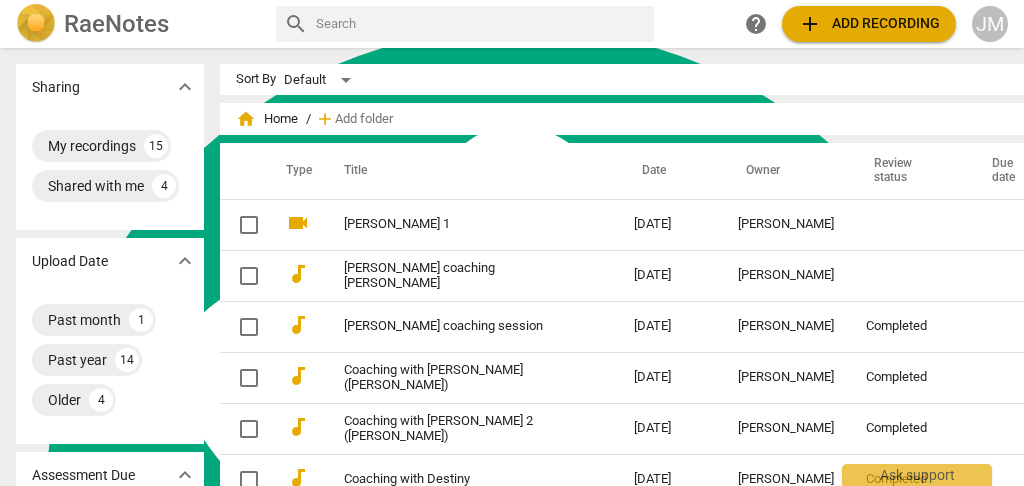 click on "[PERSON_NAME] 1" at bounding box center (453, 224) 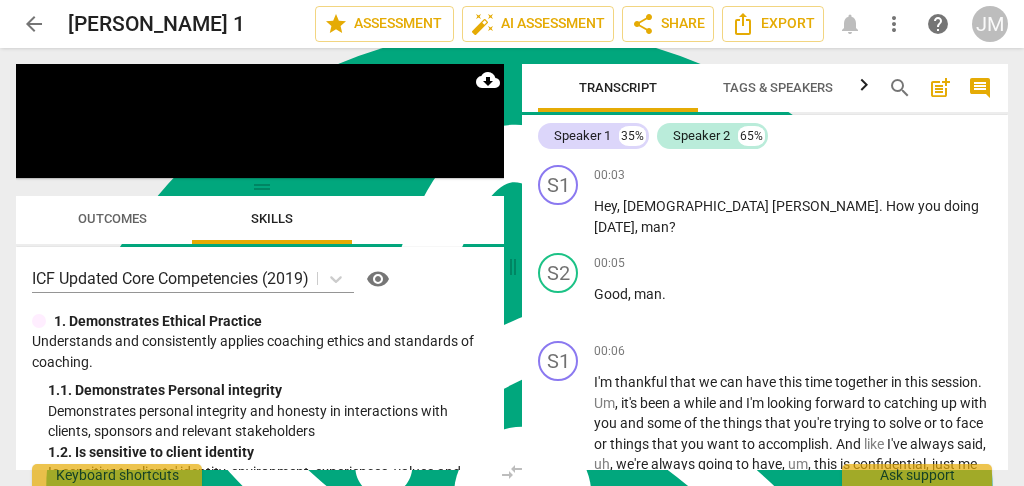 click on "Outcomes" at bounding box center [112, 218] 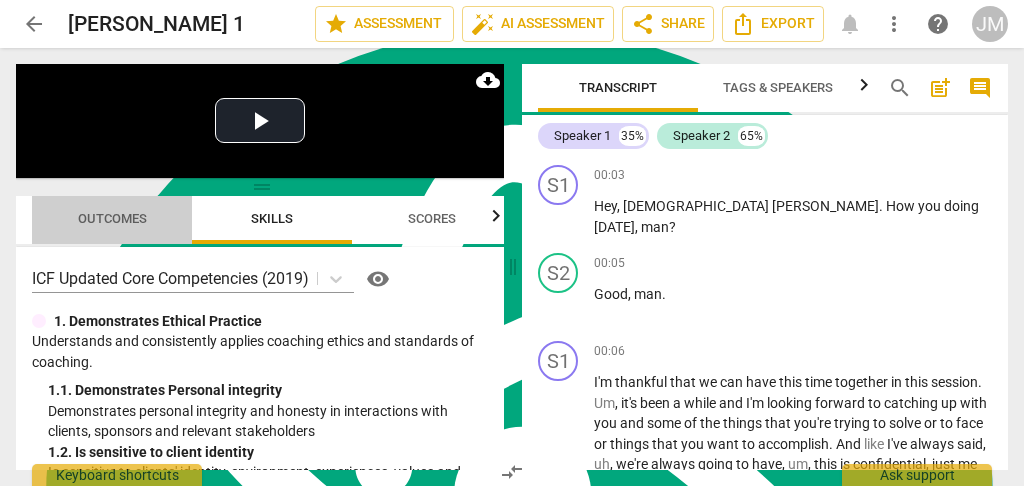 click on "Outcomes" at bounding box center [112, 218] 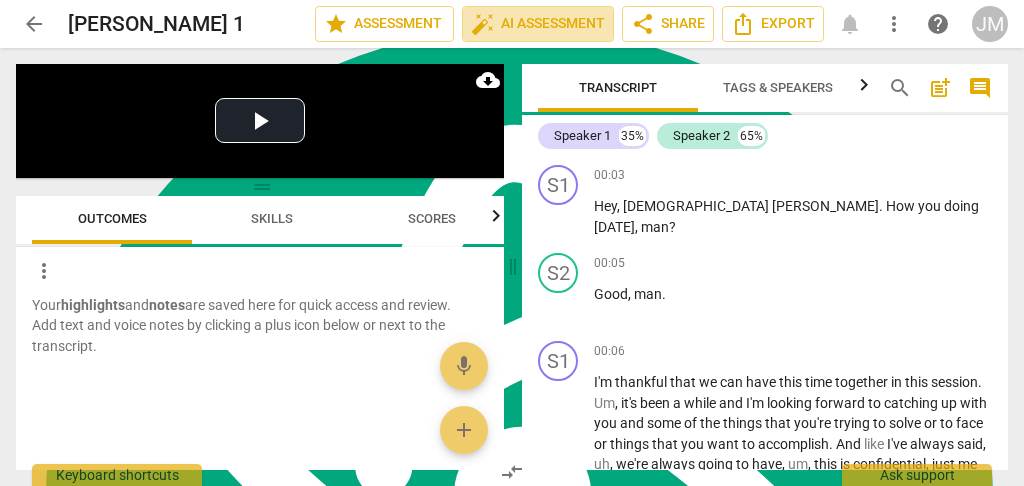 click on "auto_fix_high    AI Assessment" at bounding box center [538, 24] 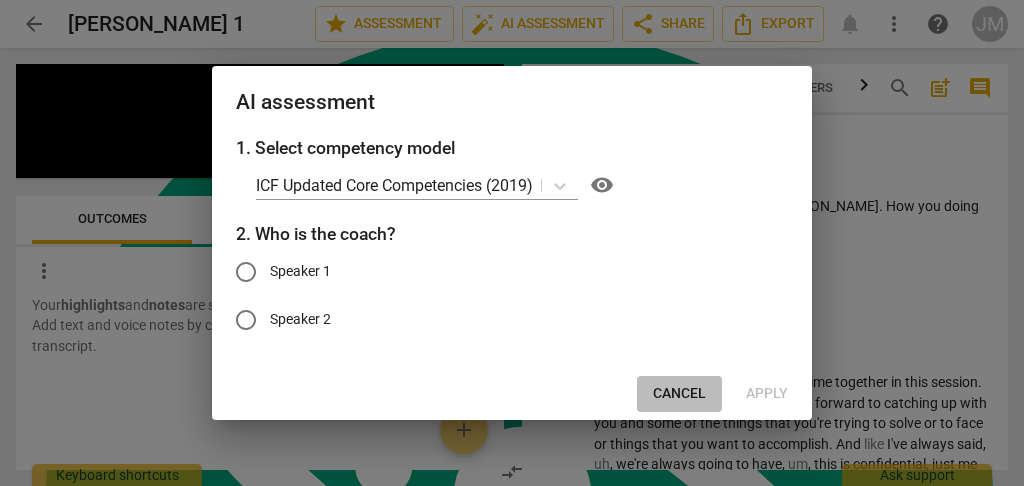click on "Cancel" at bounding box center [679, 394] 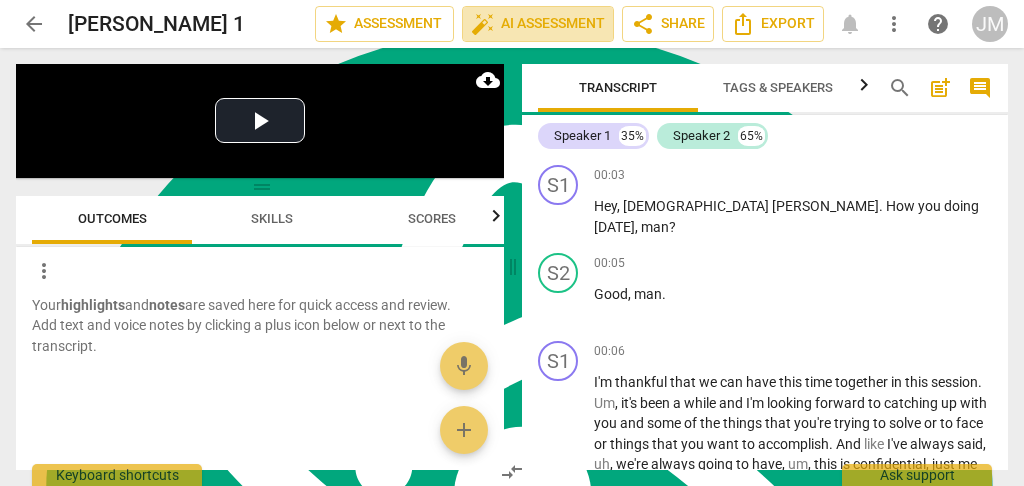 click on "auto_fix_high    AI Assessment" at bounding box center [538, 24] 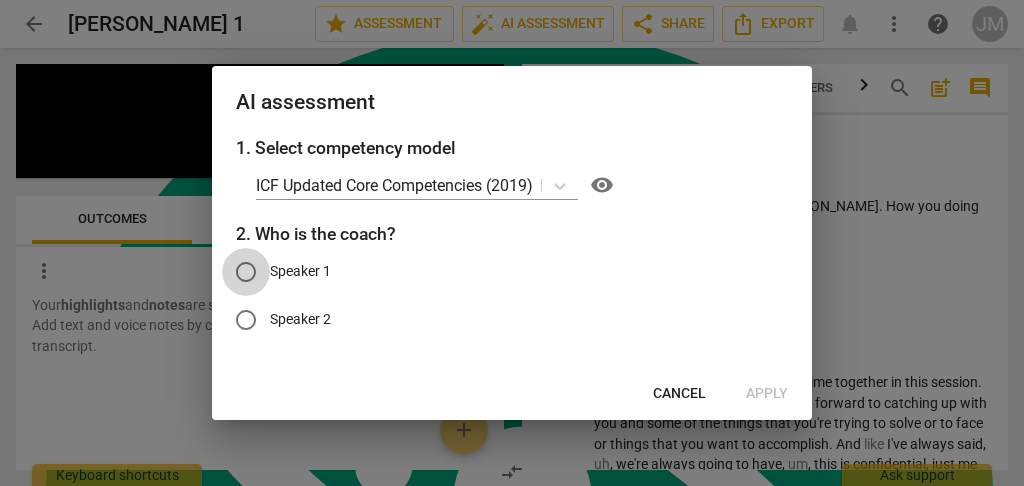 click on "Speaker 1" at bounding box center (246, 272) 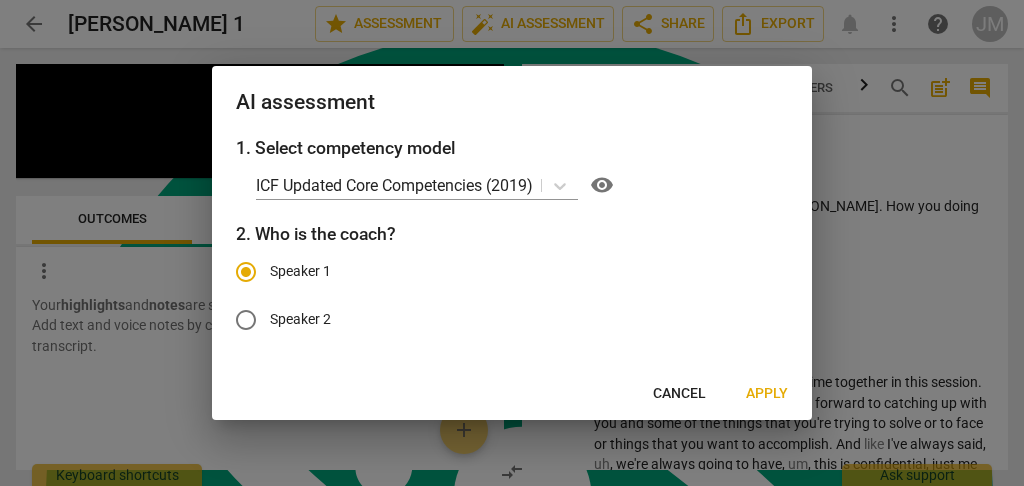 click on "Apply" at bounding box center [767, 394] 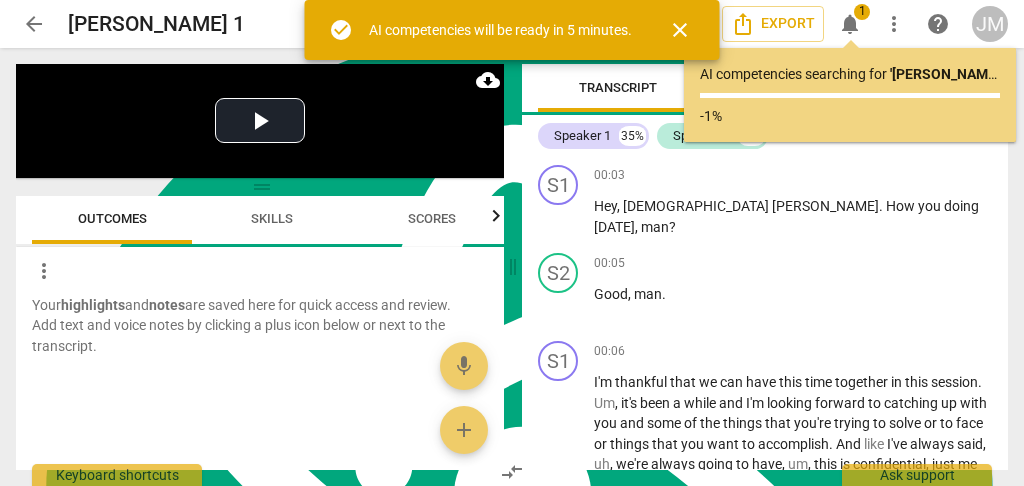 click on "close" at bounding box center (680, 30) 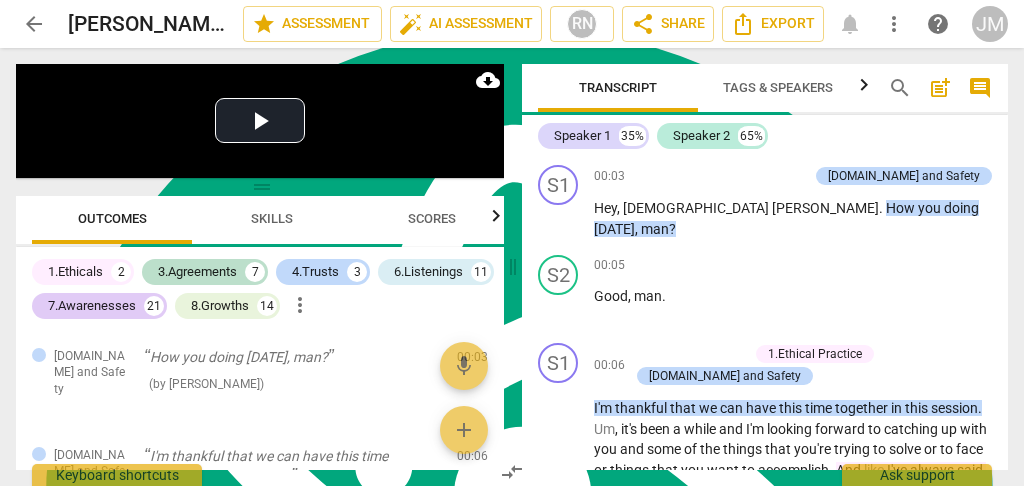 click on "more_vert" at bounding box center [894, 24] 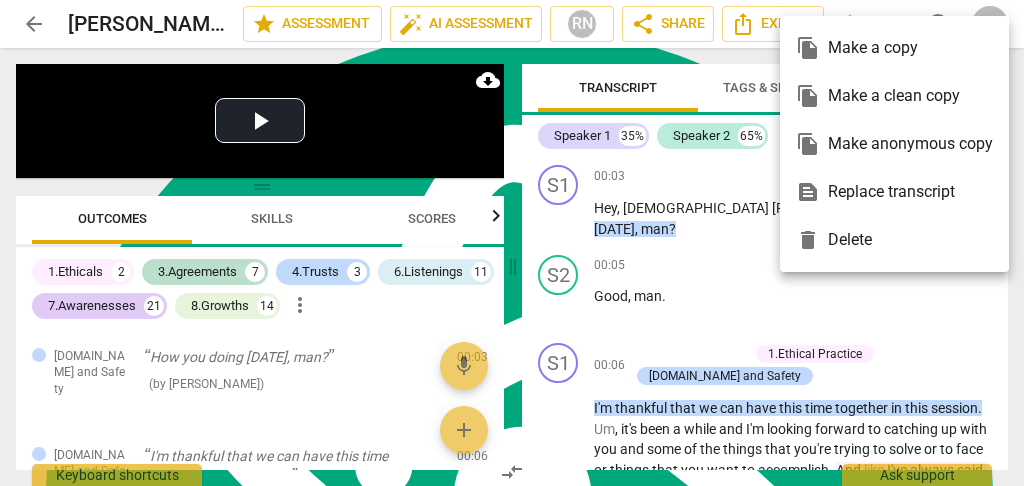 click on "file_copy    Make a copy" at bounding box center (894, 48) 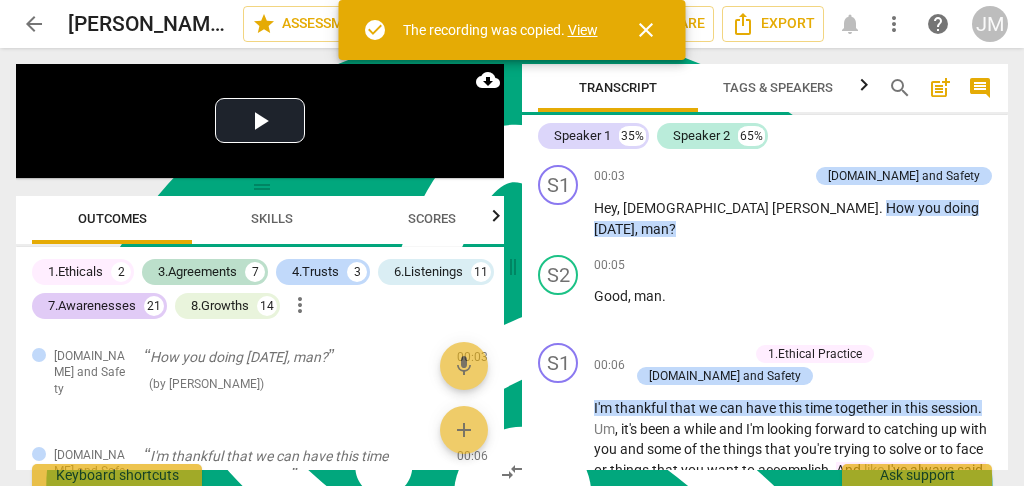 drag, startPoint x: 648, startPoint y: 22, endPoint x: 657, endPoint y: 29, distance: 11.401754 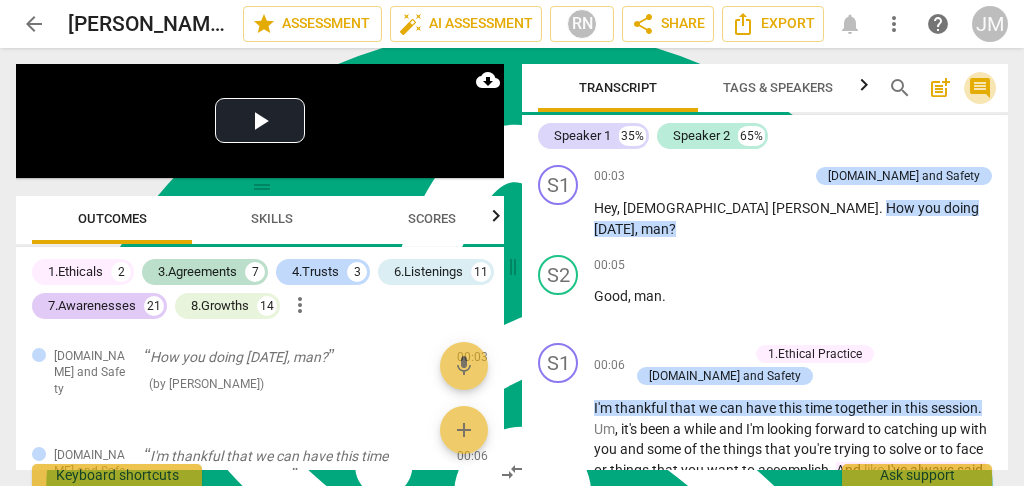 click on "comment" at bounding box center [980, 88] 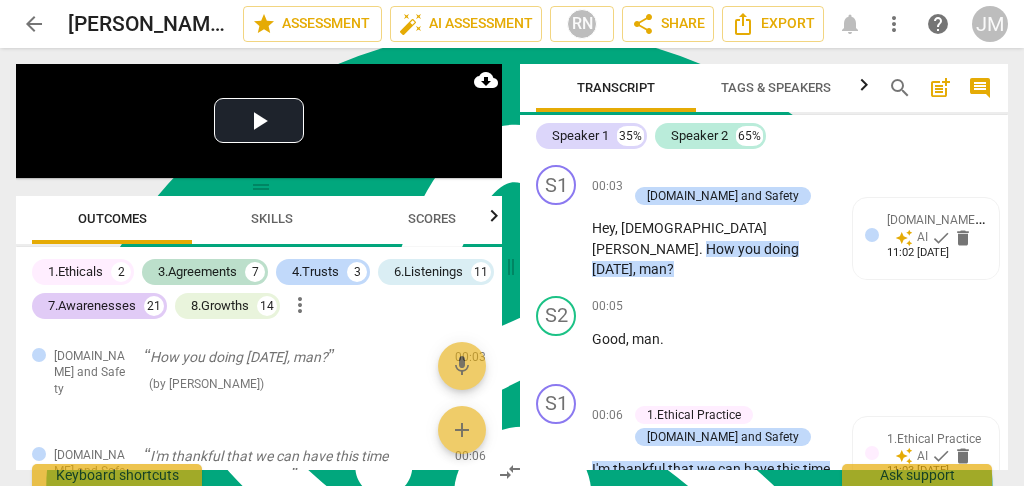 click on "x" at bounding box center (512, 31422) 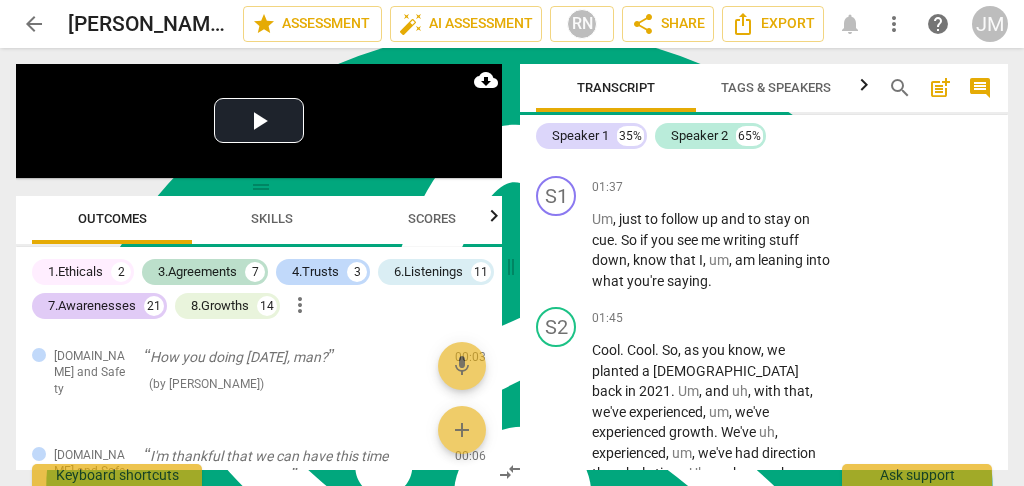 scroll, scrollTop: 0, scrollLeft: 0, axis: both 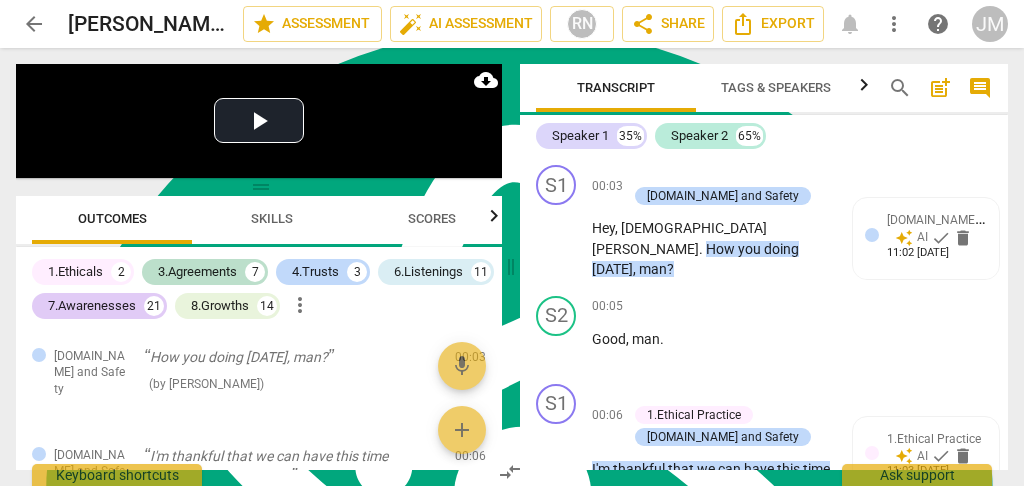 click on "more_vert" at bounding box center (894, 24) 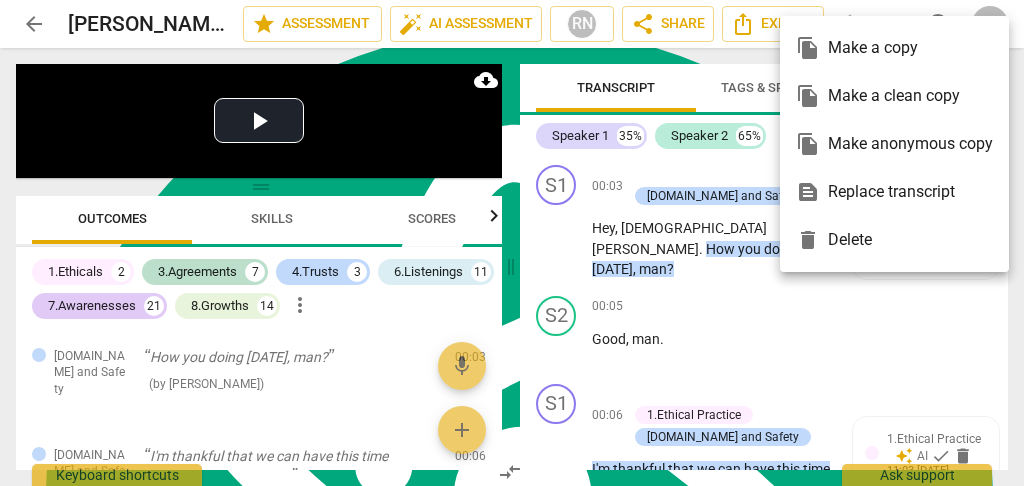 click at bounding box center (512, 243) 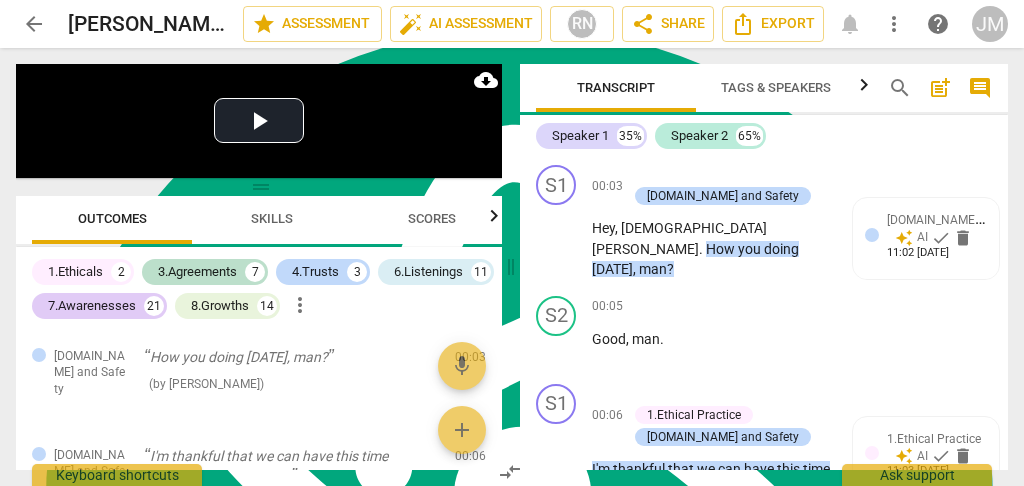 click on "arrow_back [PERSON_NAME] 1 edit star    Assessment   auto_fix_high    AI Assessment RN share    Share    Export notifications more_vert help JM" at bounding box center [512, 24] 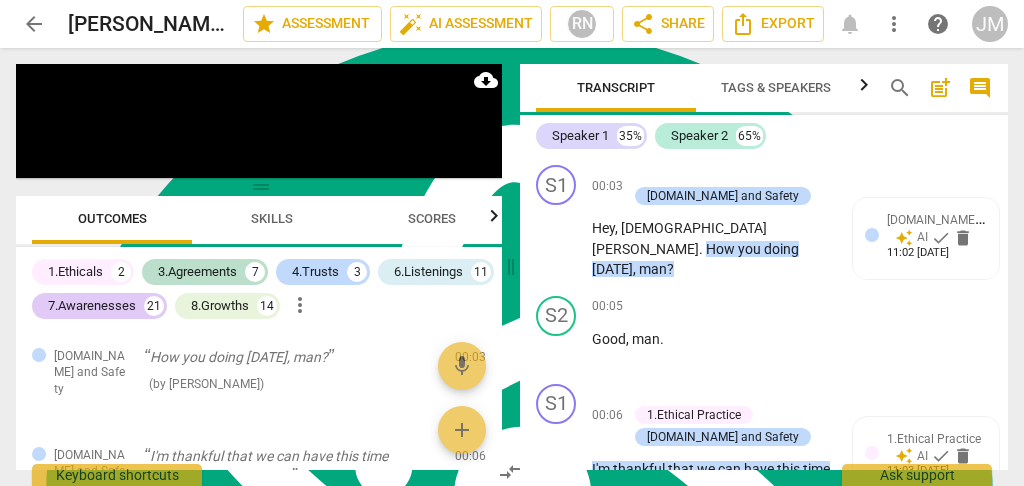 drag, startPoint x: 884, startPoint y: 150, endPoint x: 920, endPoint y: 139, distance: 37.64306 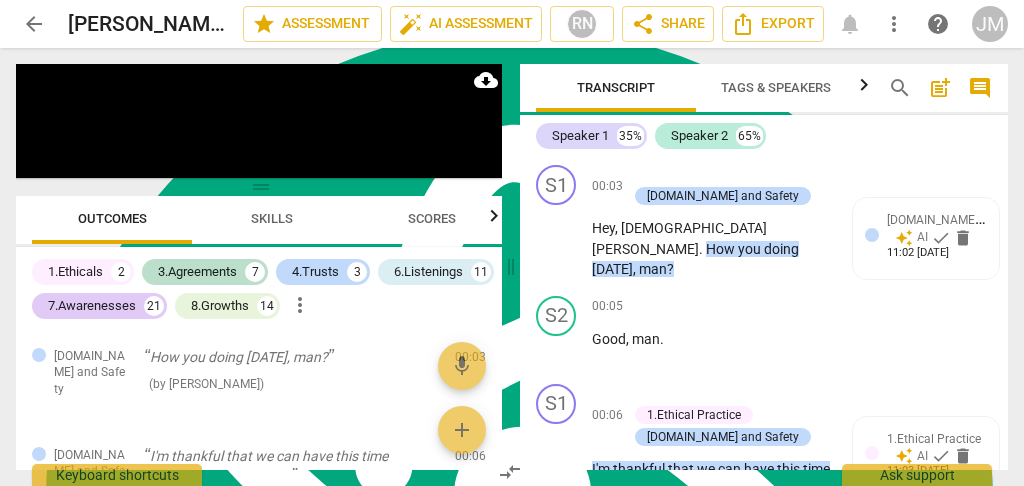 click on "more_vert" at bounding box center (894, 24) 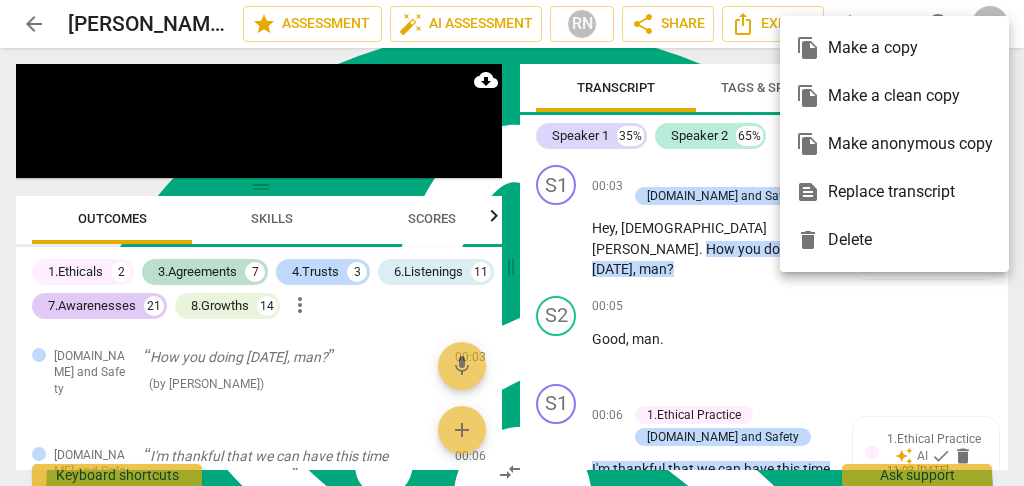 click on "file_copy    Make a copy file_copy    Make a clean copy file_copy    Make anonymous copy text_snippet    Replace transcript delete    Delete" at bounding box center (894, 144) 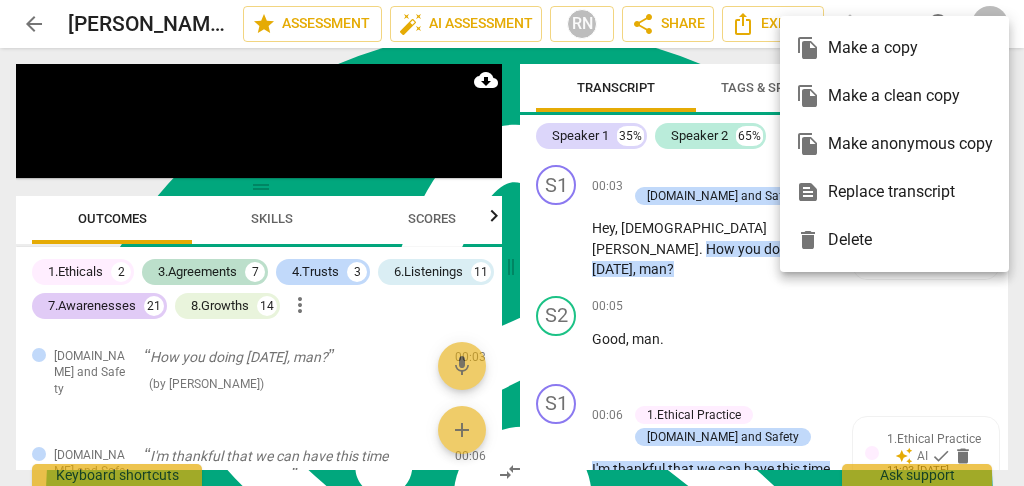click at bounding box center (512, 243) 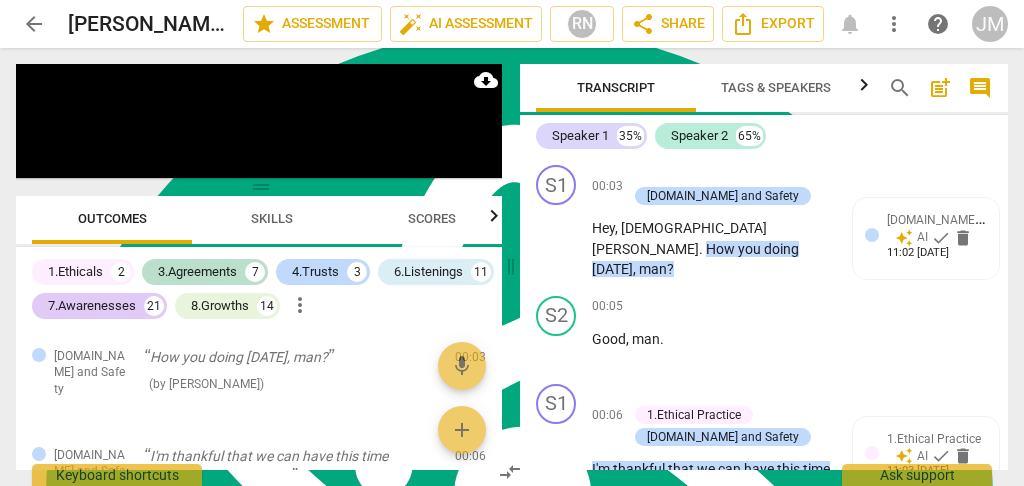 click on "help" at bounding box center (938, 24) 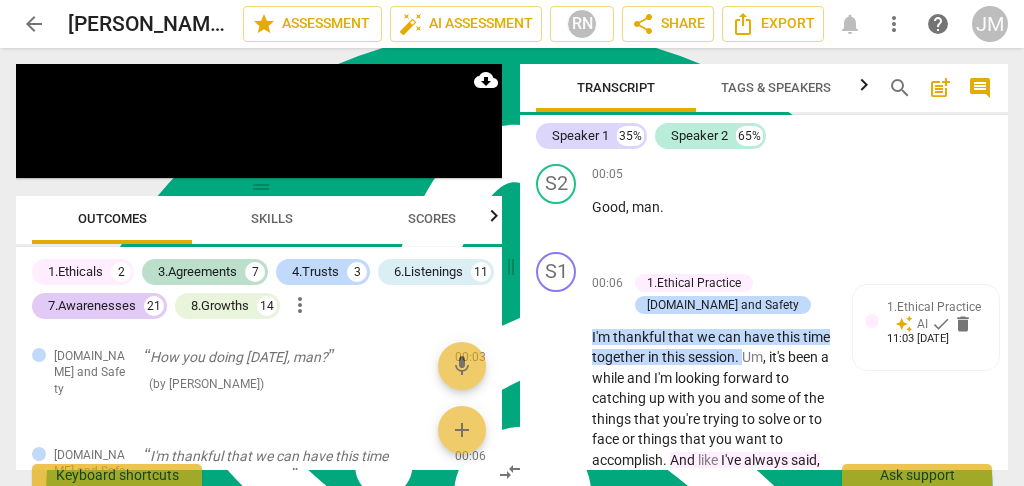 scroll, scrollTop: 0, scrollLeft: 0, axis: both 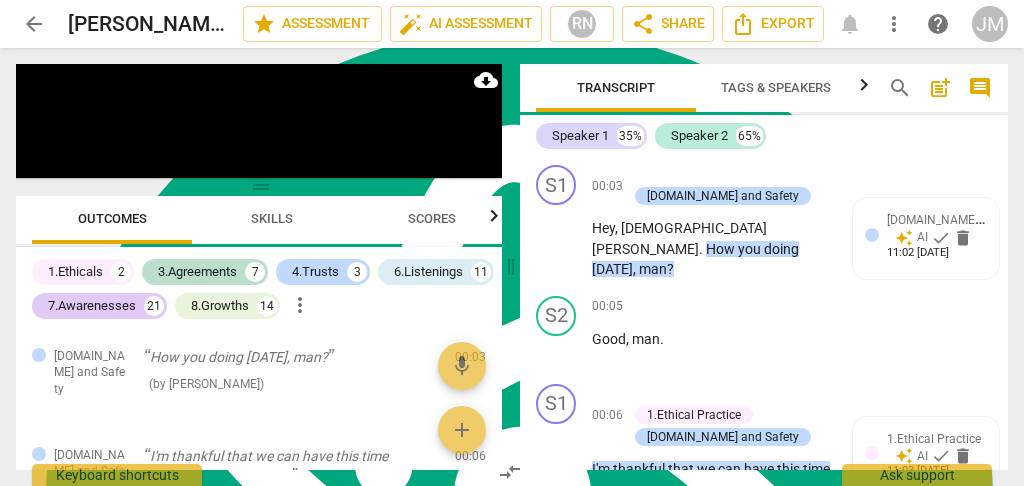 click on "arrow_back [PERSON_NAME] 1 edit star    Assessment   auto_fix_high    AI Assessment RN share    Share    Export notifications more_vert help JM" at bounding box center (512, 24) 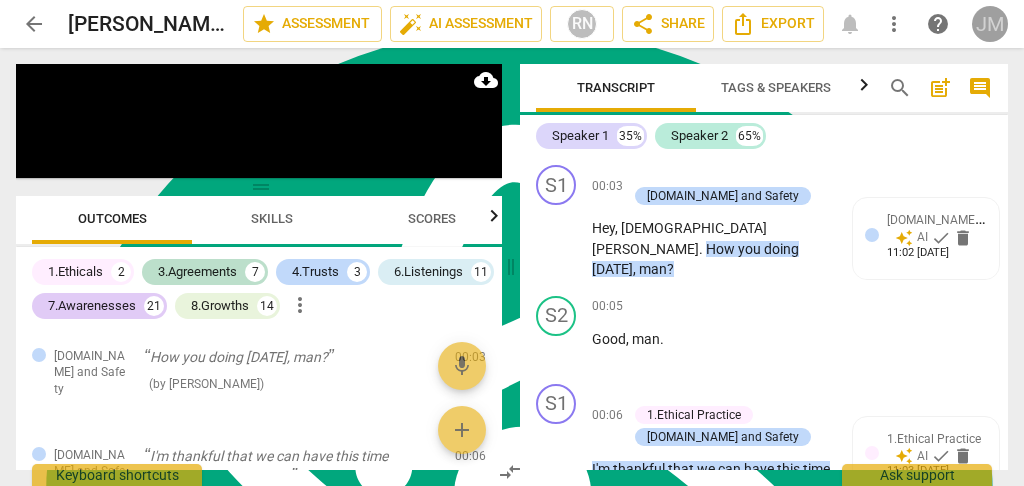 click on "JM" at bounding box center (990, 24) 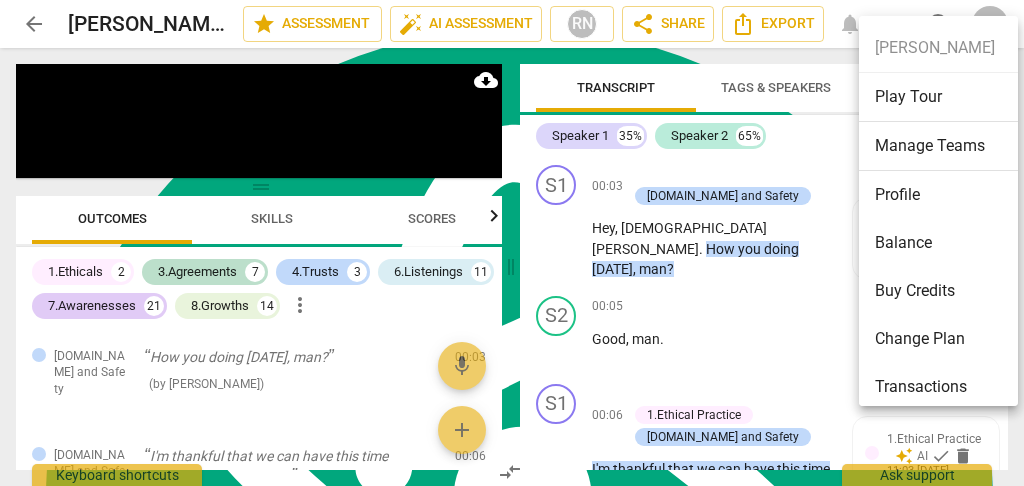 click on "[PERSON_NAME] Play Tour Manage Teams Profile Balance Buy Credits Change Plan Transactions Invite a friend Logout" at bounding box center [945, 266] 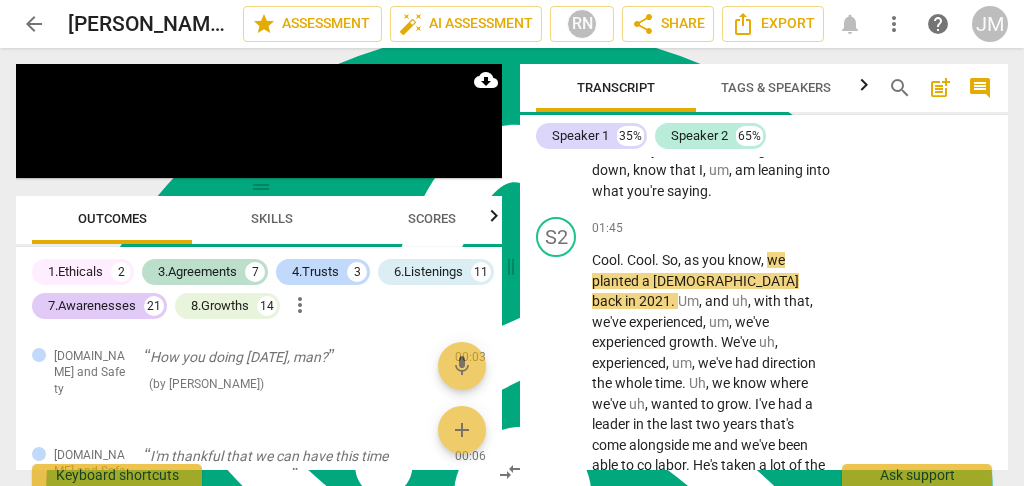 scroll, scrollTop: 1960, scrollLeft: 0, axis: vertical 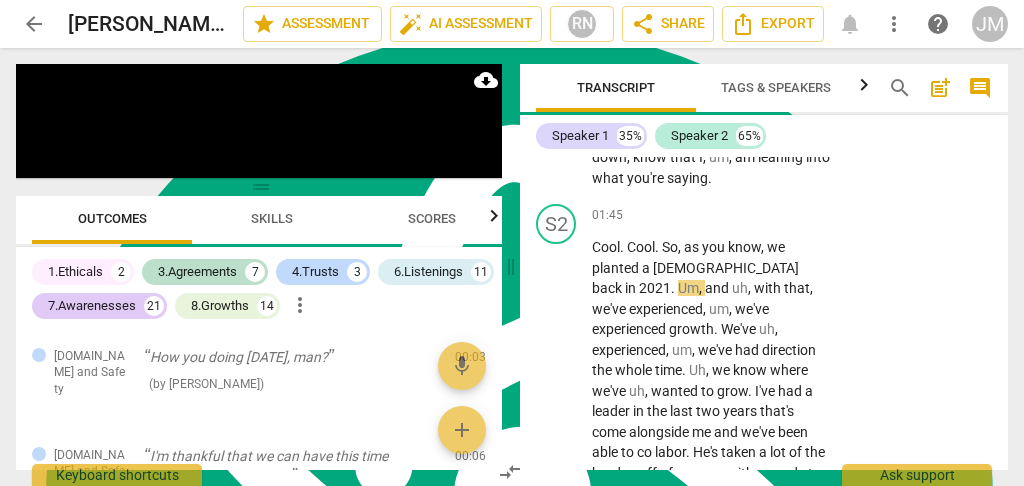 drag, startPoint x: 876, startPoint y: 273, endPoint x: 895, endPoint y: 262, distance: 21.954498 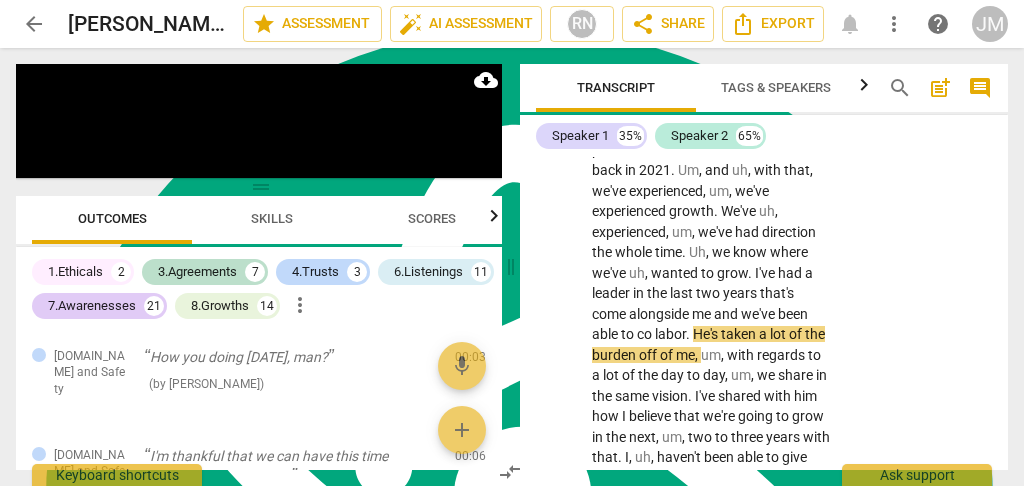 scroll, scrollTop: 2093, scrollLeft: 0, axis: vertical 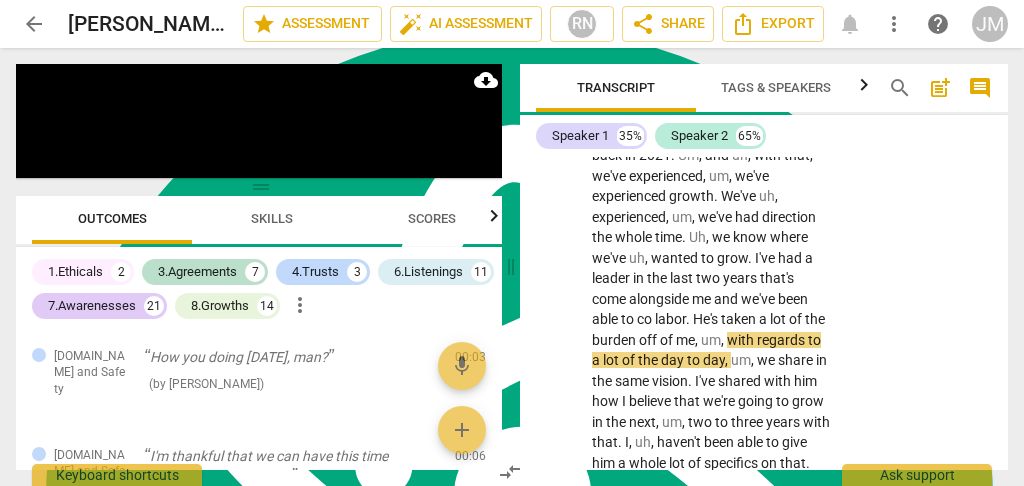click on "Keyboard shortcuts" at bounding box center [117, 475] 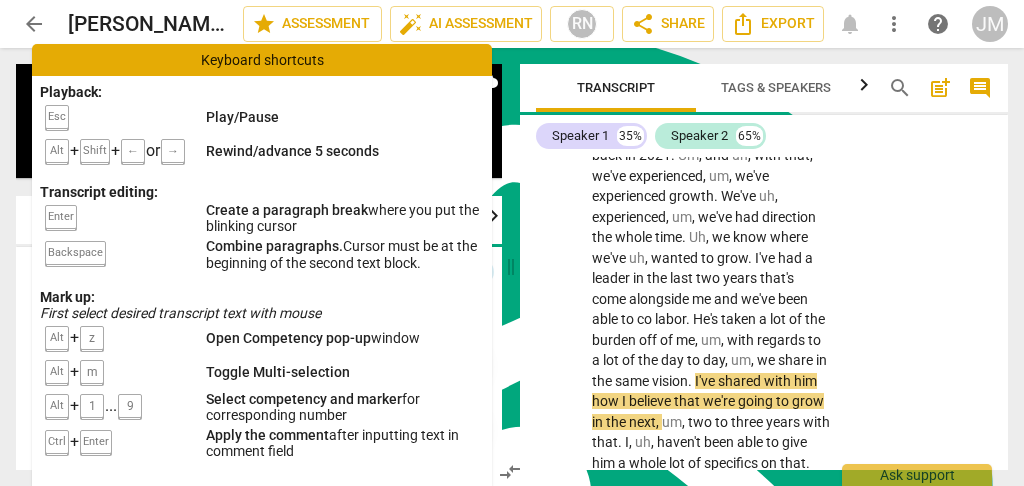 click on "arrow_back [PERSON_NAME] 1 edit star    Assessment   auto_fix_high    AI Assessment RN share    Share    Export notifications more_vert help JM" at bounding box center (512, 24) 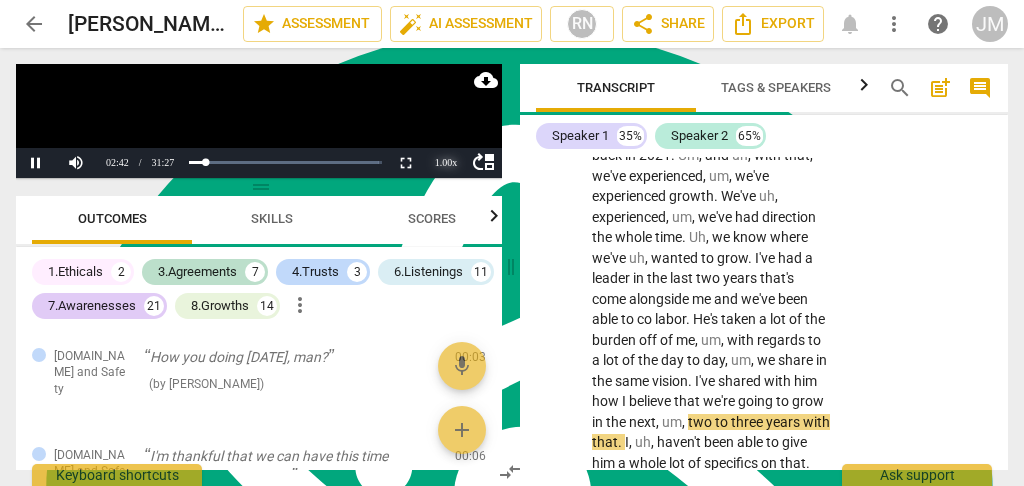 click on "1.00 x" at bounding box center [446, 163] 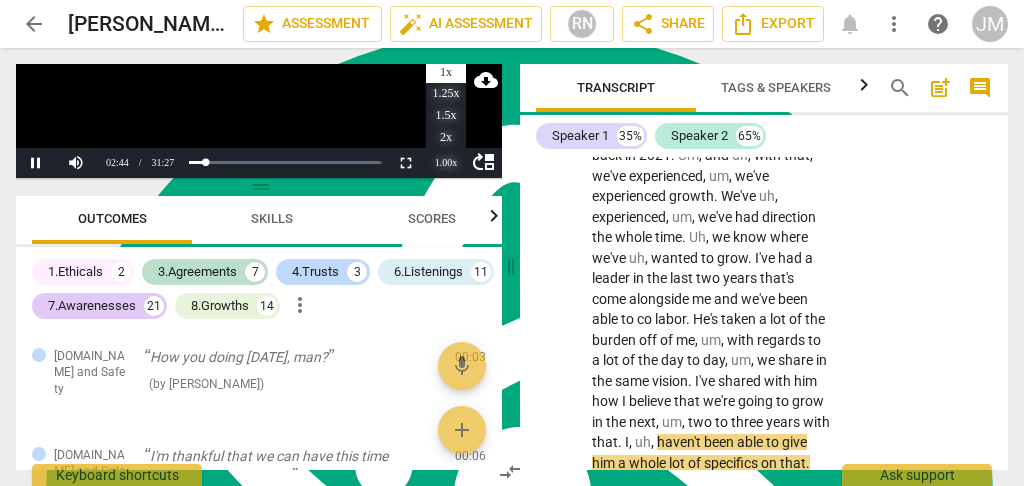 click on "1.5x" at bounding box center (446, 116) 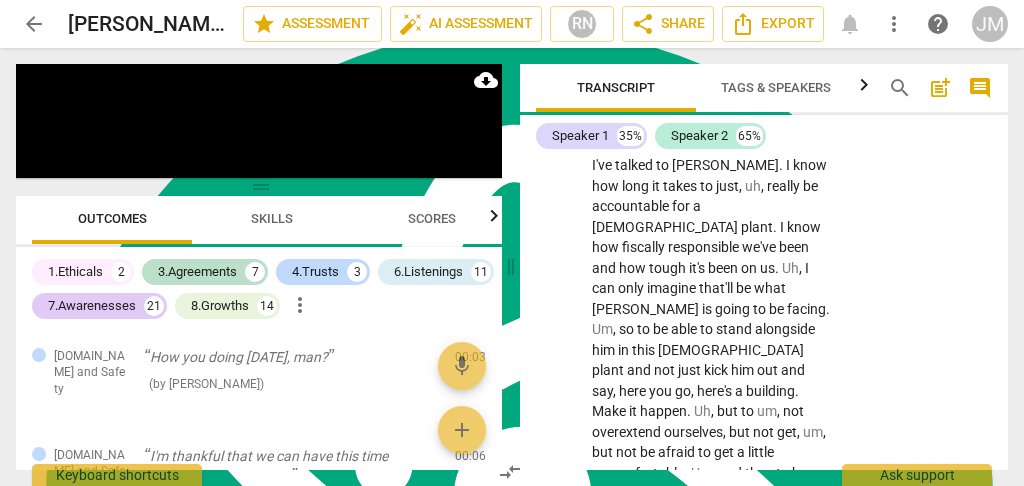 scroll, scrollTop: 5149, scrollLeft: 0, axis: vertical 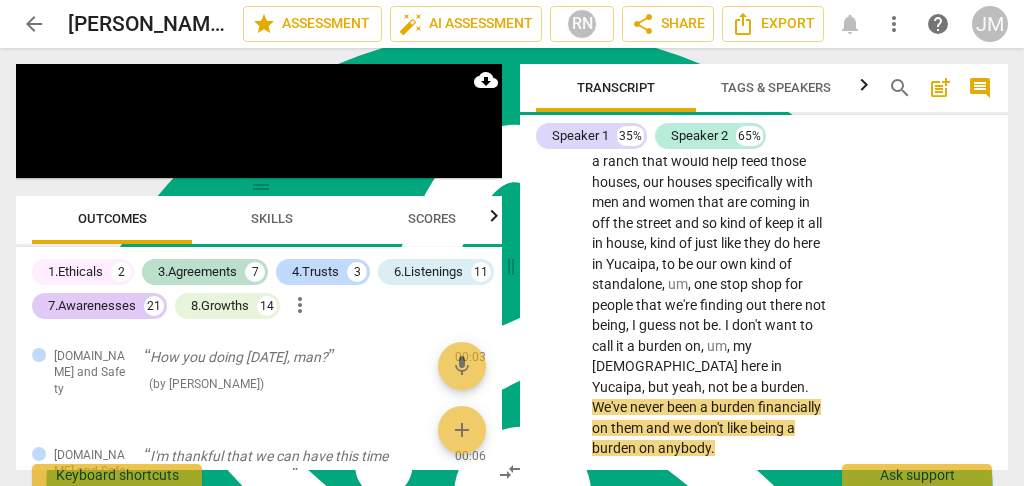 click on "pause" at bounding box center (557, 539) 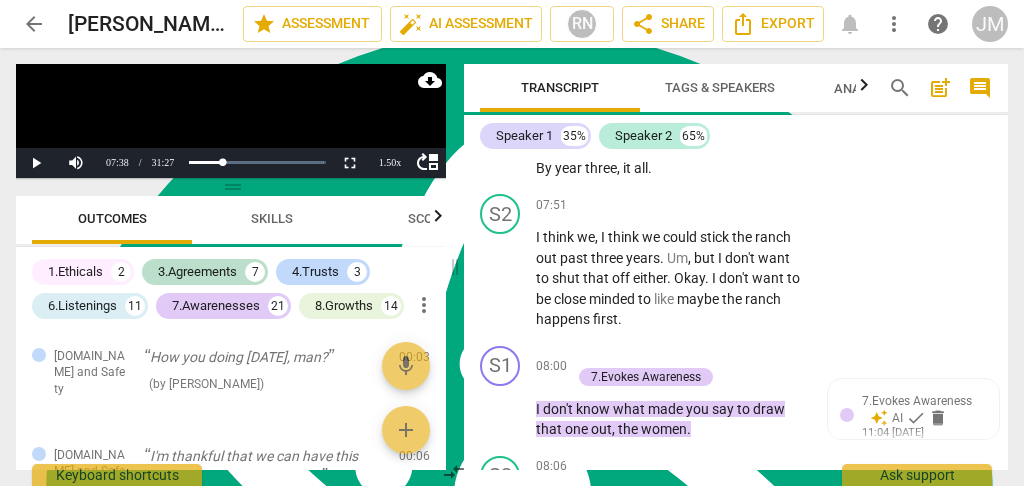 scroll, scrollTop: 4087, scrollLeft: 0, axis: vertical 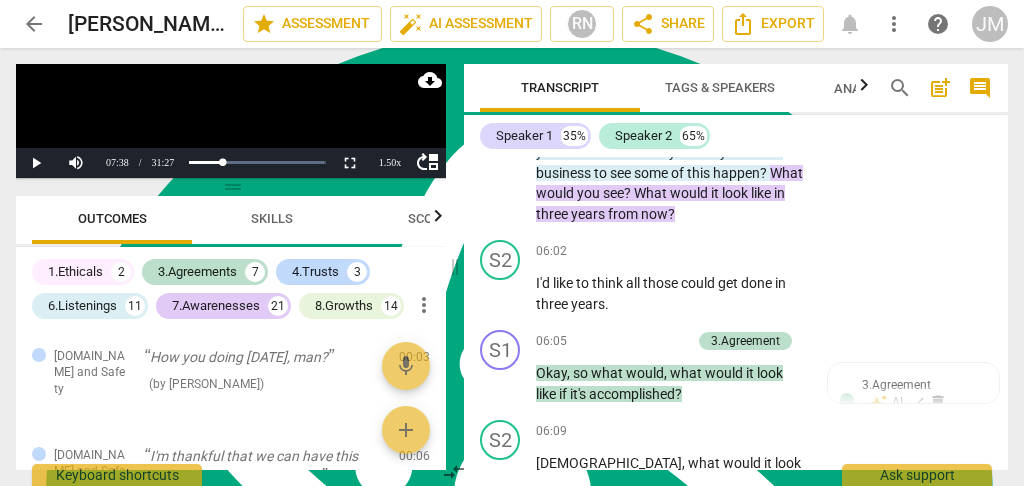 drag, startPoint x: 459, startPoint y: 517, endPoint x: 861, endPoint y: 385, distance: 423.117 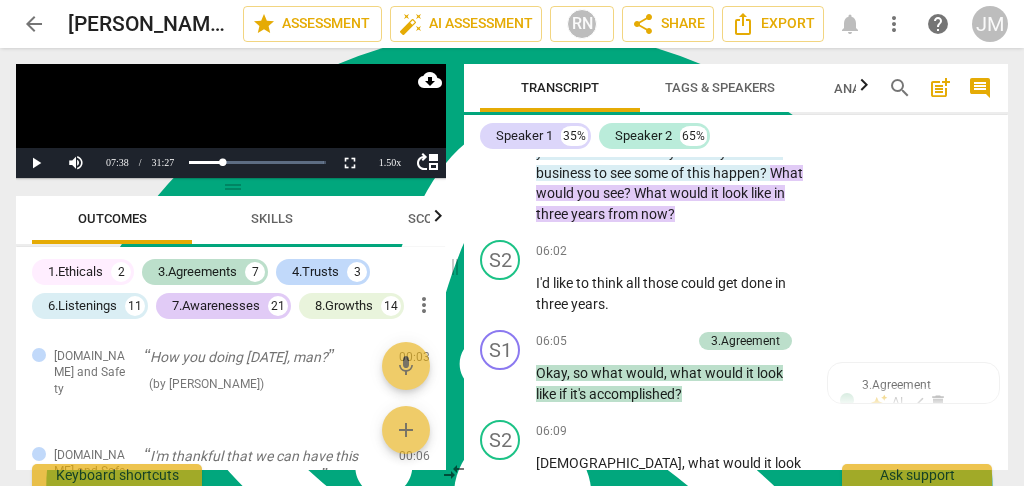 drag, startPoint x: 498, startPoint y: 281, endPoint x: 548, endPoint y: 458, distance: 183.92662 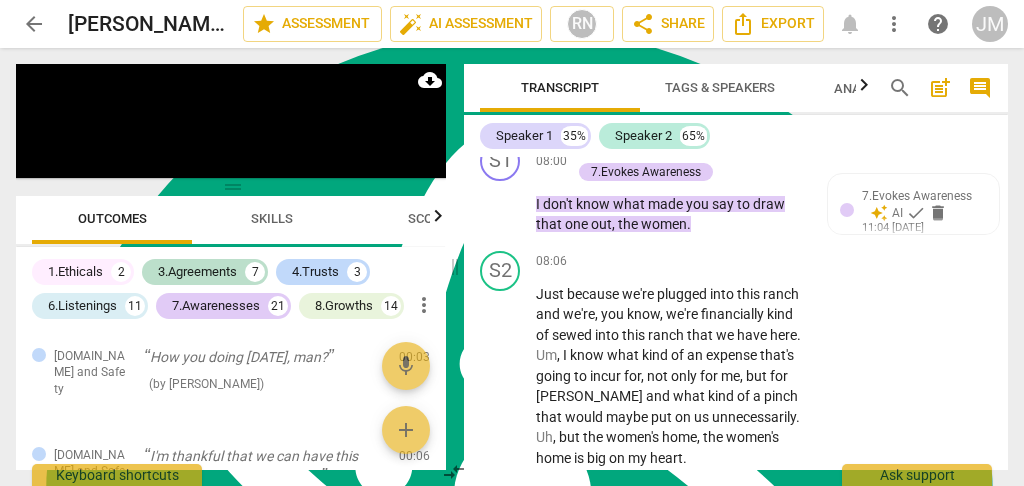 scroll, scrollTop: 5287, scrollLeft: 0, axis: vertical 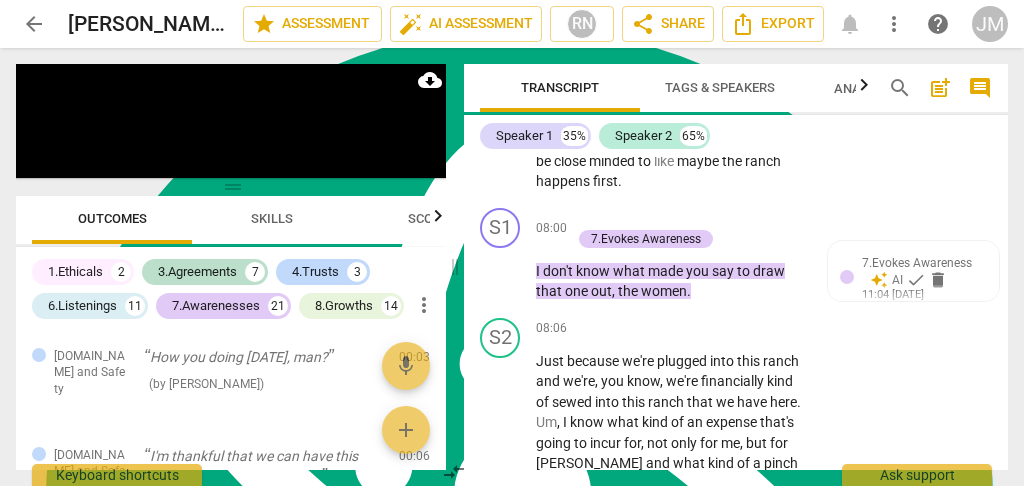 click on "+" at bounding box center (683, 329) 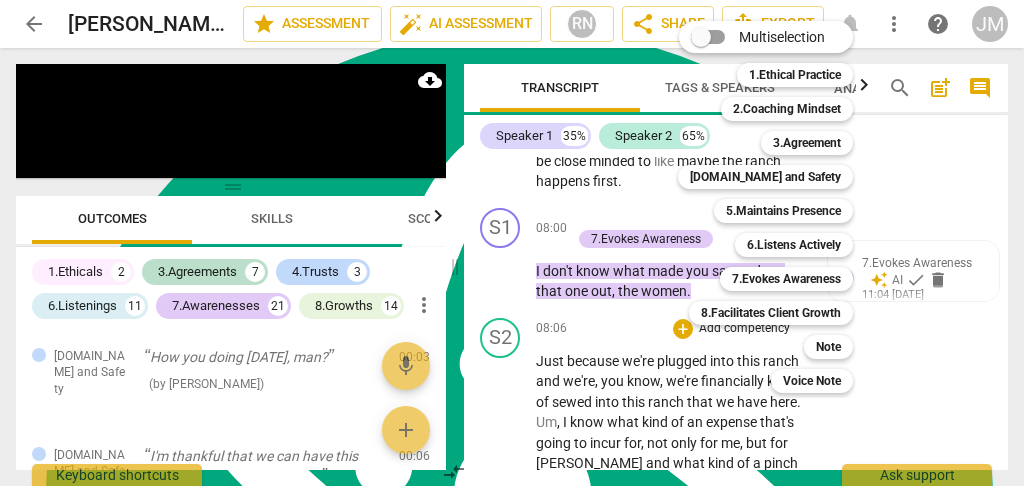 click on "Note" at bounding box center (828, 347) 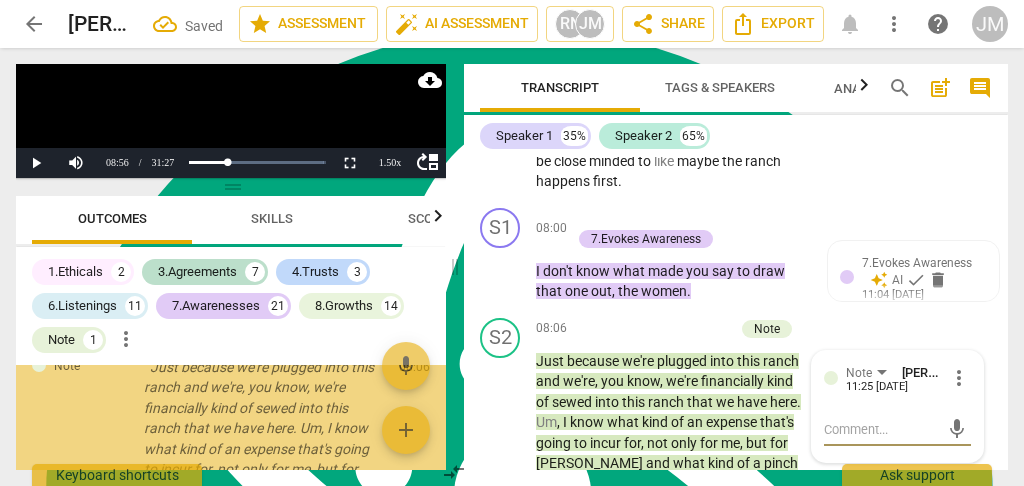 scroll, scrollTop: 1774, scrollLeft: 0, axis: vertical 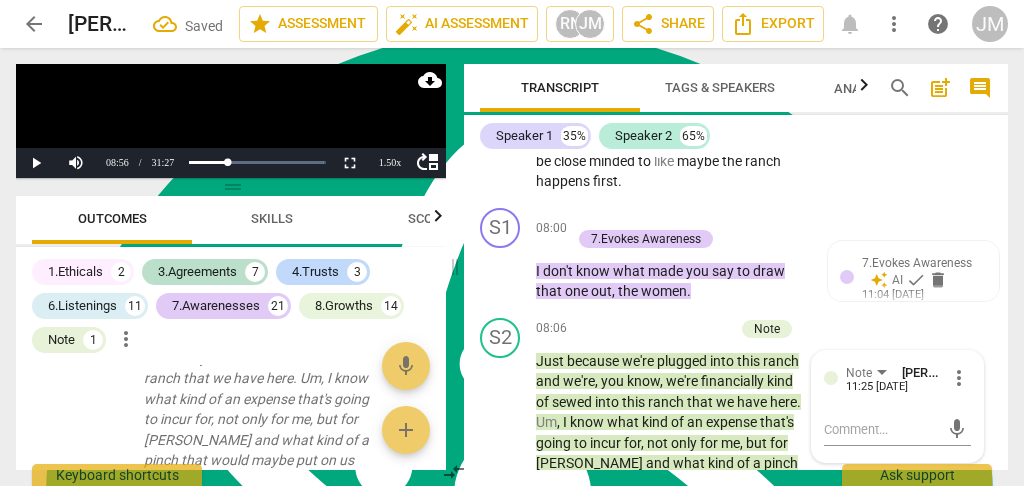 click on "S1 play_arrow pause 08:33 + Add competency 6.Listens Actively 7.Evokes Awareness 8.Facilitates Client Growth keyboard_arrow_right Okay ,   so   you ,   you've   mentioned ,   um ,   all   these   flourishing   Taking ,   uh ,   care   of   itself .   It's   also   taking   care   of   [PERSON_NAME] .   Where ,   um ,   where   would   you   be   at ?   What   would   you   need   to   be   mentally ,   physically ,   spiritually ,   uh ,   in   a   space   to ,   to   be   able   to   handle   all   those   things   going   on ?   What ,   what   do   you   need   to   do . 6.Listens Actively auto_awesome AI check delete 11:04 [DATE]" at bounding box center [736, 681] 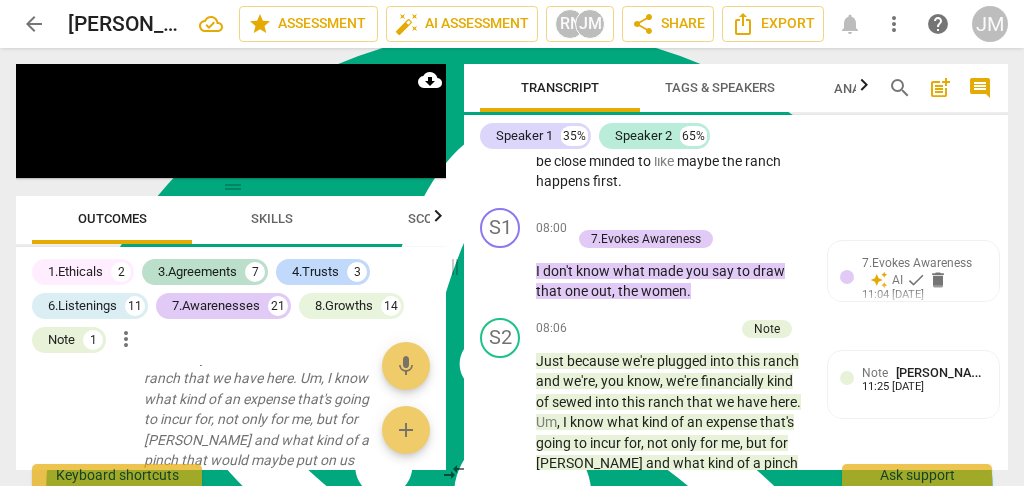 scroll, scrollTop: 5762, scrollLeft: 0, axis: vertical 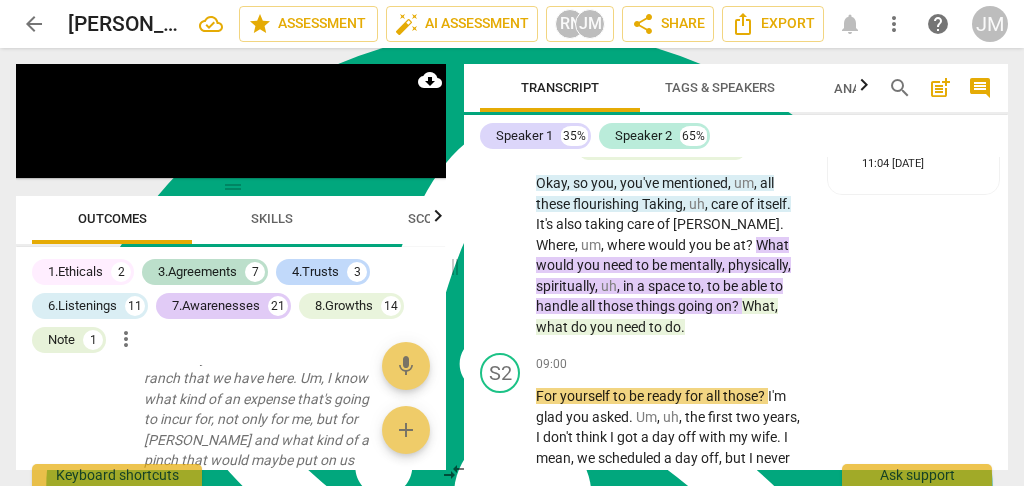 drag, startPoint x: 765, startPoint y: 341, endPoint x: 797, endPoint y: 371, distance: 43.863426 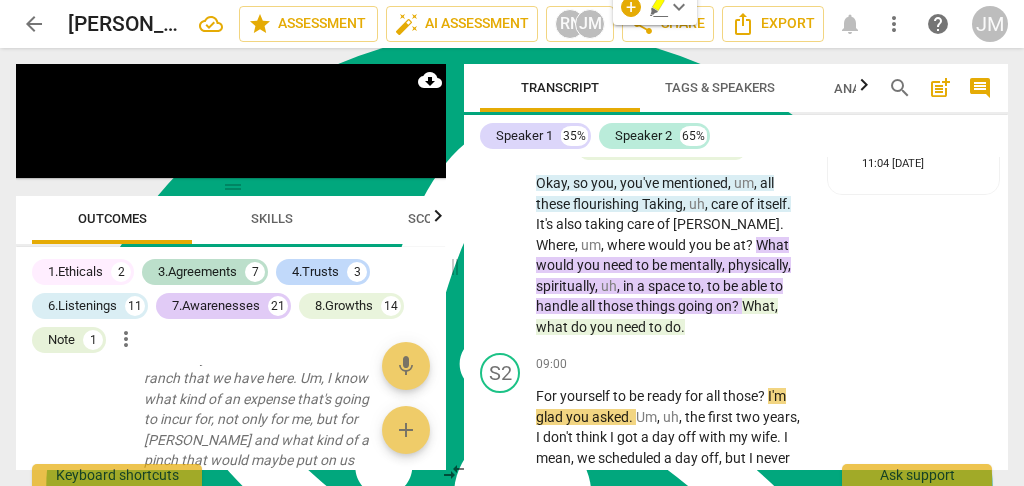 scroll, scrollTop: 5562, scrollLeft: 0, axis: vertical 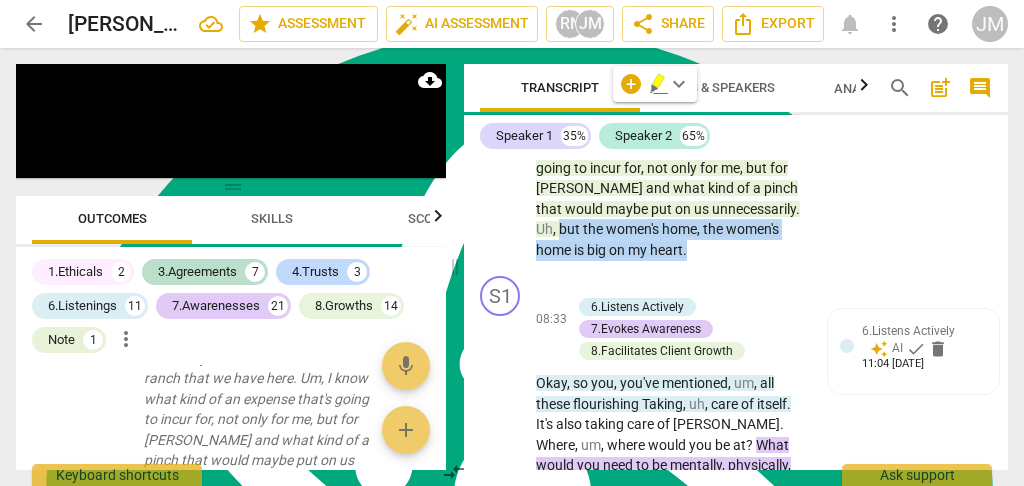click on "pause" at bounding box center (501, 424) 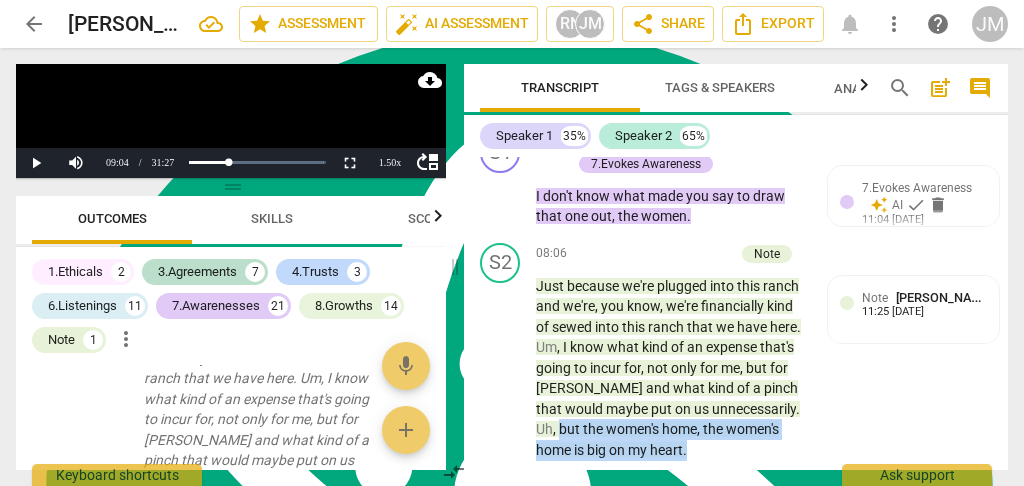 scroll, scrollTop: 5296, scrollLeft: 0, axis: vertical 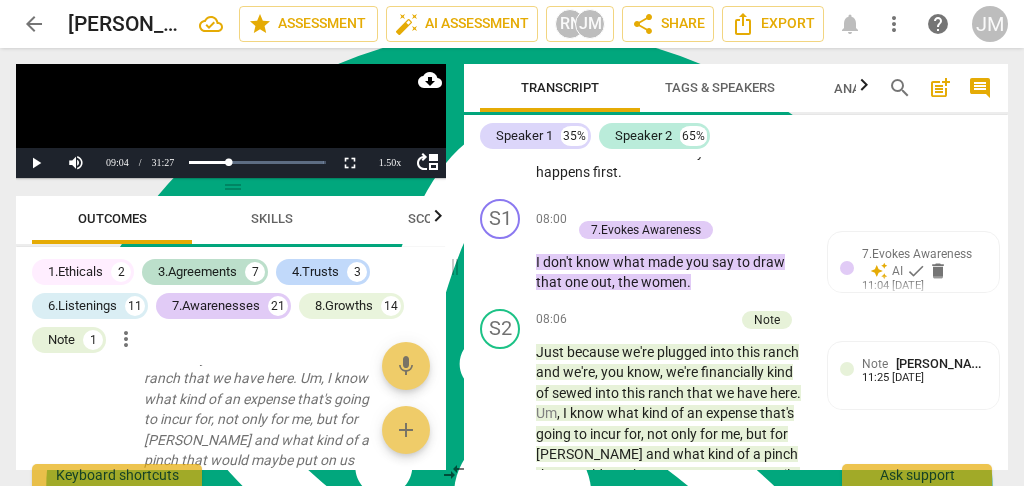 click on "Note [PERSON_NAME] 11:25 [DATE]" at bounding box center (913, 375) 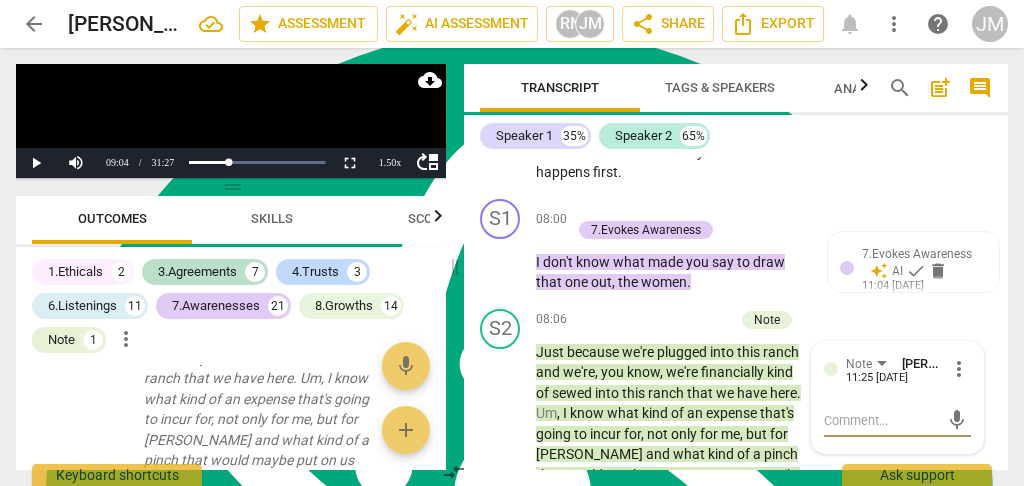 click on "but" at bounding box center (571, 495) 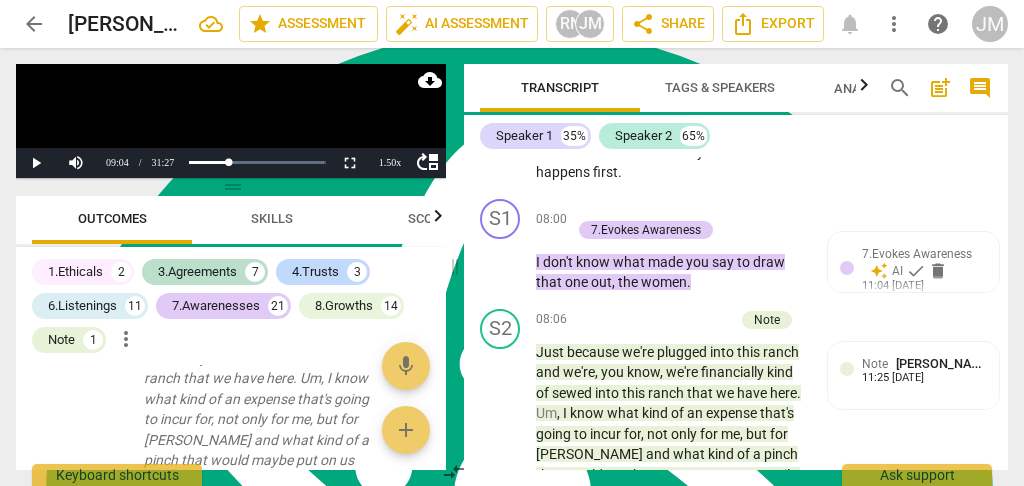 drag, startPoint x: 761, startPoint y: 334, endPoint x: 776, endPoint y: 385, distance: 53.160137 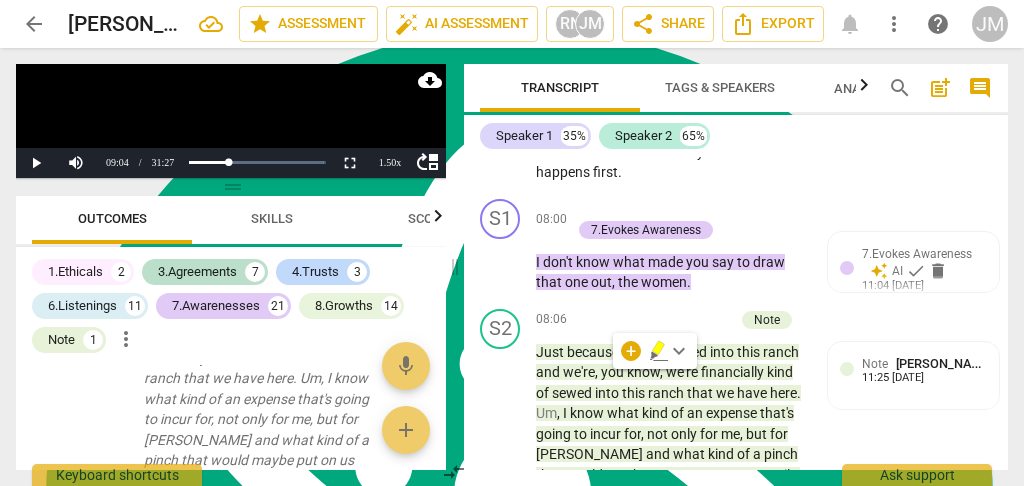 drag, startPoint x: 660, startPoint y: 350, endPoint x: 771, endPoint y: 332, distance: 112.44999 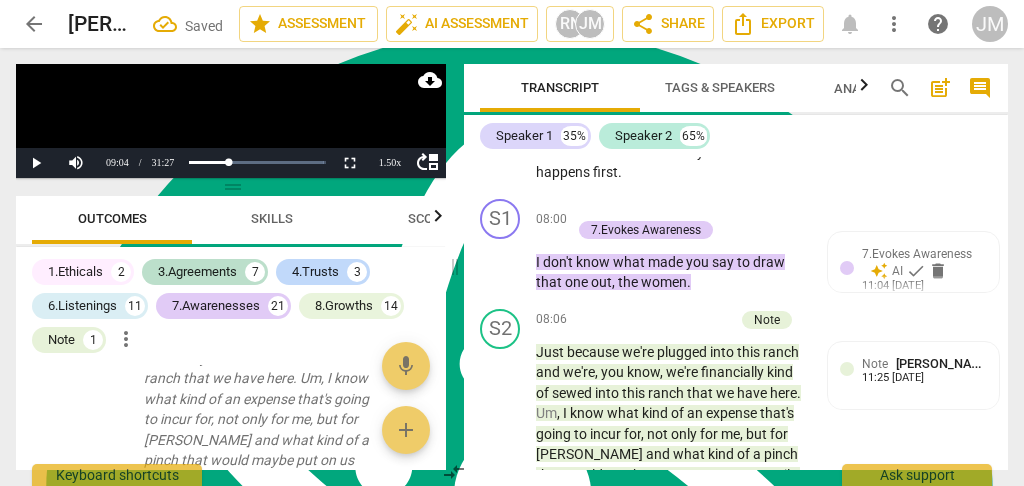 click on "Note [PERSON_NAME] 11:25 [DATE]" at bounding box center (913, 375) 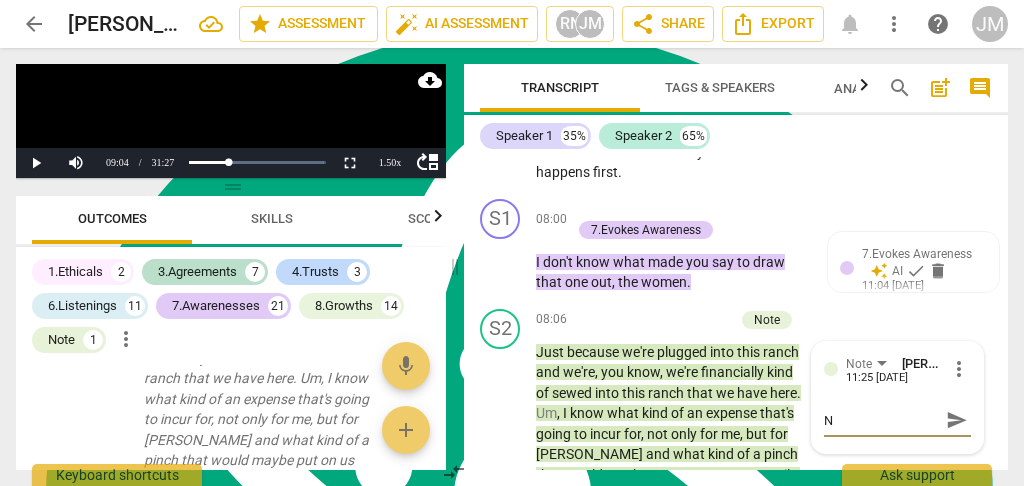 type on "N" 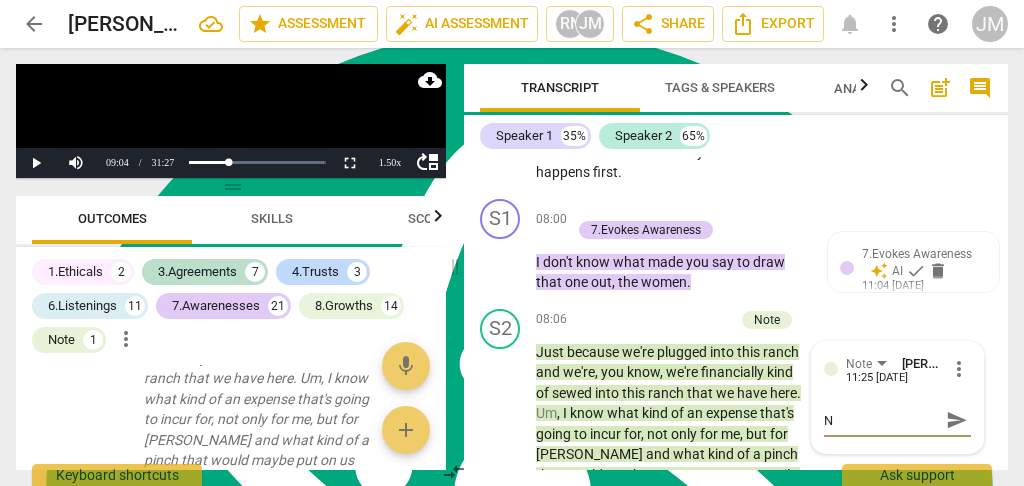 type on "N" 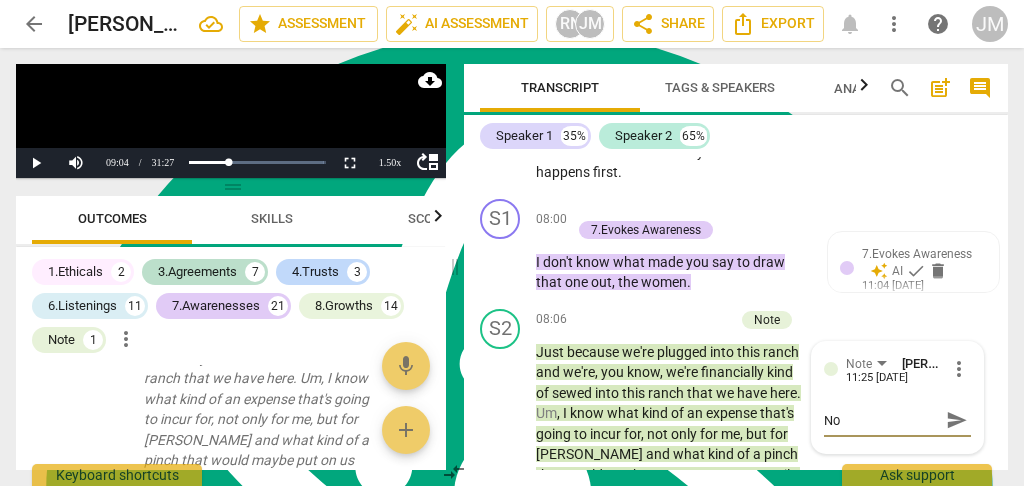 type on "Not" 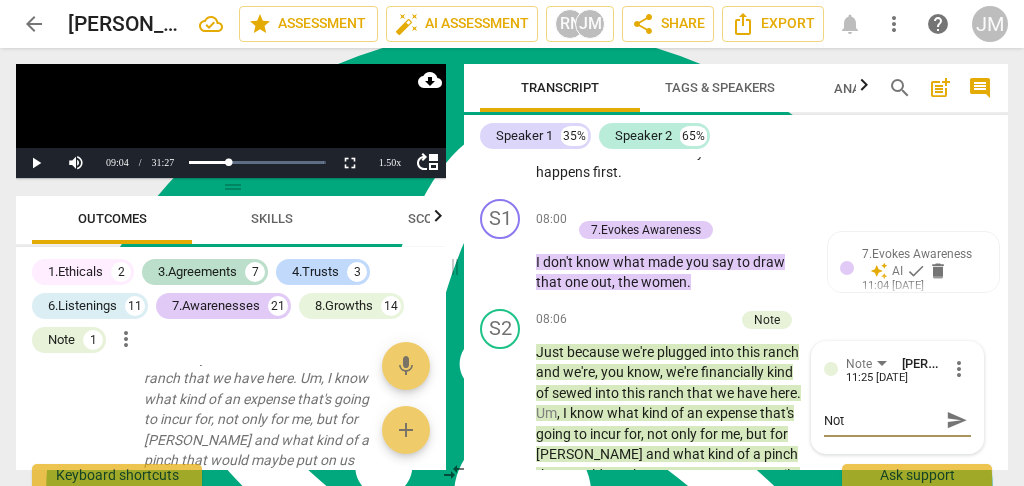 type on "Noti" 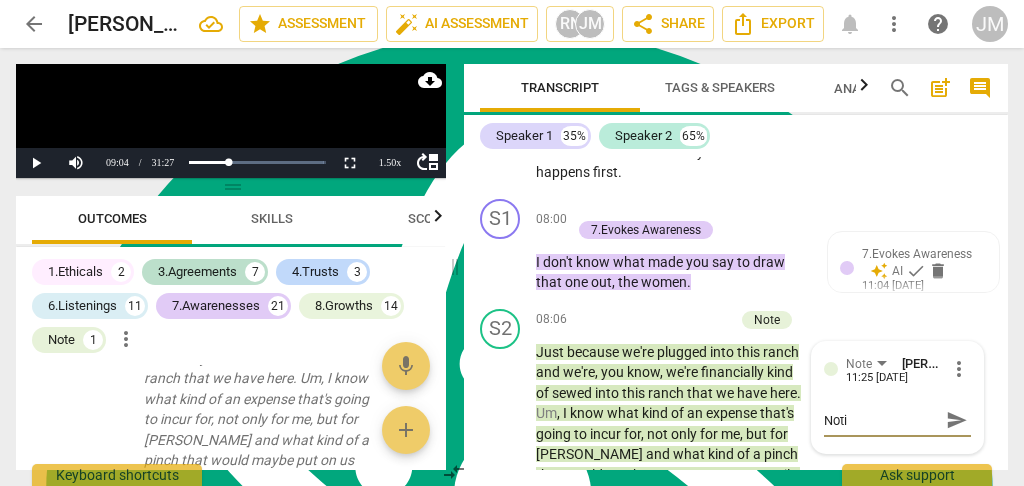 type on "Notic" 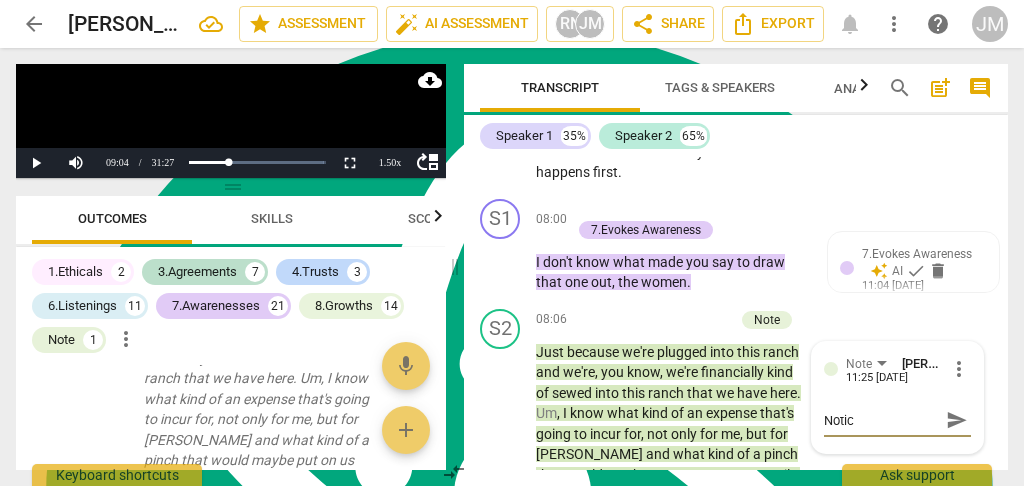 type on "Notice" 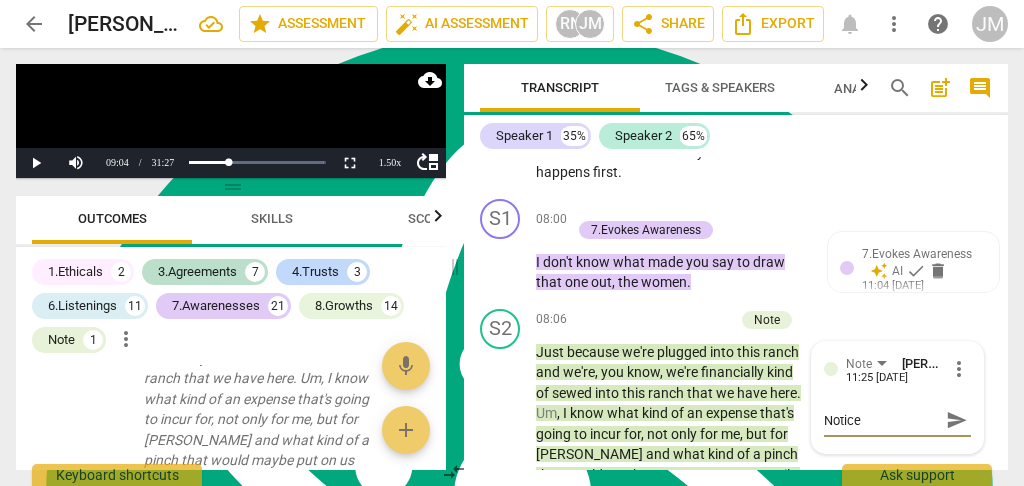 type on "Notice" 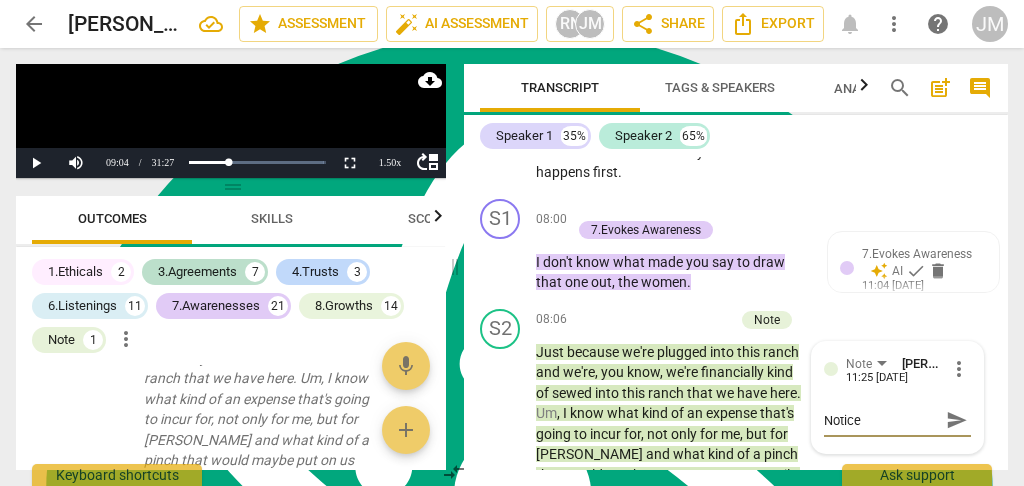 type on "Notice w" 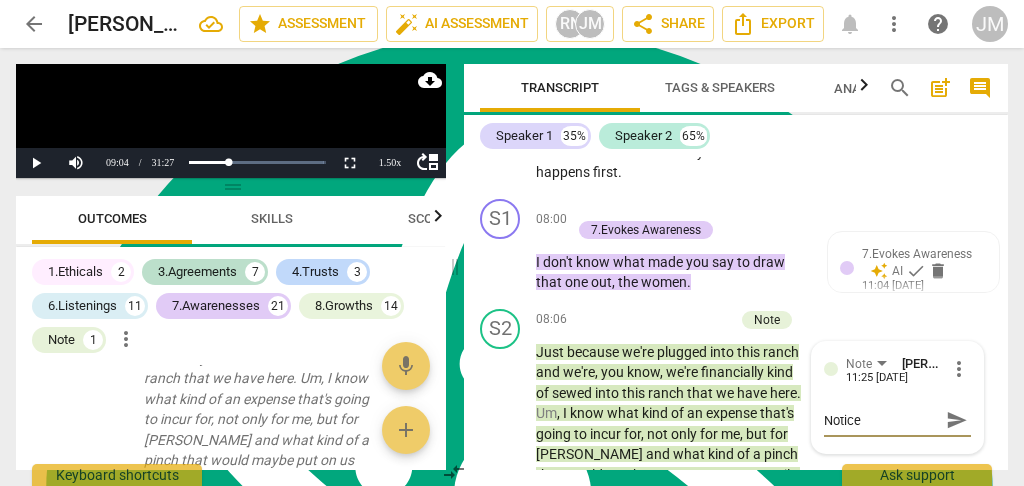 type on "Notice w" 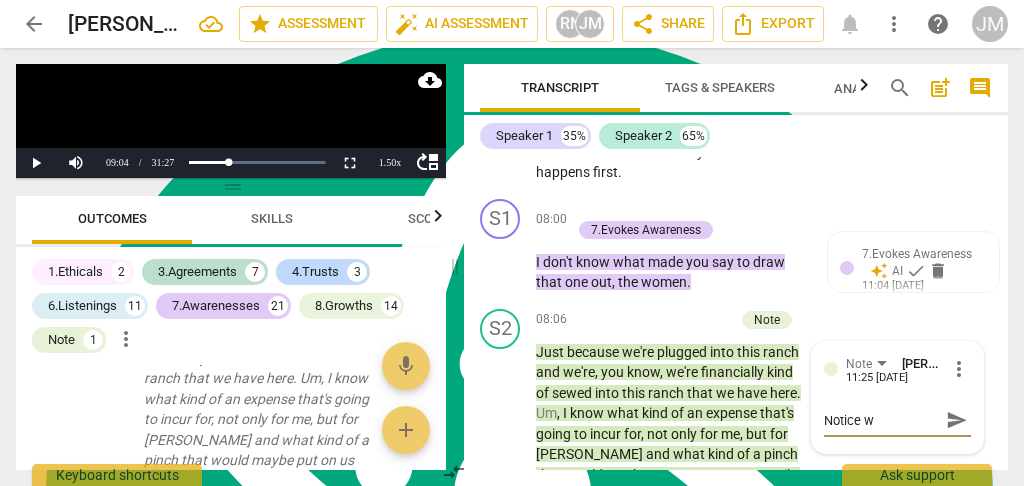 type on "Notice wh" 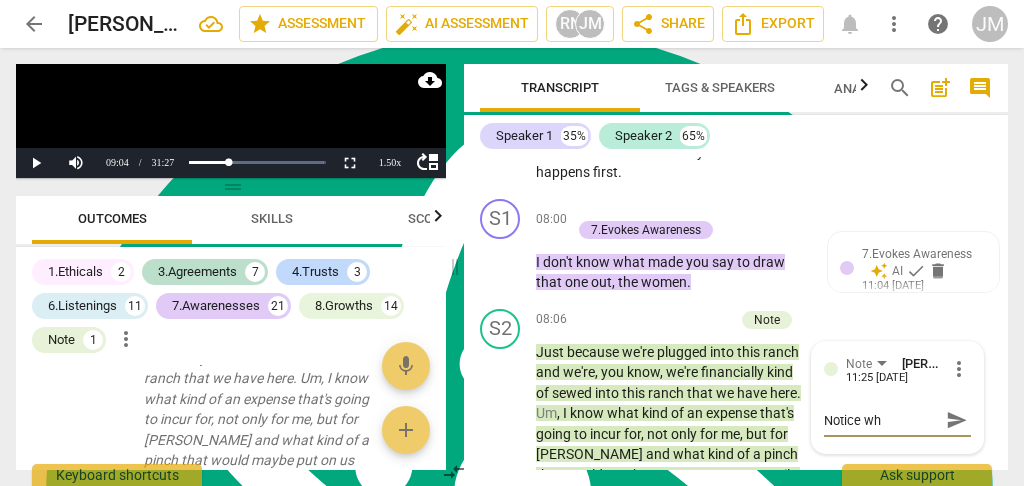 type on "Notice wha" 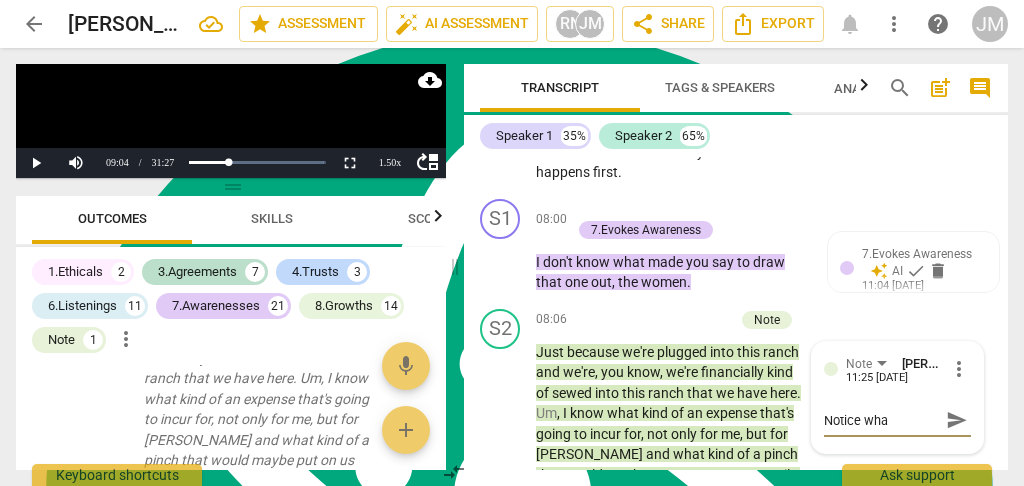 type on "Notice what" 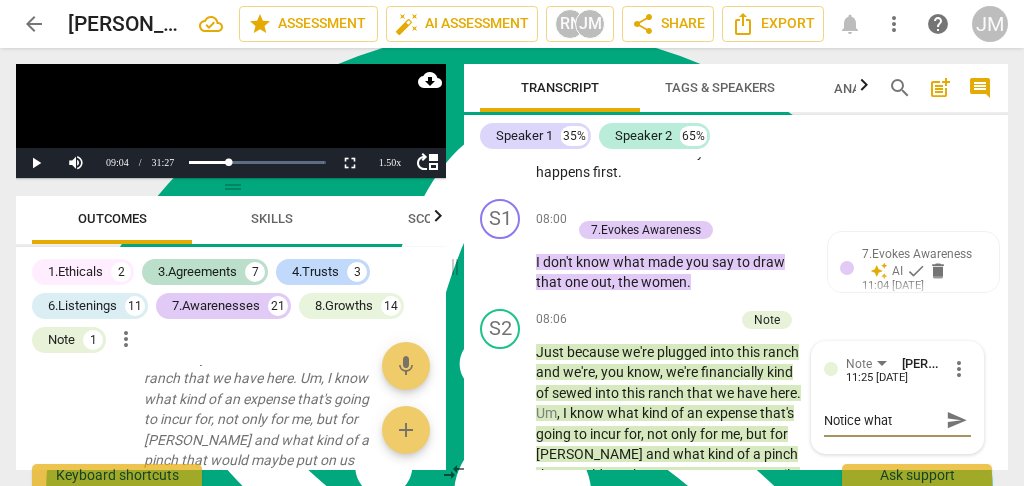 type on "Notice what" 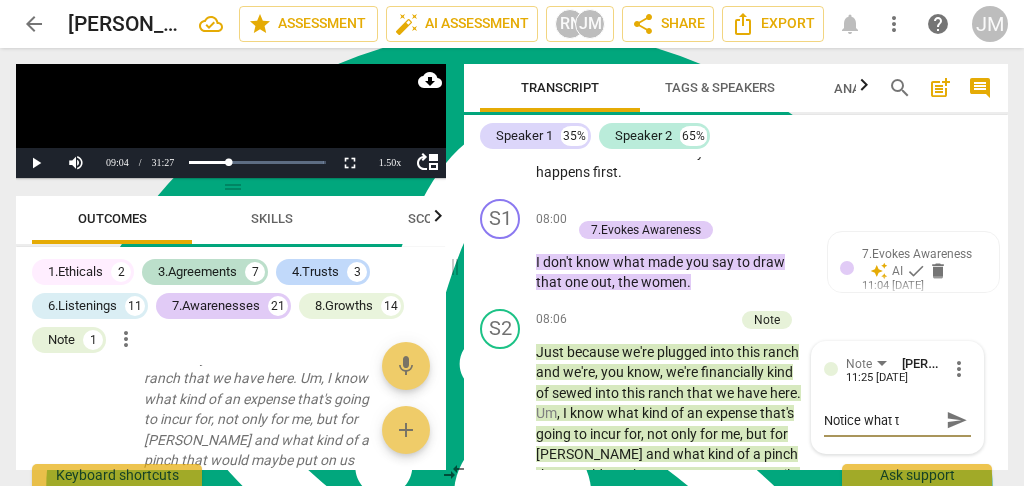 type on "Notice what th" 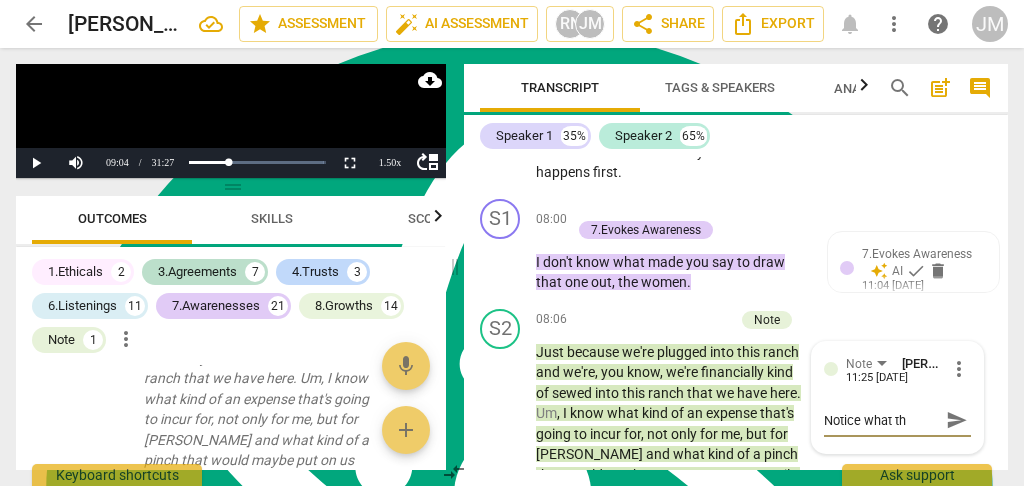 type on "Notice what the" 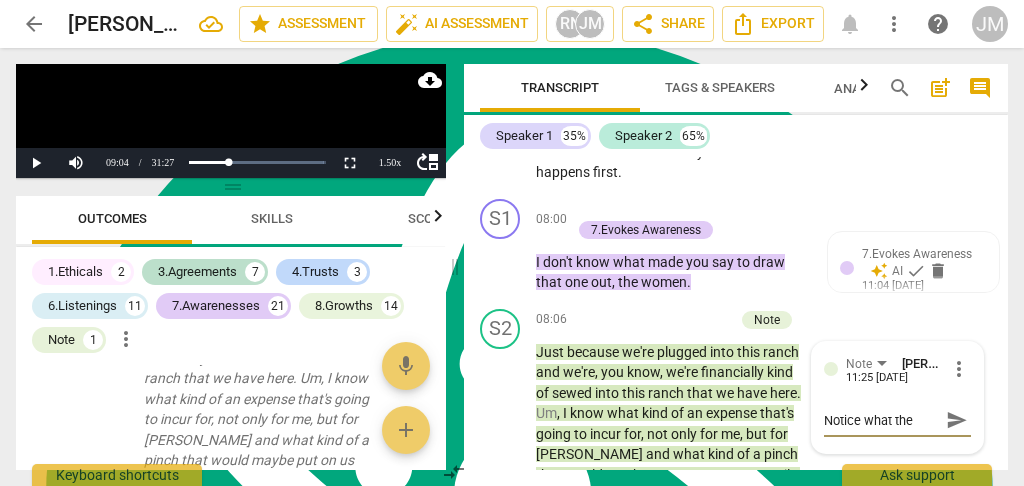 type on "Notice what the" 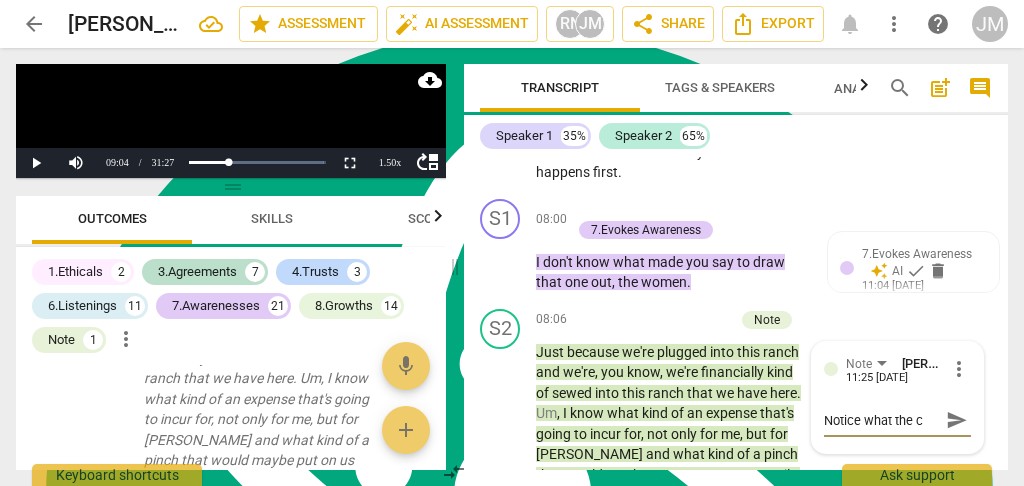 type on "Notice what the cl" 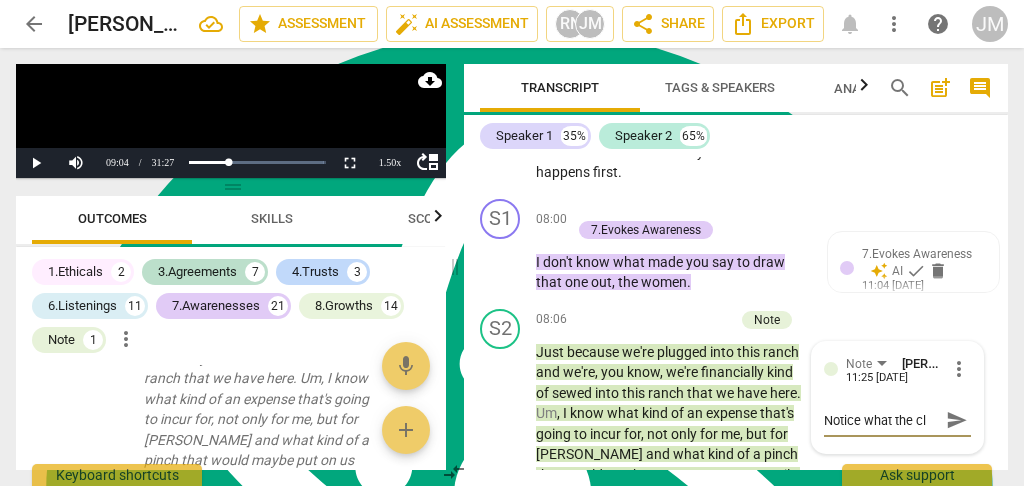 type on "Notice what the cli" 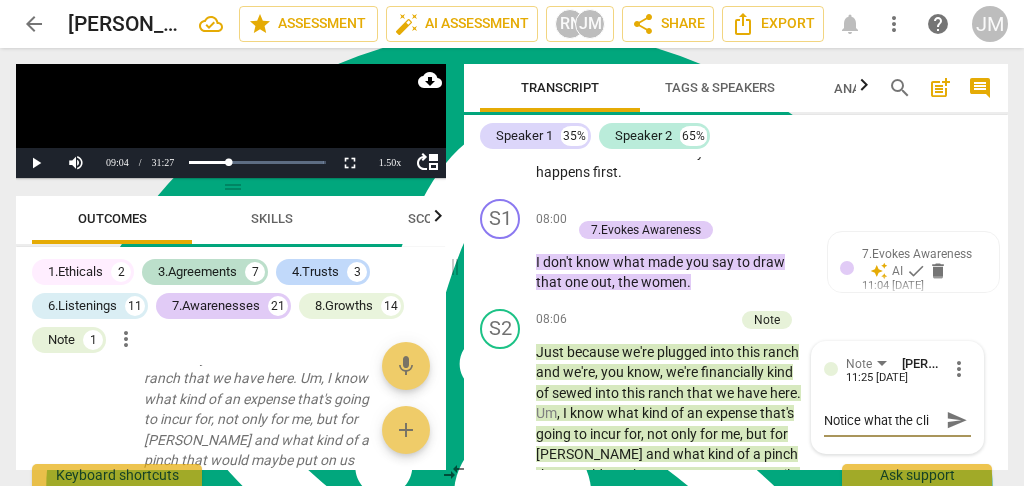 type on "Notice what the clie" 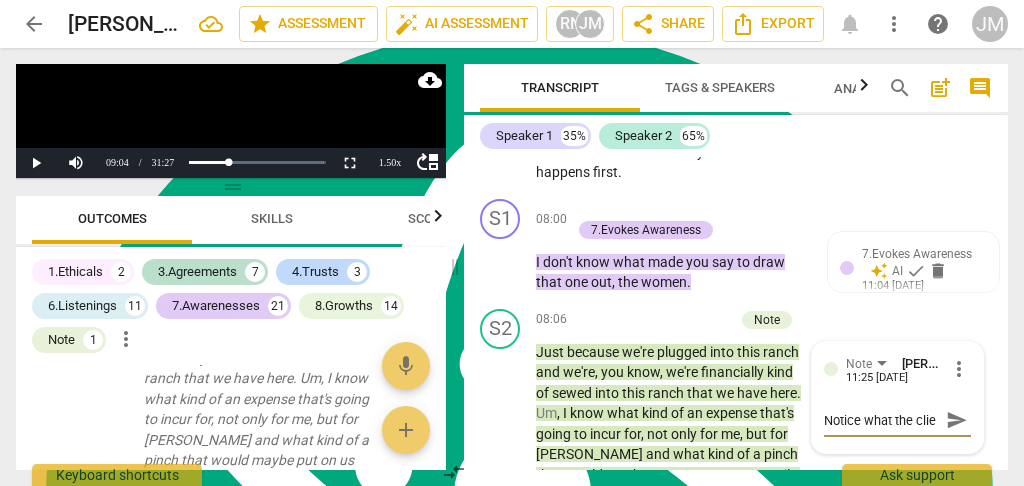 type on "Notice what the clien" 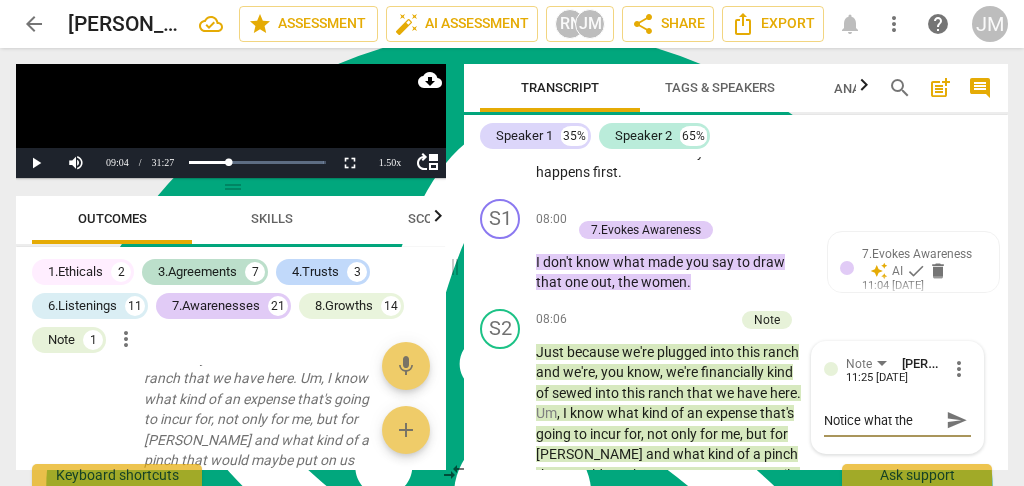 scroll, scrollTop: 17, scrollLeft: 0, axis: vertical 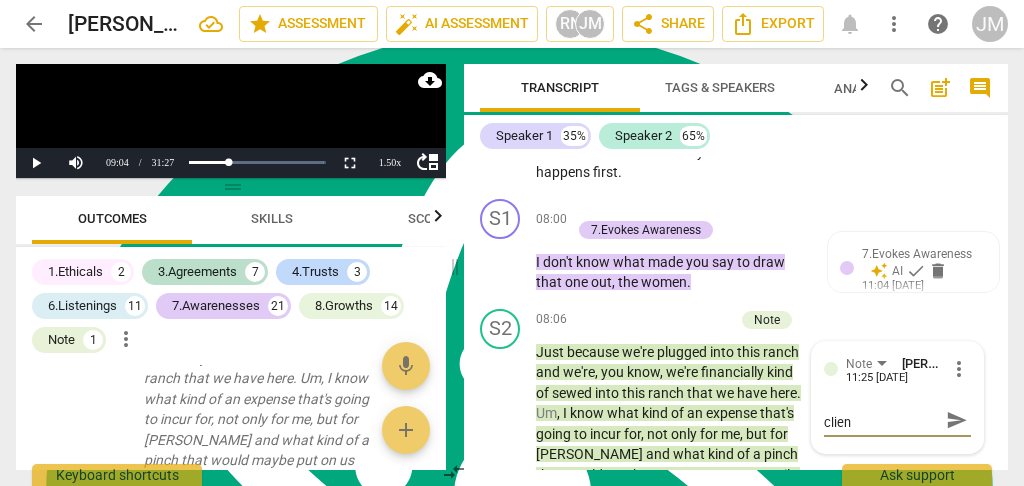 type on "Notice what the client" 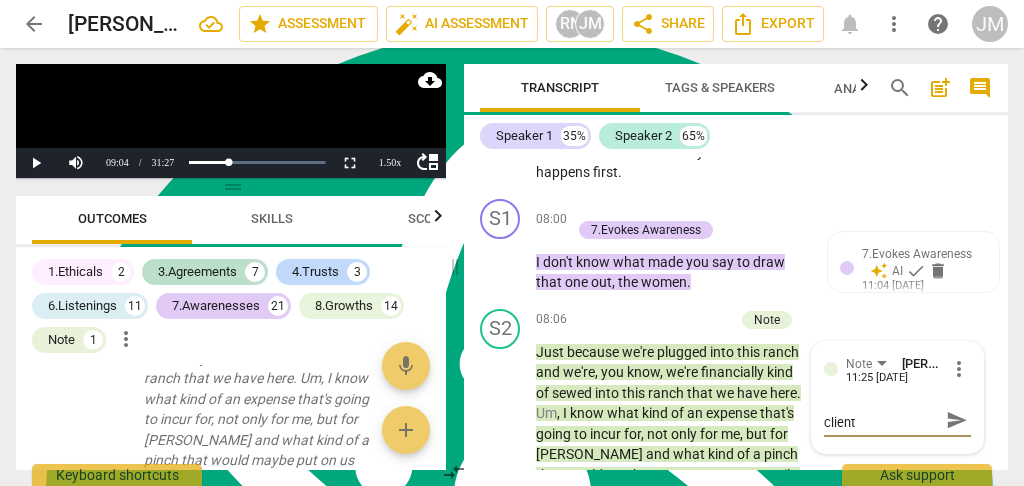 type on "Notice what the client" 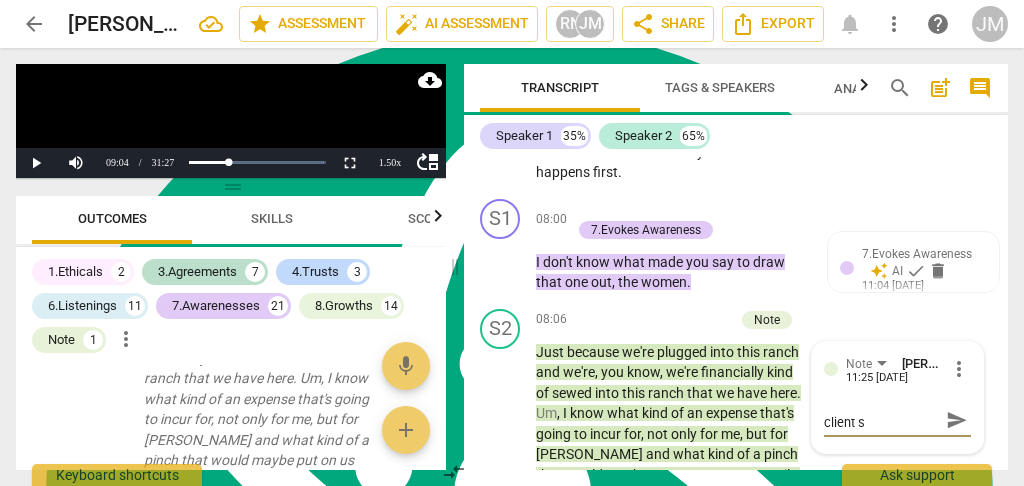 type on "Notice what the client sa" 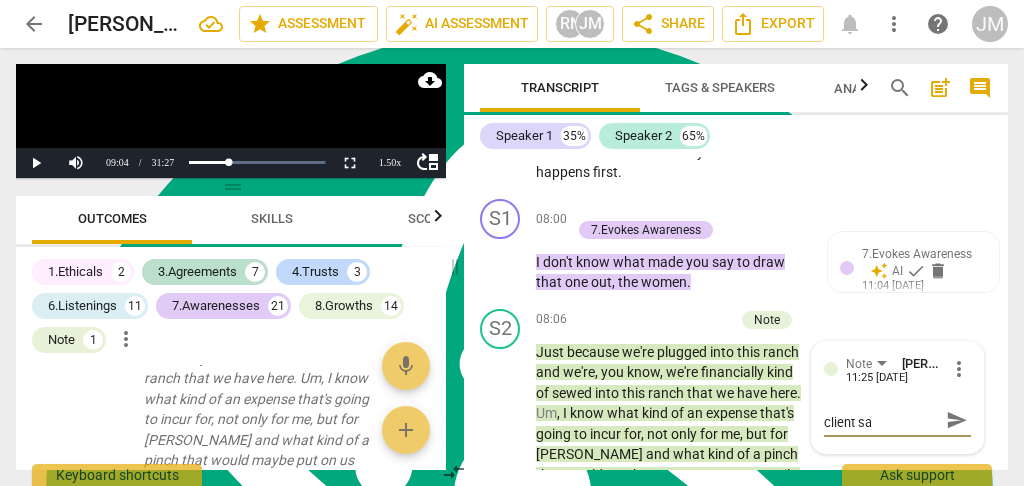 type on "Notice what the client say" 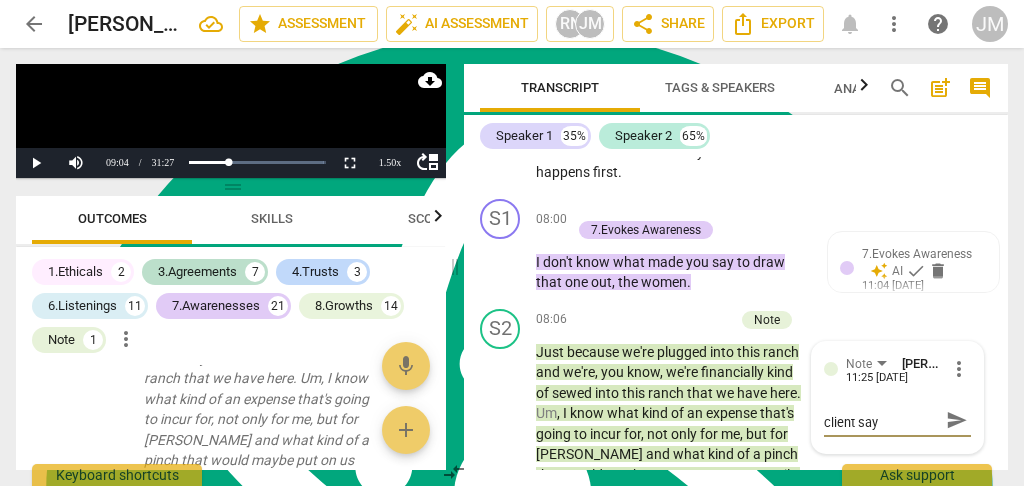 scroll, scrollTop: 0, scrollLeft: 0, axis: both 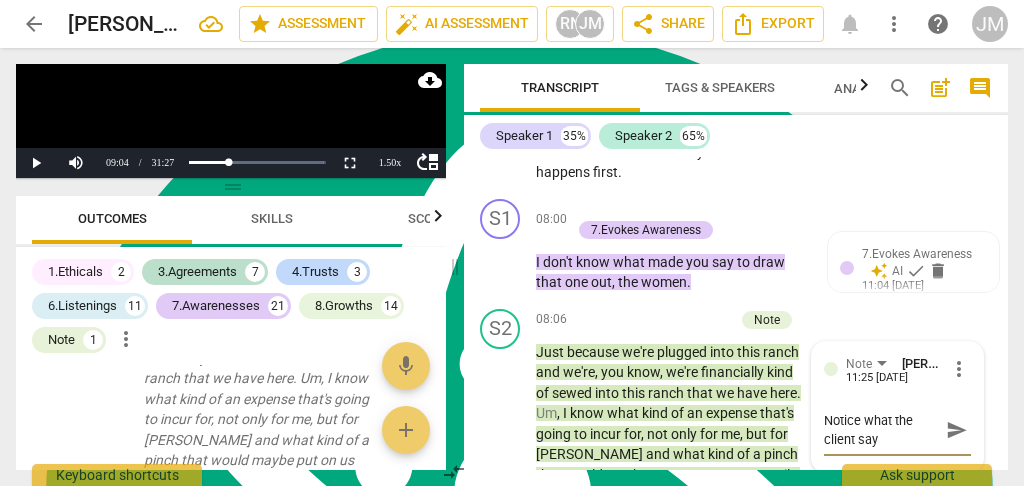 type on "Notice what the client says" 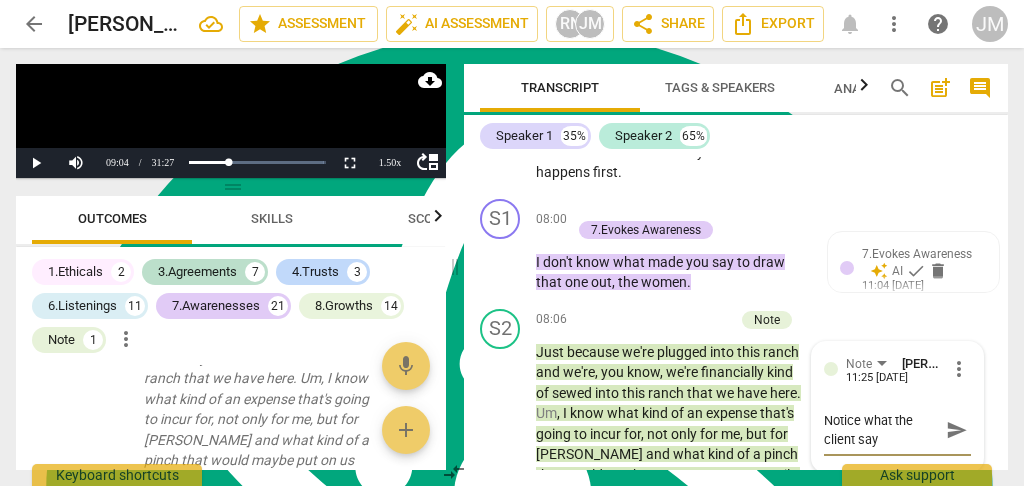 type on "Notice what the client says" 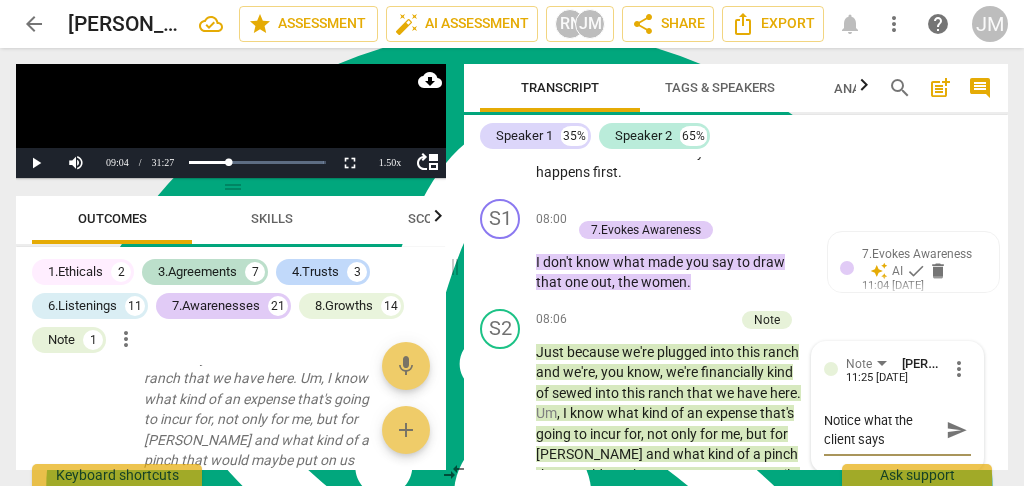 type on "Notice what the client says" 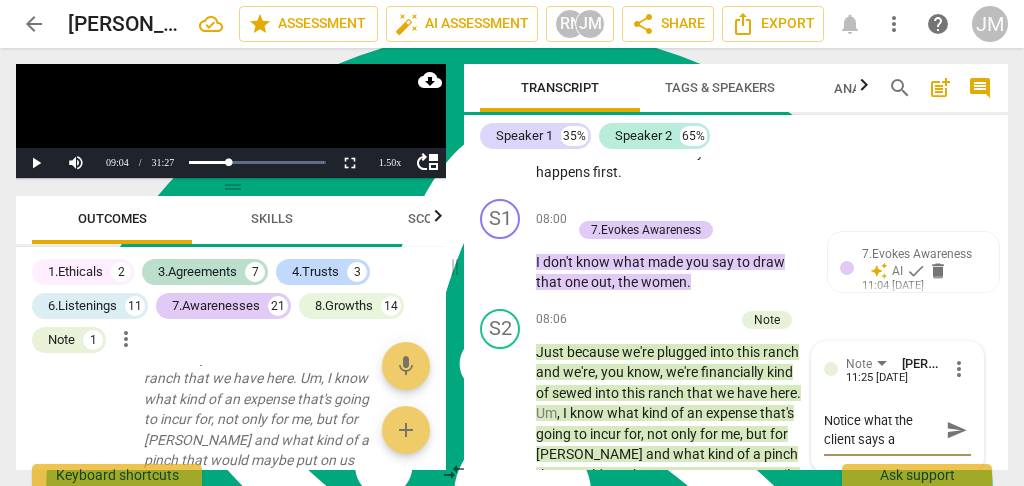 type on "Notice what the client says at" 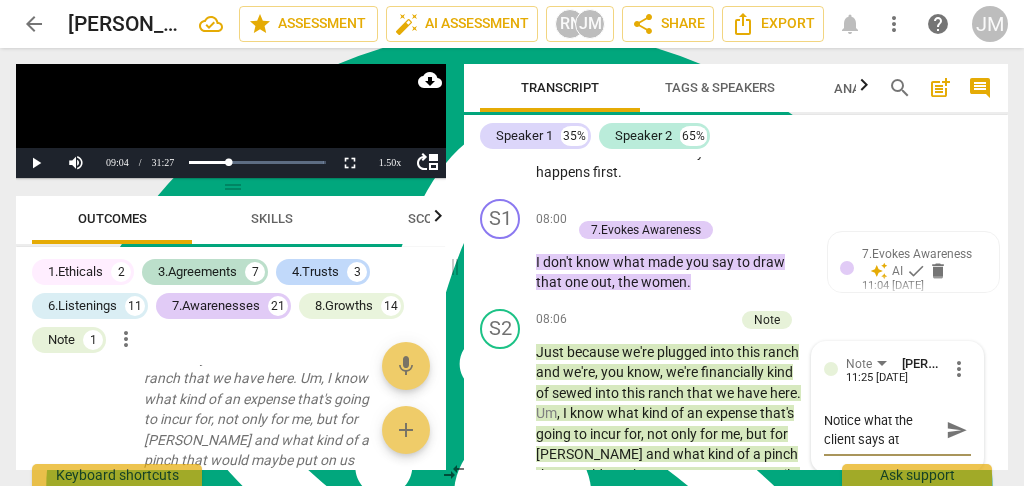 type on "Notice what the client says at" 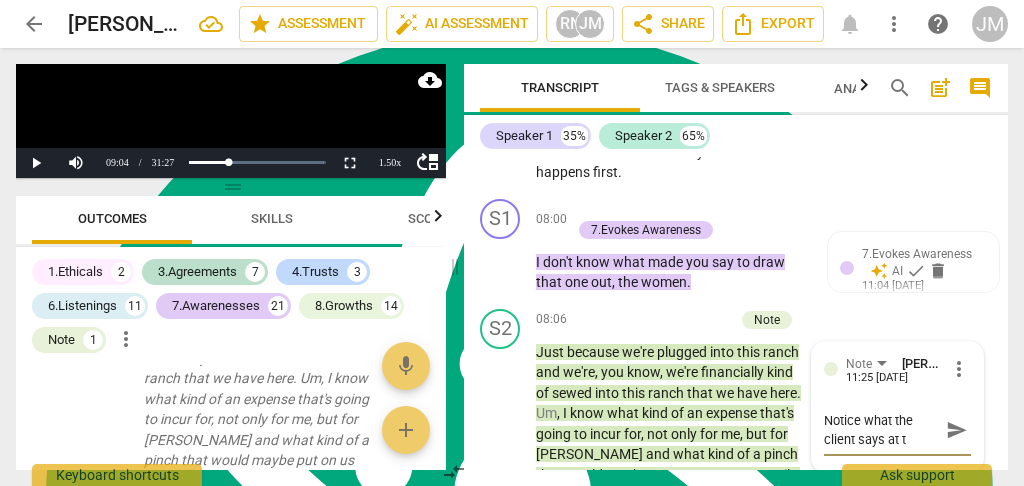 type on "Notice what the client says at th" 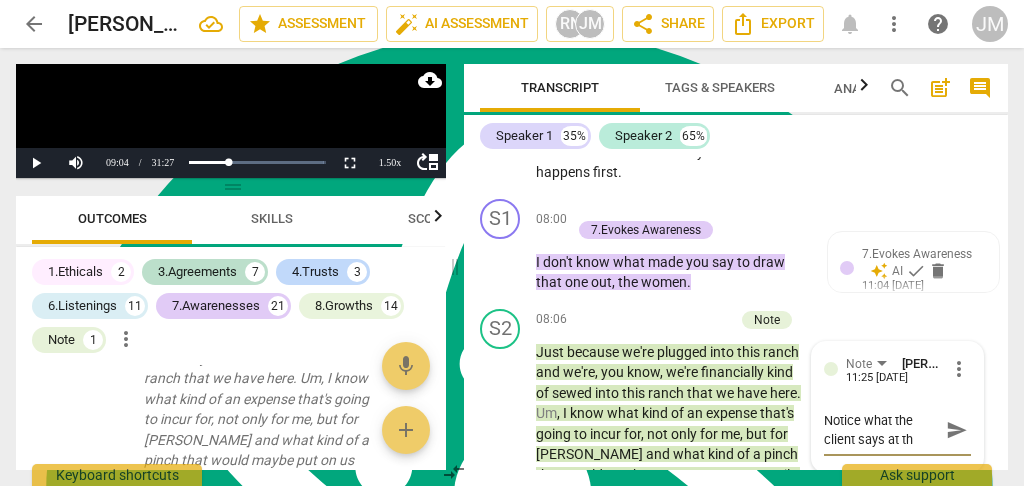 type on "Notice what the client says at the" 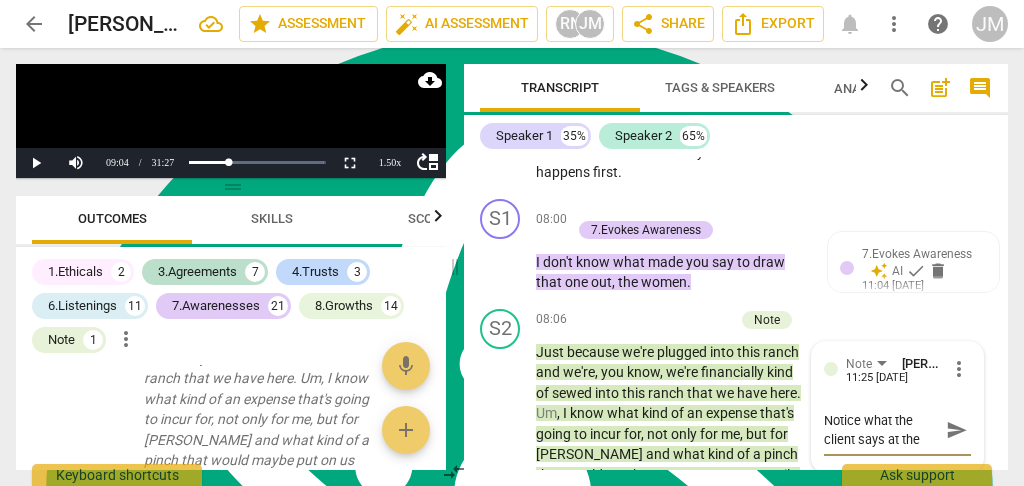 type on "Notice what the client says at the" 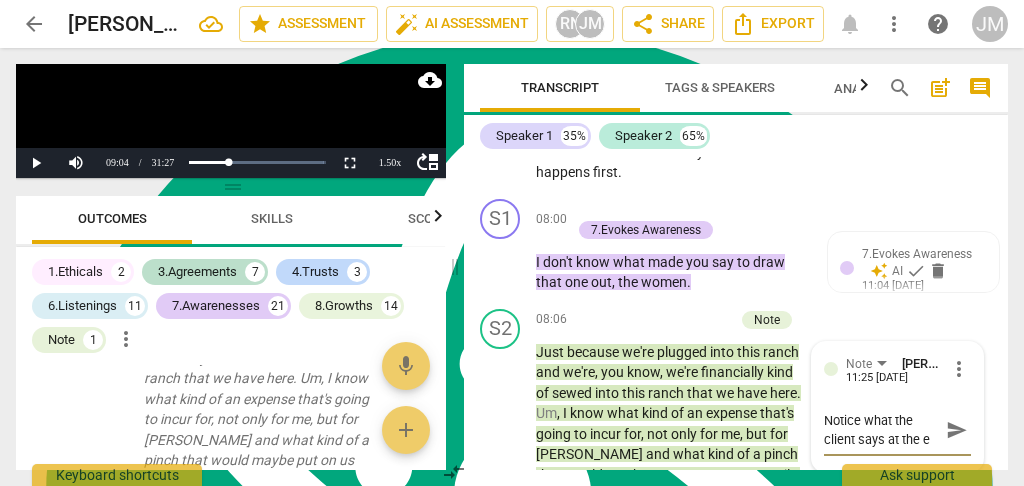 type on "Notice what the client says at the en" 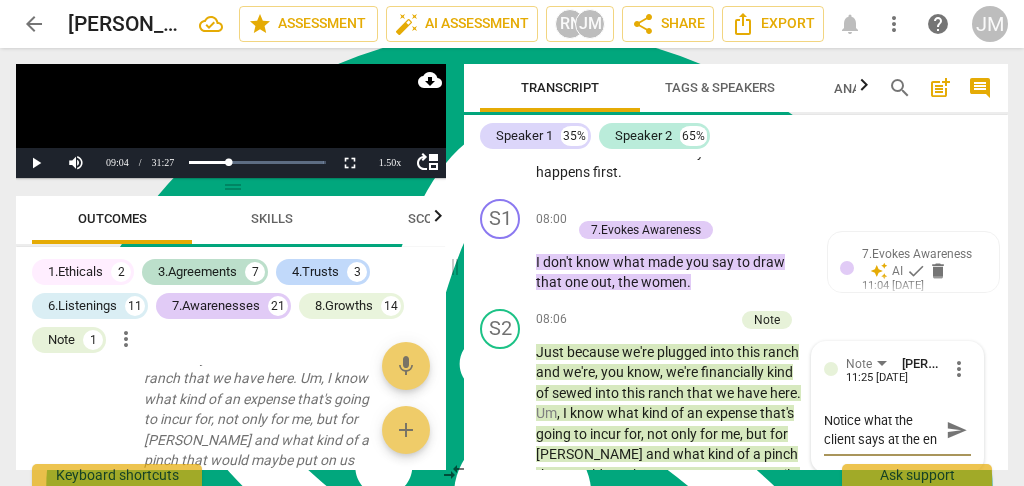 scroll, scrollTop: 17, scrollLeft: 0, axis: vertical 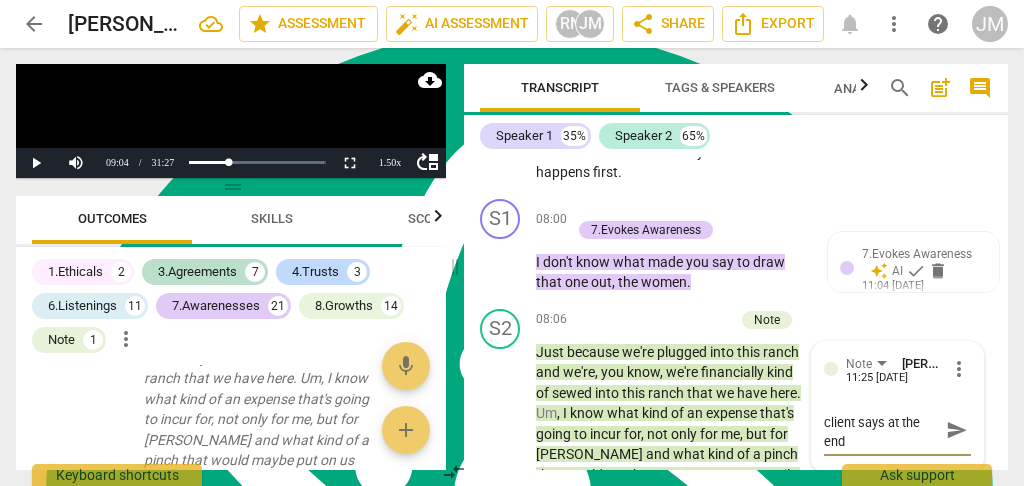 type on "Notice what the client says at the end" 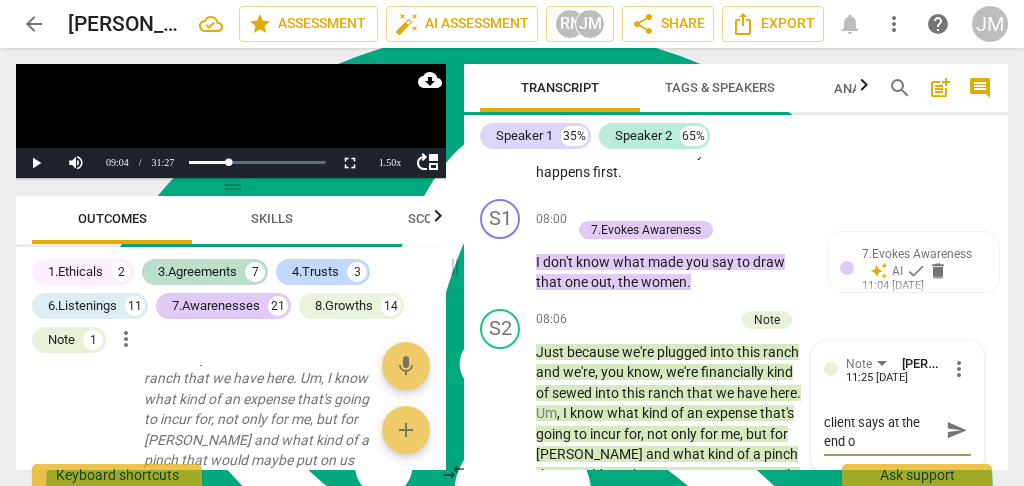 type on "Notice what the client says at the end of" 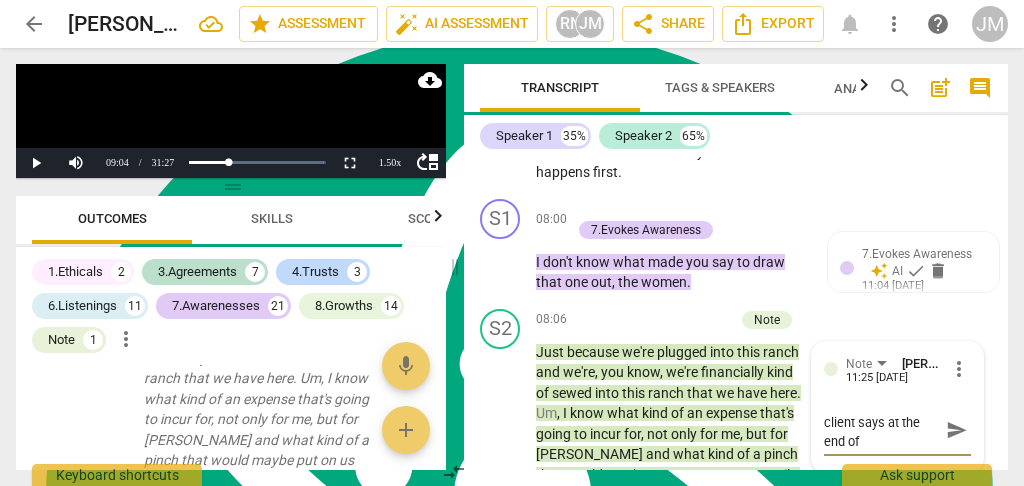 type on "Notice what the client says at the end of" 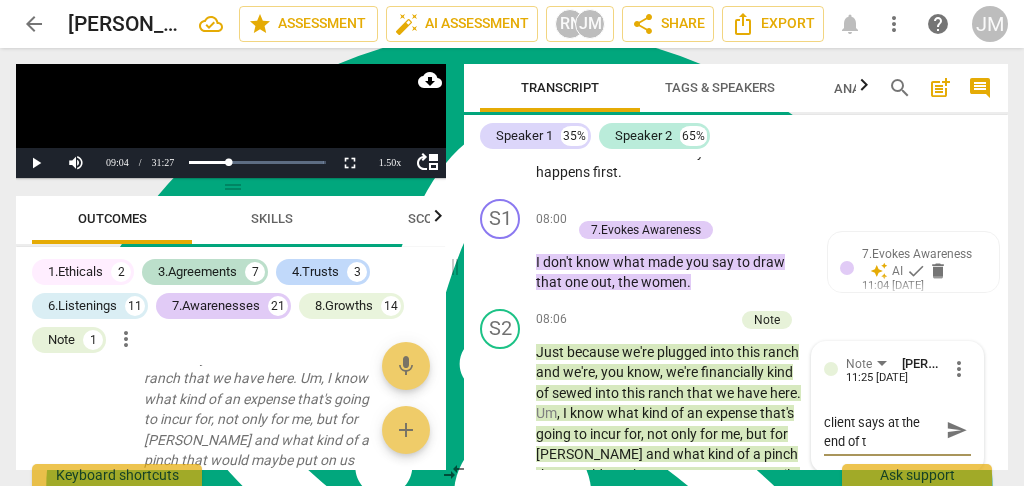 type on "Notice what the client says at the end of th" 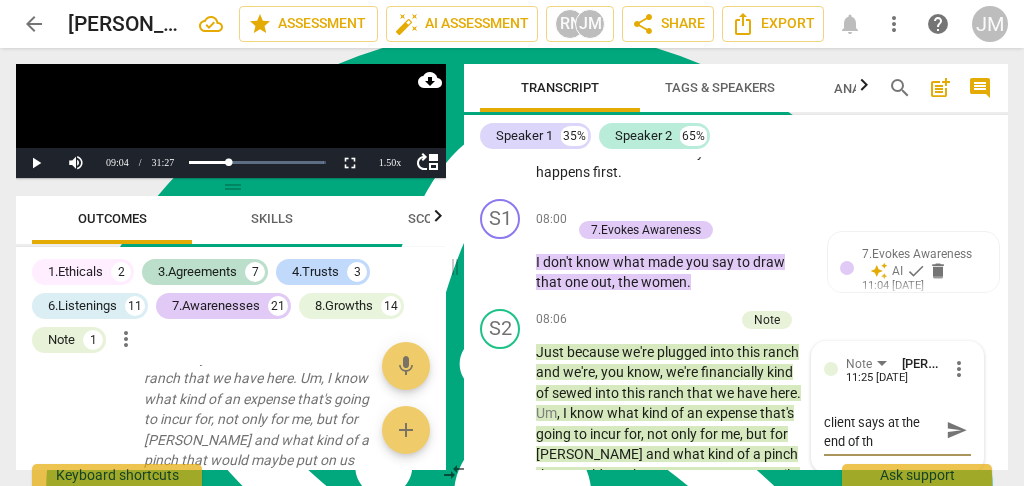 type on "Notice what the client says at the end of the" 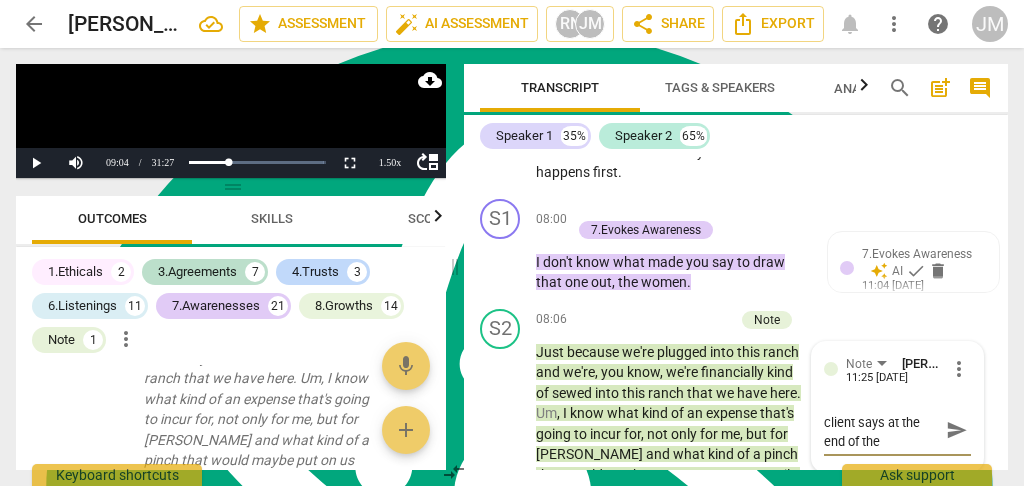 type on "Notice what the client says at the end of the" 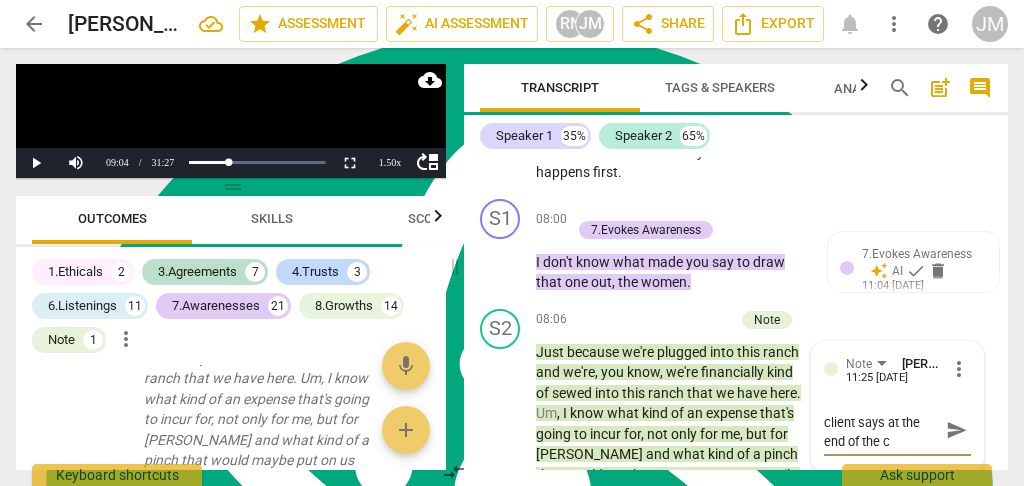 type on "Notice what the client says at the end of the co" 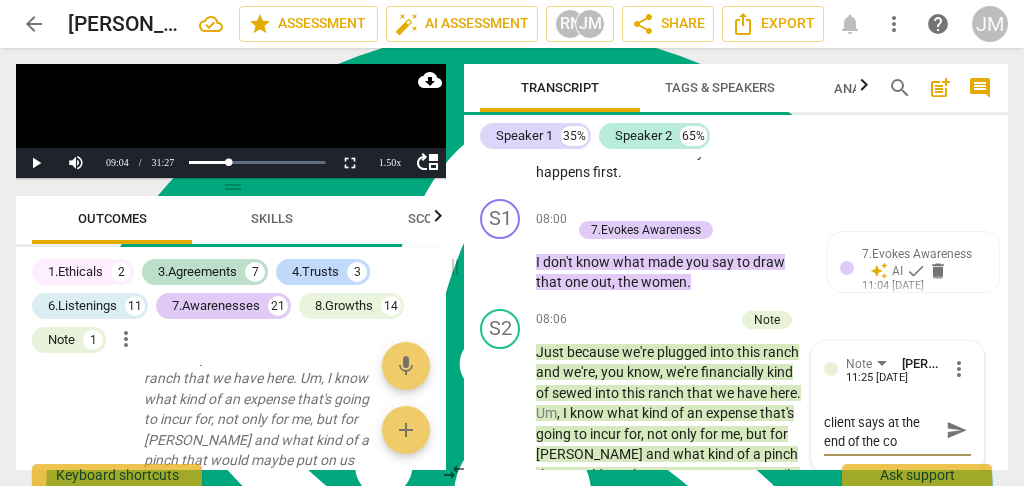 type on "Notice what the client says at the end of the con" 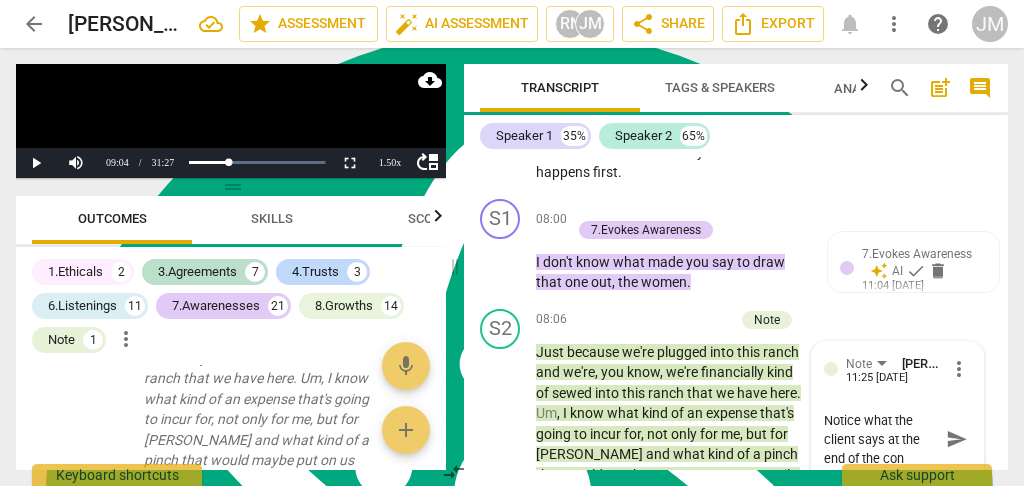 scroll, scrollTop: 0, scrollLeft: 0, axis: both 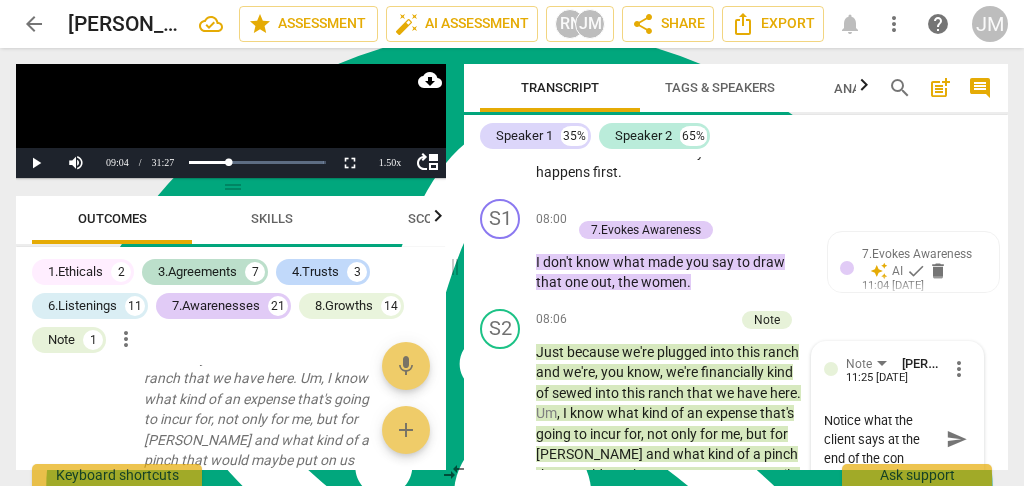 type on "Notice what the client says at the end of the conv" 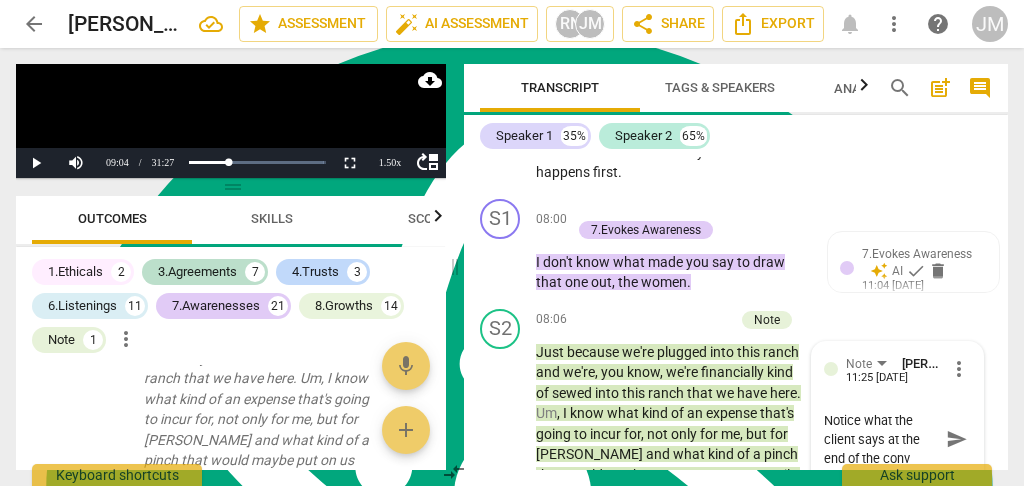 type on "Notice what the client says at the end of the conve" 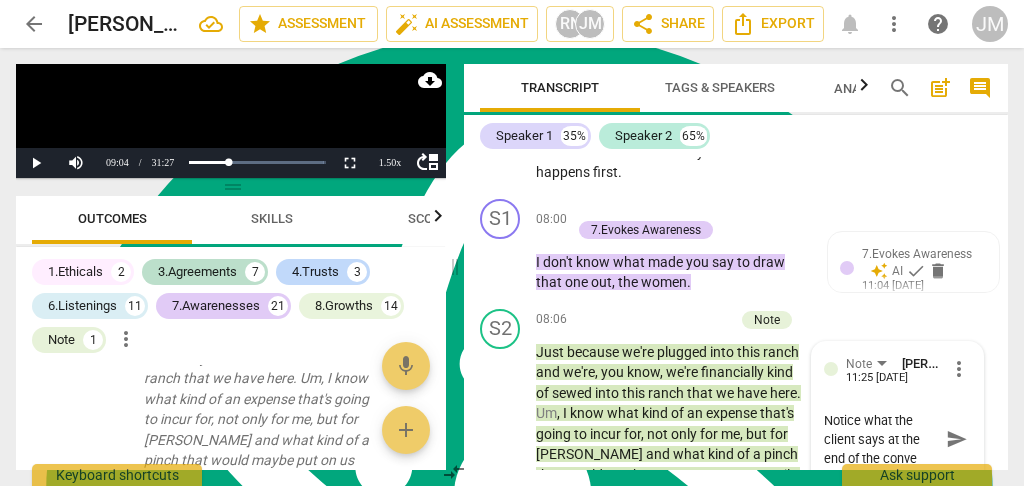 type on "Notice what the client says at the end of the conver" 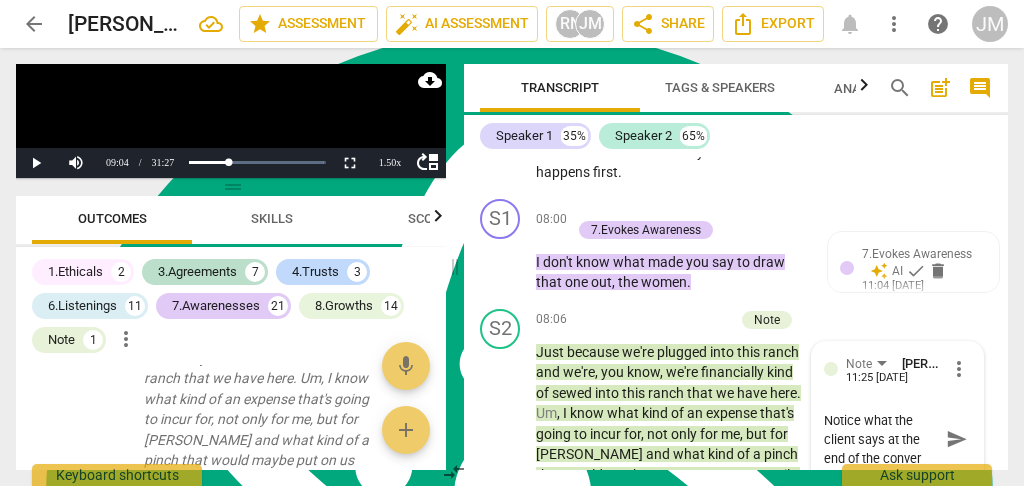 type on "Notice what the client says at the end of the convers" 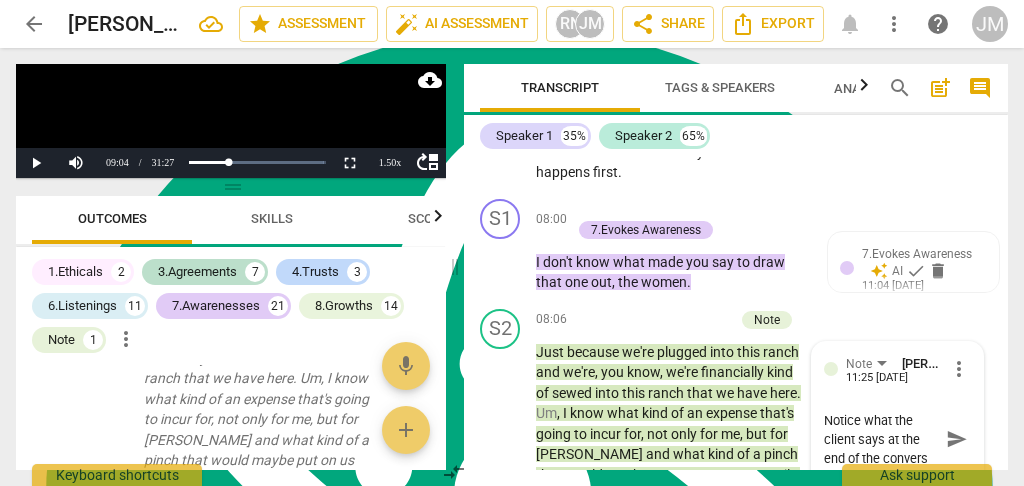 type on "Notice what the client says at the end of the conversa" 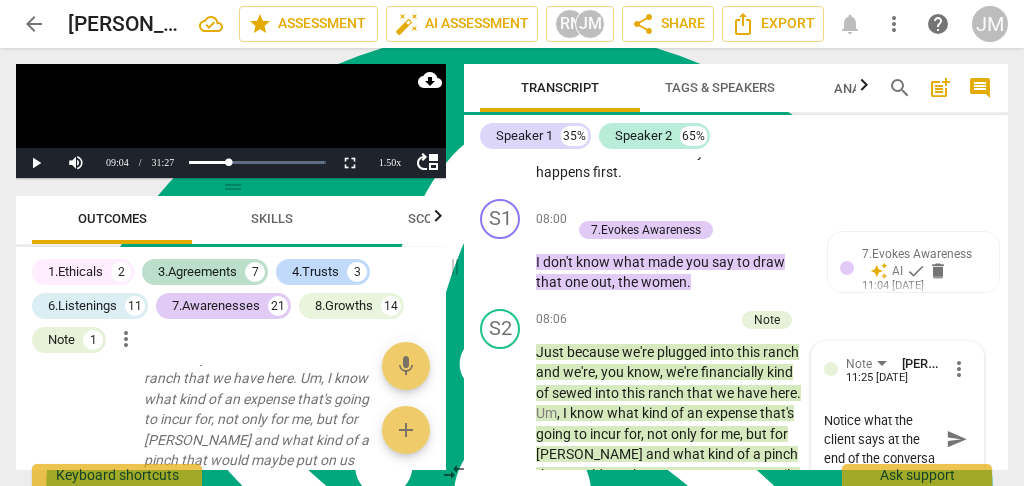 type on "Notice what the client says at the end of the conversat" 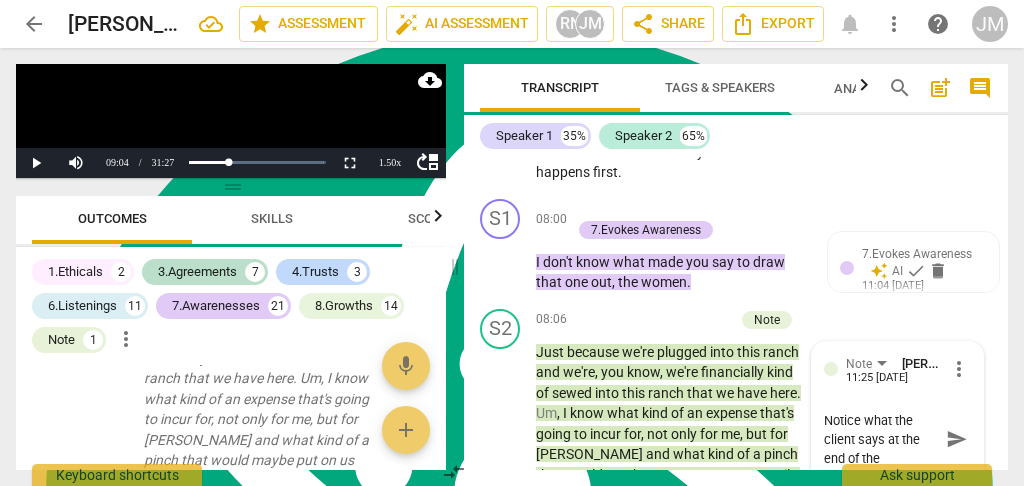 scroll, scrollTop: 17, scrollLeft: 0, axis: vertical 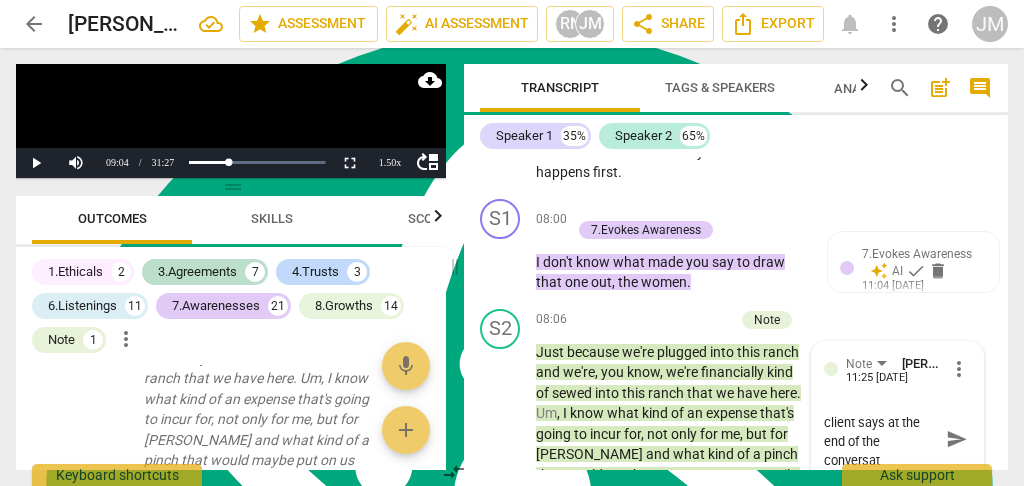 type on "Notice what the client says at the end of the conversati" 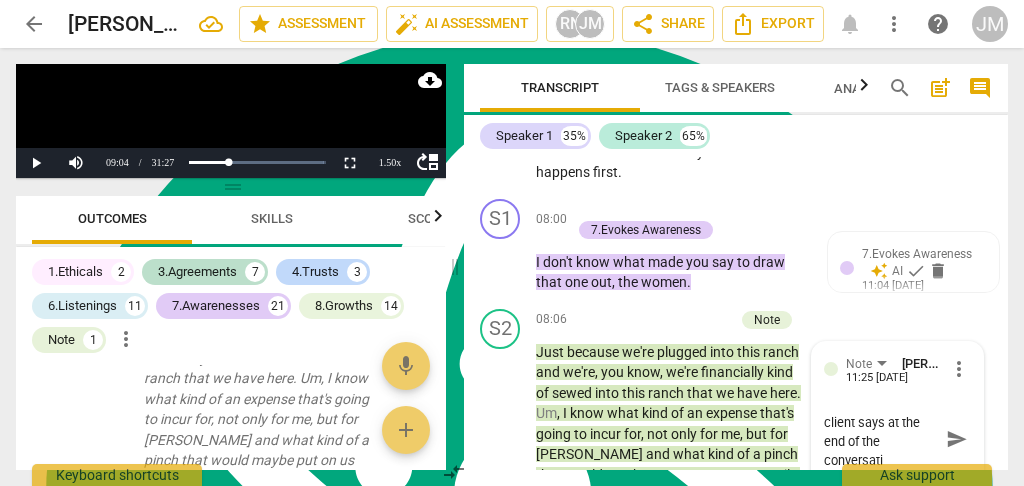 type on "Notice what the client says at the end of the conversatio" 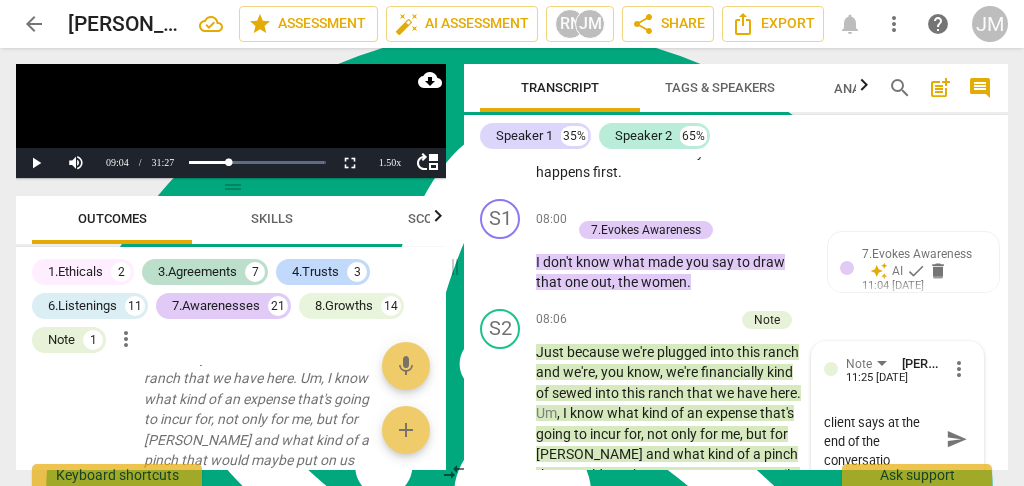 type on "Notice what the client says at the end of the conversation" 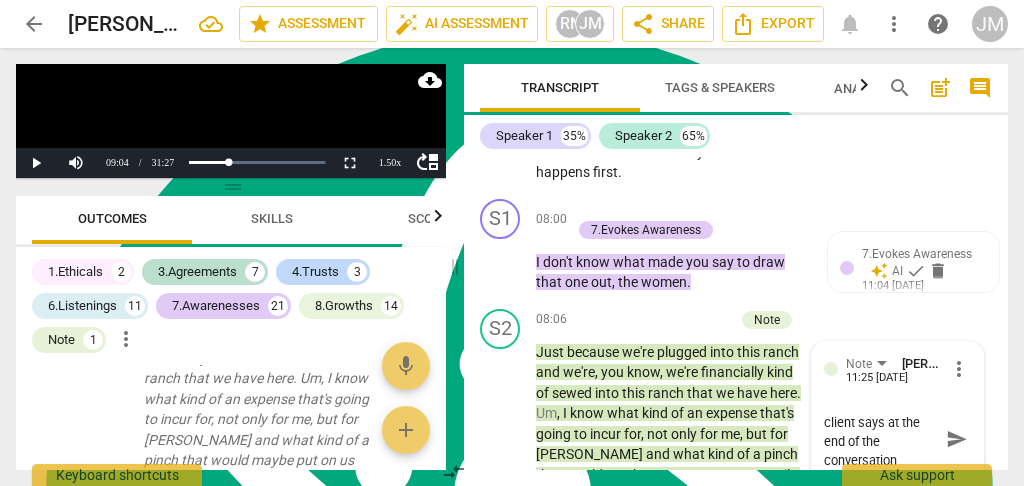 type on "Notice what the client says at the end of the conversation." 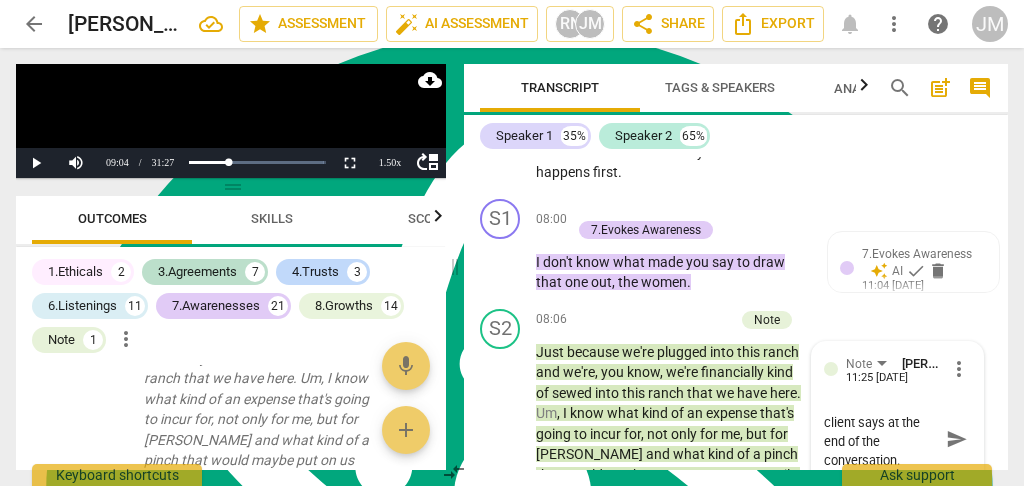 type on "Notice what the client says at the end of the conversation." 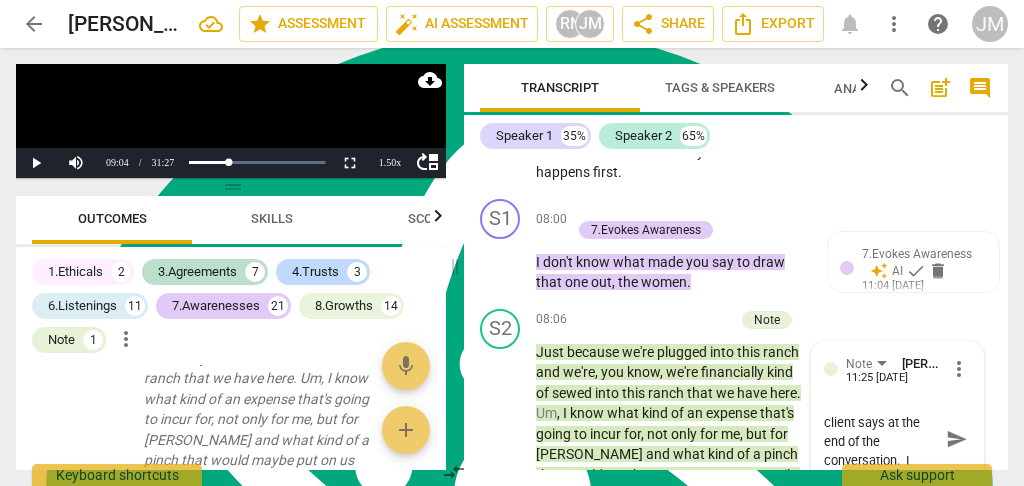 type on "Notice what the client says at the end of the conversation.  It" 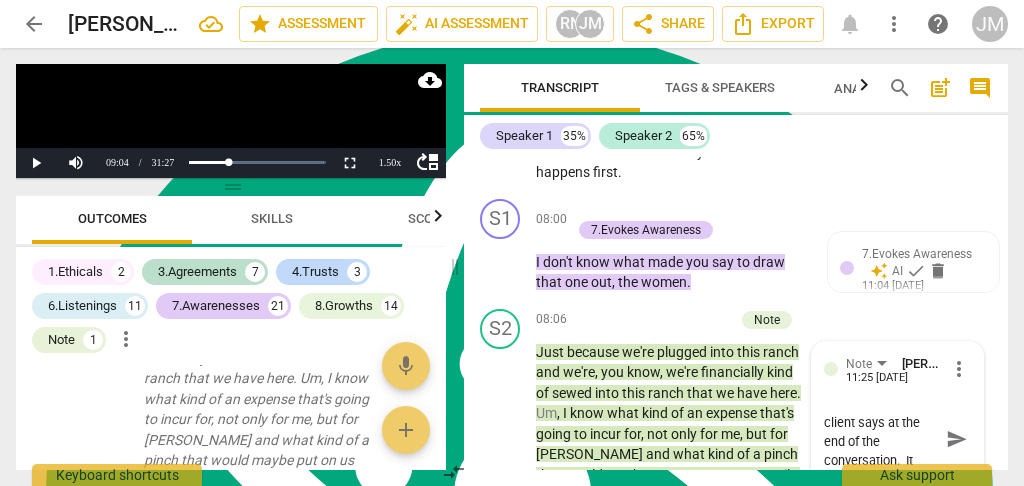 type on "Notice what the client says at the end of the conversation.  It'" 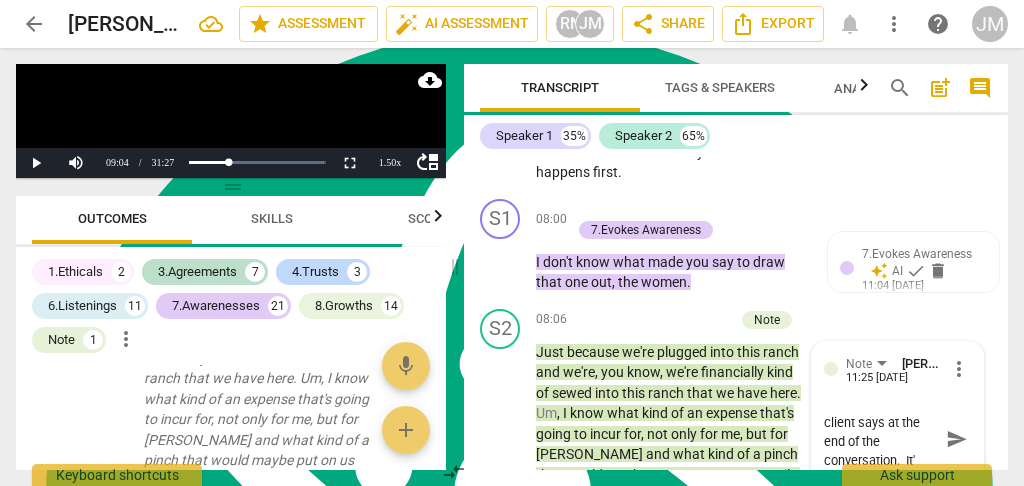 type on "Notice what the client says at the end of the conversation.  It's" 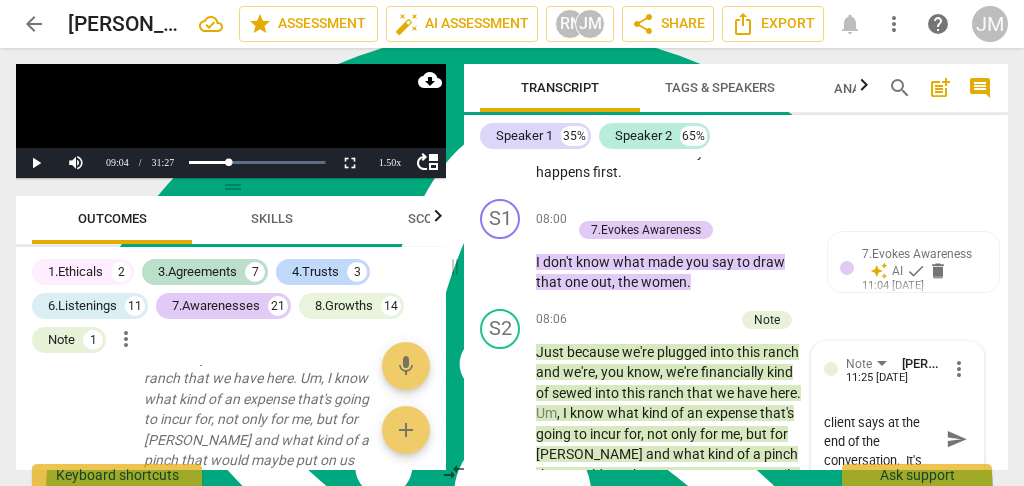 type on "Notice what the client says at the end of the conversation.  It's" 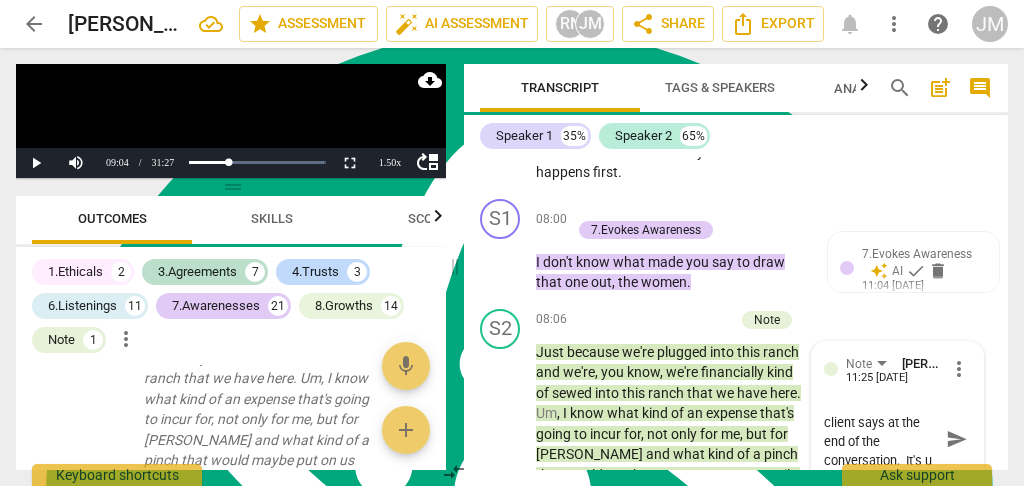 scroll, scrollTop: 36, scrollLeft: 0, axis: vertical 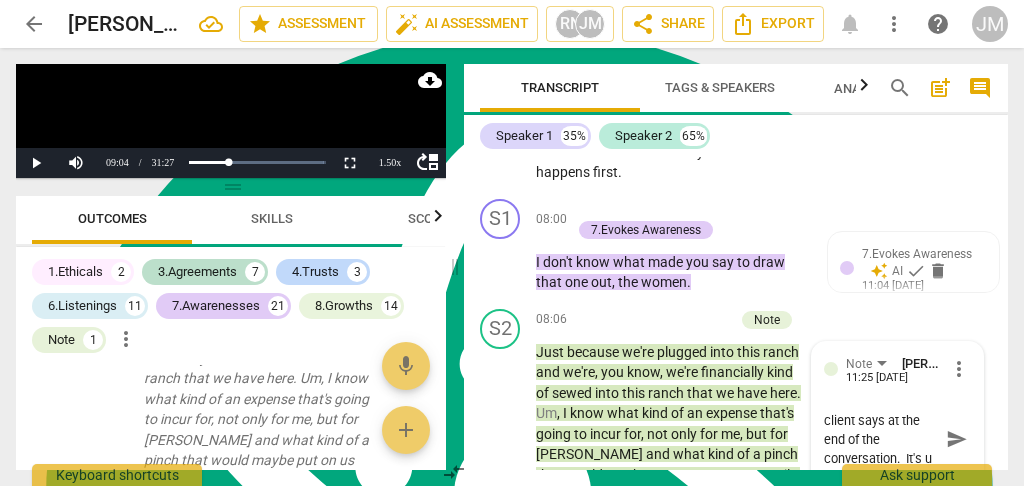 type on "Notice what the client says at the end of the conversation.  It's us" 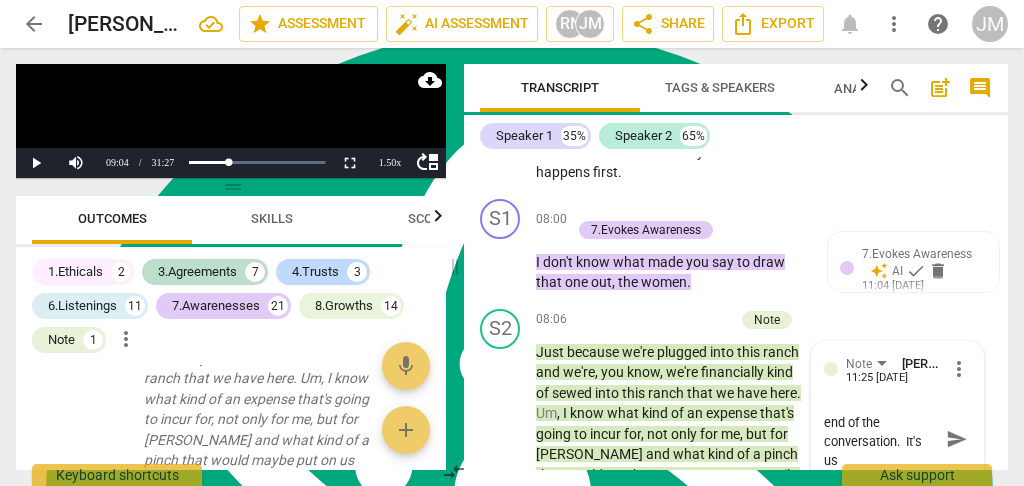 type on "Notice what the client says at the end of the conversation.  It's usu" 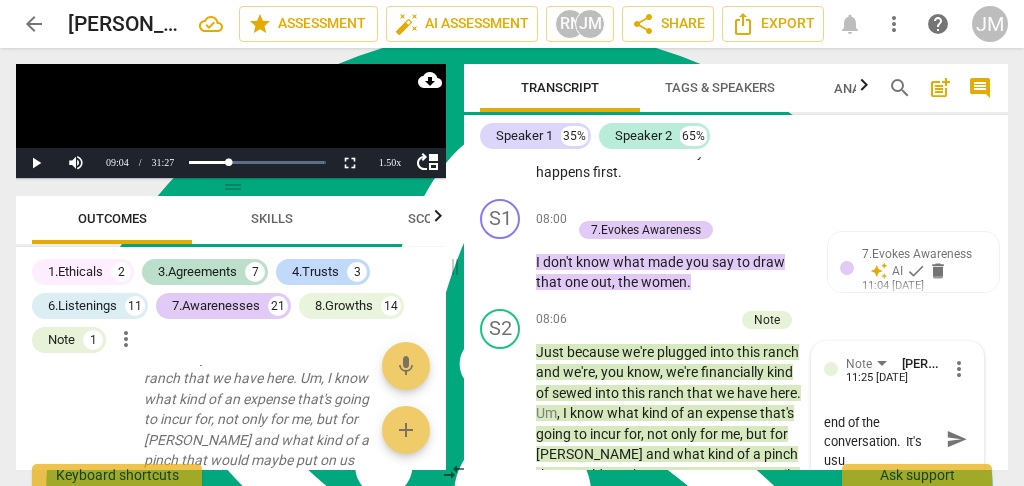 type on "Notice what the client says at the end of the conversation.  It's usua" 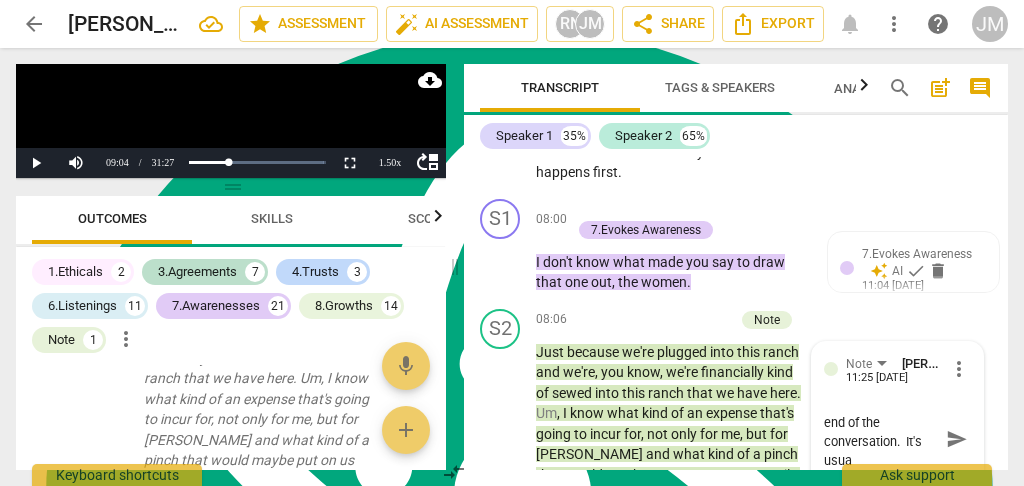 type on "Notice what the client says at the end of the conversation.  It's usual" 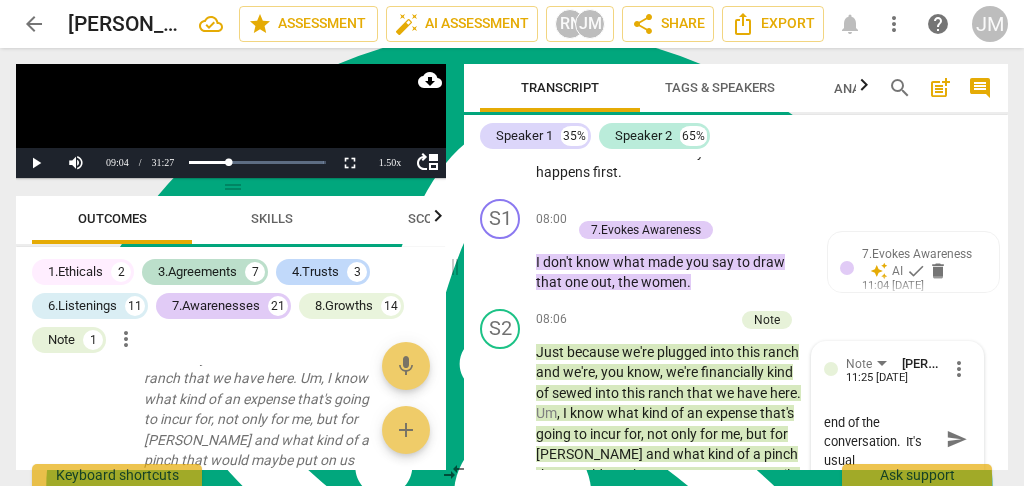 type on "Notice what the client says at the end of the conversation.  It's usuall" 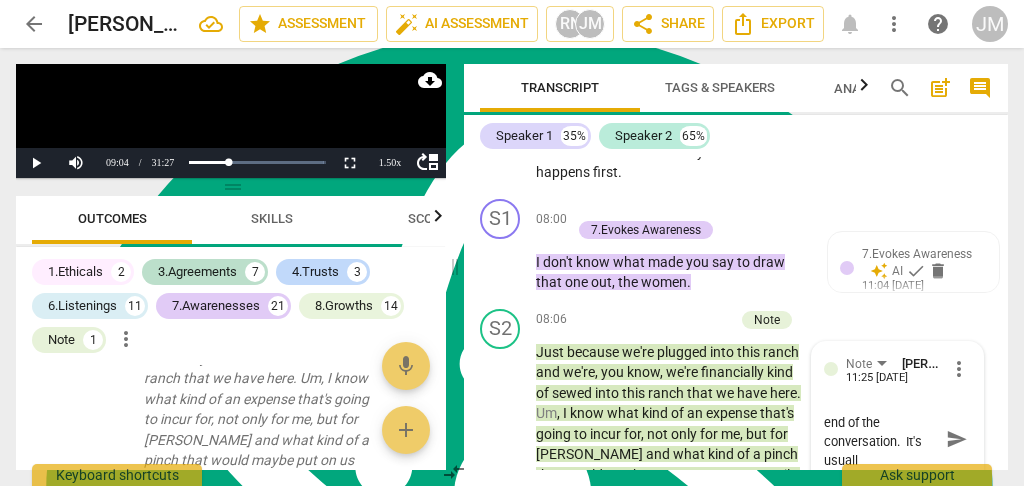 type on "Notice what the client says at the end of the conversation.  It's usually" 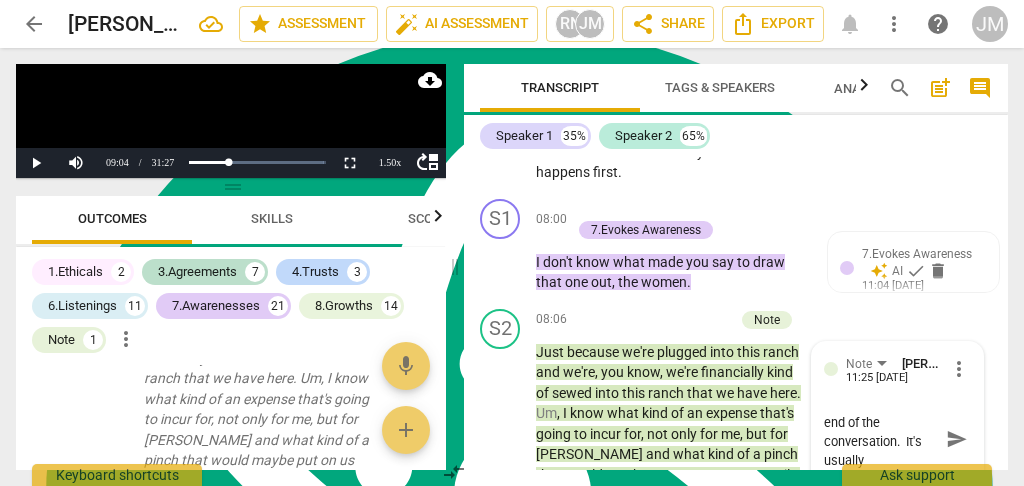 type on "Notice what the client says at the end of the conversation.  It's usually" 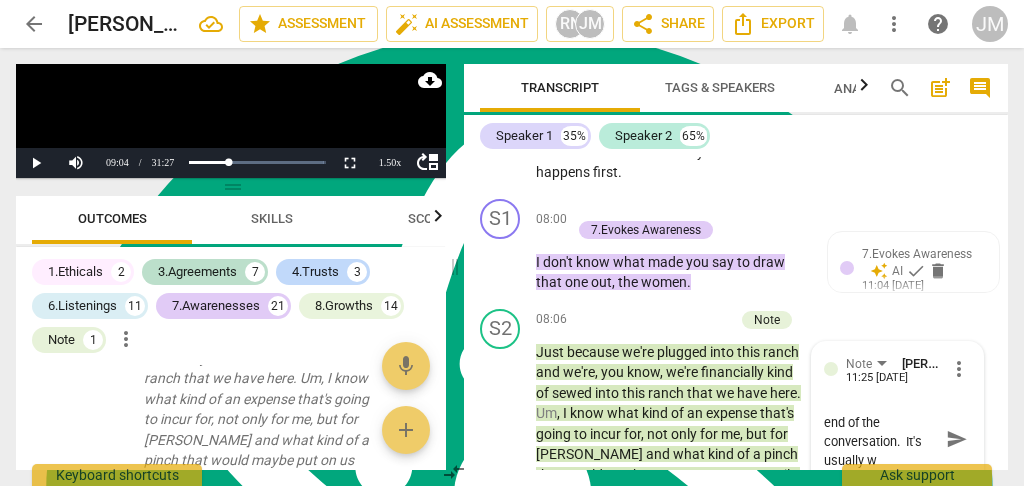 scroll, scrollTop: 18, scrollLeft: 0, axis: vertical 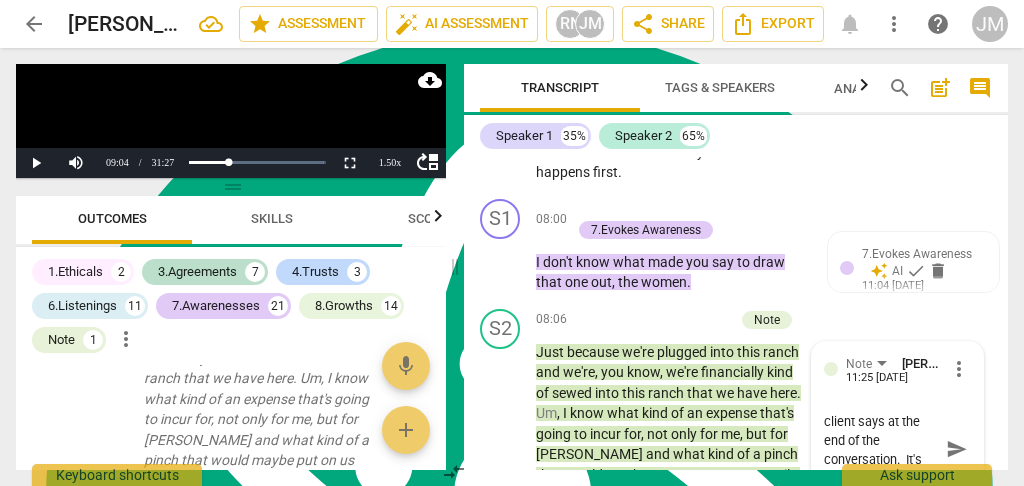 type on "Notice what the client says at the end of the conversation.  It's usually wh" 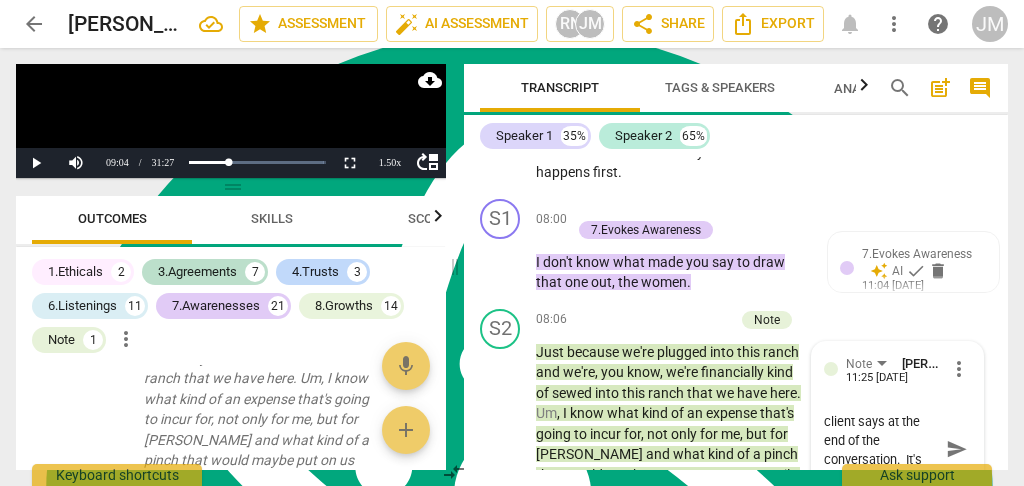 type on "Notice what the client says at the end of the conversation.  It's usually wh" 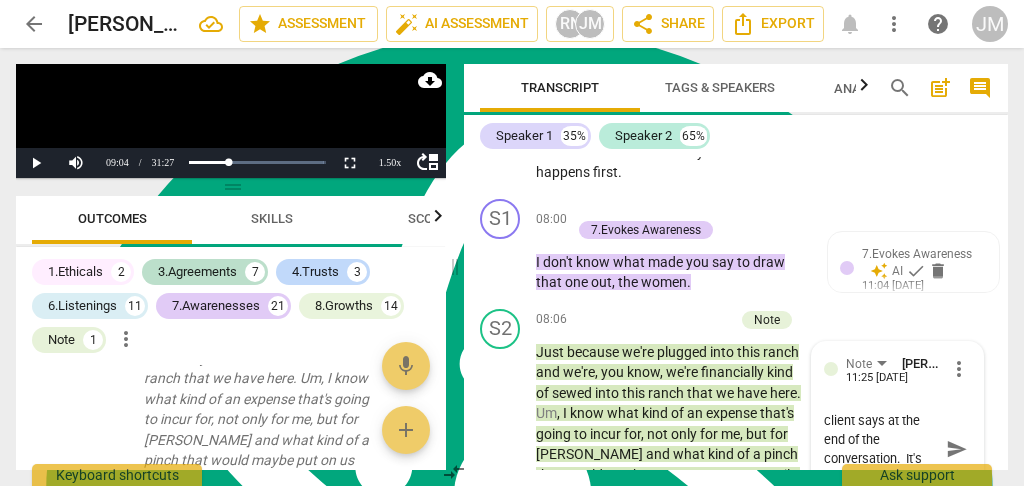 type on "Notice what the client says at the end of the conversation.  It's usually what is most" 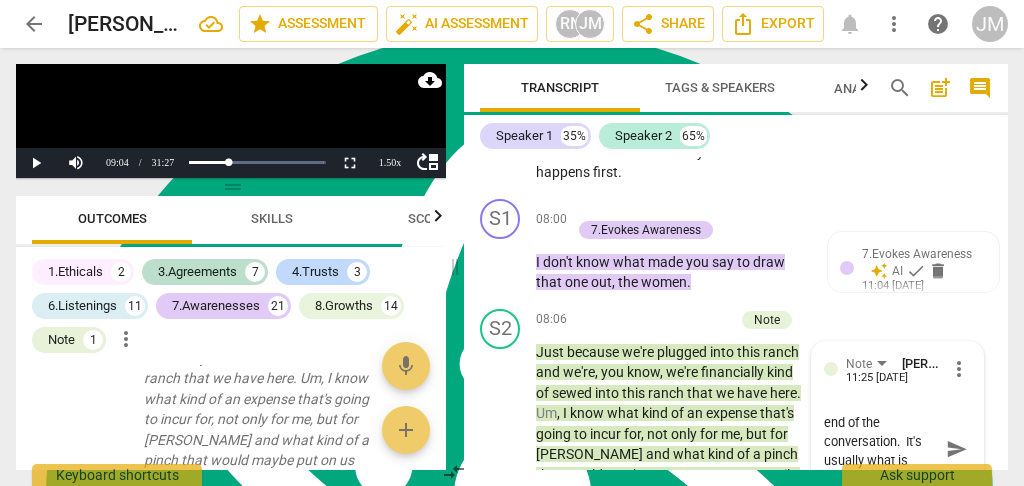 type on "Notice what the client says at the end of the conversation.  It's usually what is most" 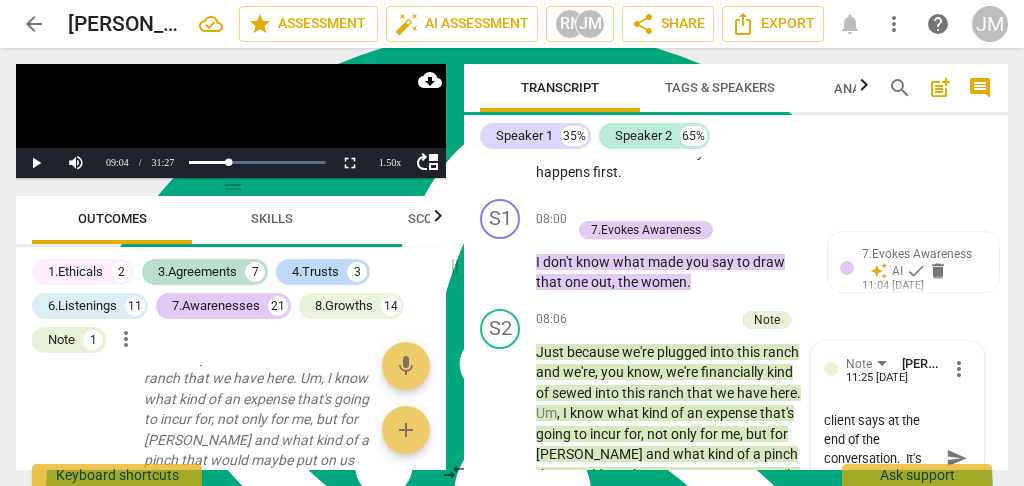 type on "Notice what the client says at the end of the conversation.  It's usually what is most important to" 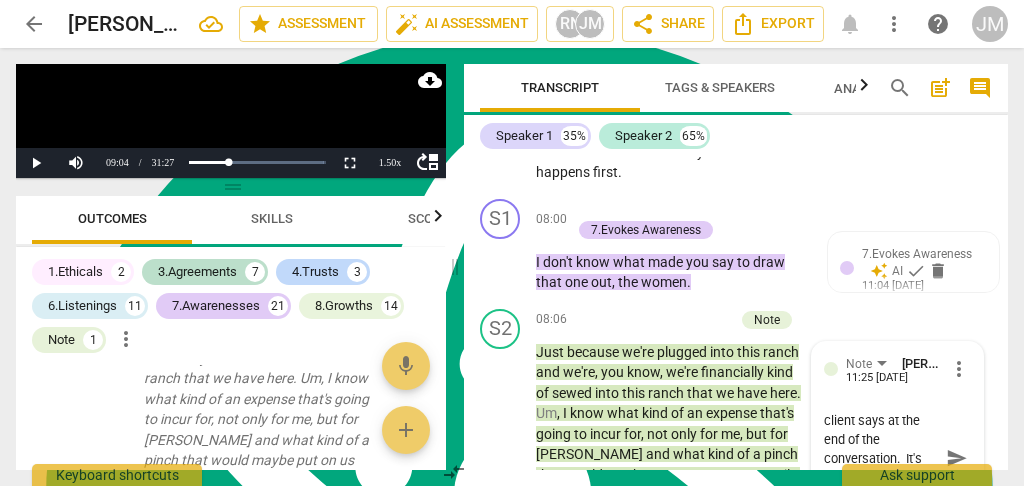 type on "Notice what the client says at the end of the conversation.  It's usually what is most important to" 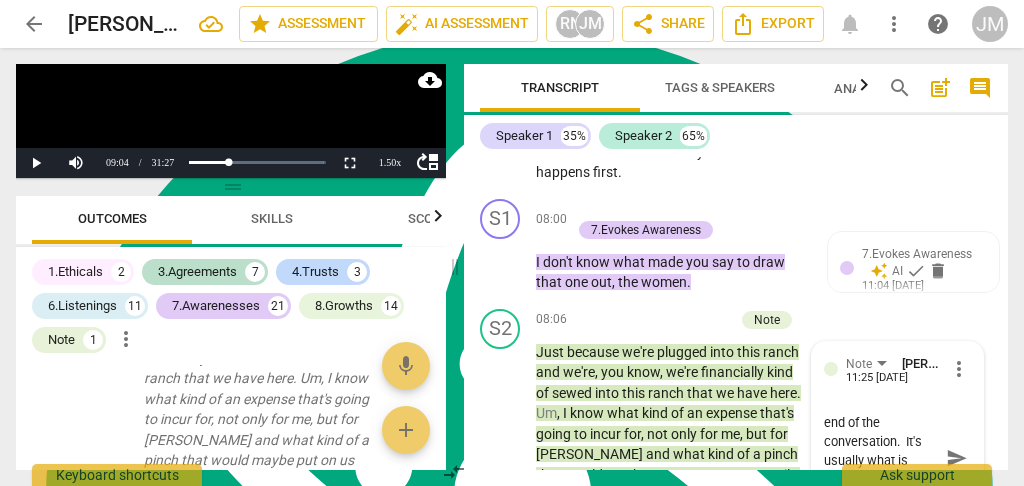 type on "Notice what the client says at the end of the conversation.  It's usually what is most important to them" 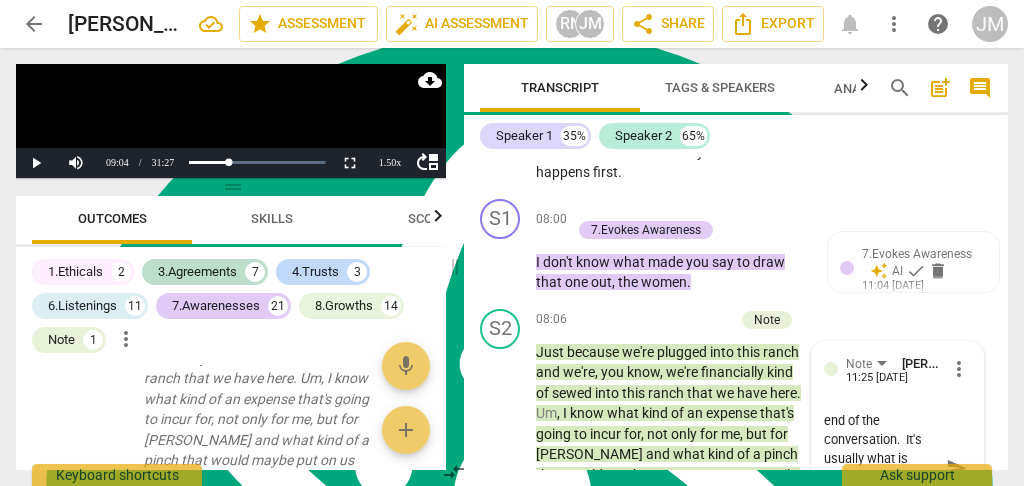 scroll, scrollTop: 37, scrollLeft: 0, axis: vertical 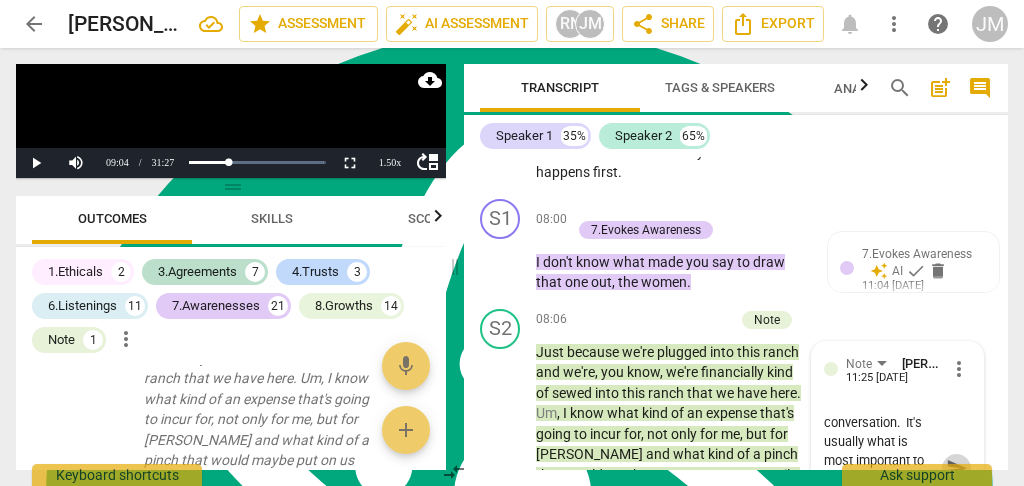 click on "send" at bounding box center (957, 468) 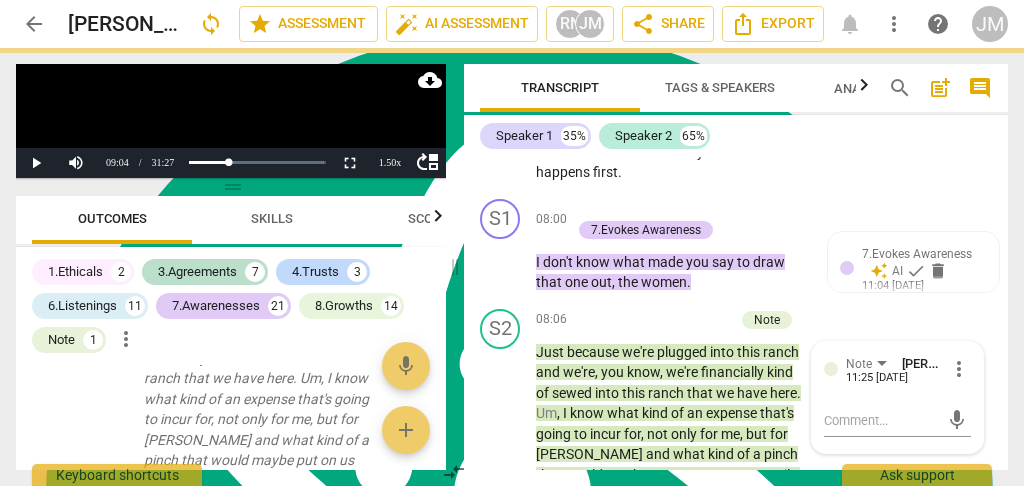 click on "S1 play_arrow pause 08:33 + Add competency 6.Listens Actively 7.Evokes Awareness 8.Facilitates Client Growth keyboard_arrow_right Okay ,   so   you ,   you've   mentioned ,   um ,   all   these   flourishing   Taking ,   uh ,   care   of   itself .   It's   also   taking   care   of   [PERSON_NAME] .   Where ,   um ,   where   would   you   be   at ?   What   would   you   need   to   be   mentally ,   physically ,   spiritually ,   uh ,   in   a   space   to ,   to   be   able   to   handle   all   those   things   going   on ?   What ,   what   do   you   need   to   do . 6.Listens Actively auto_awesome AI check delete 11:04 [DATE]" at bounding box center (736, 672) 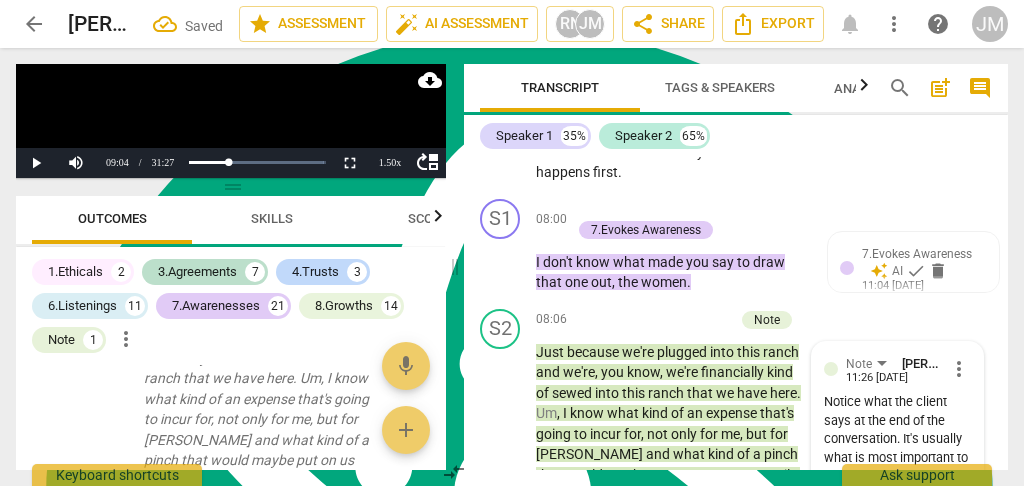 scroll, scrollTop: 0, scrollLeft: 0, axis: both 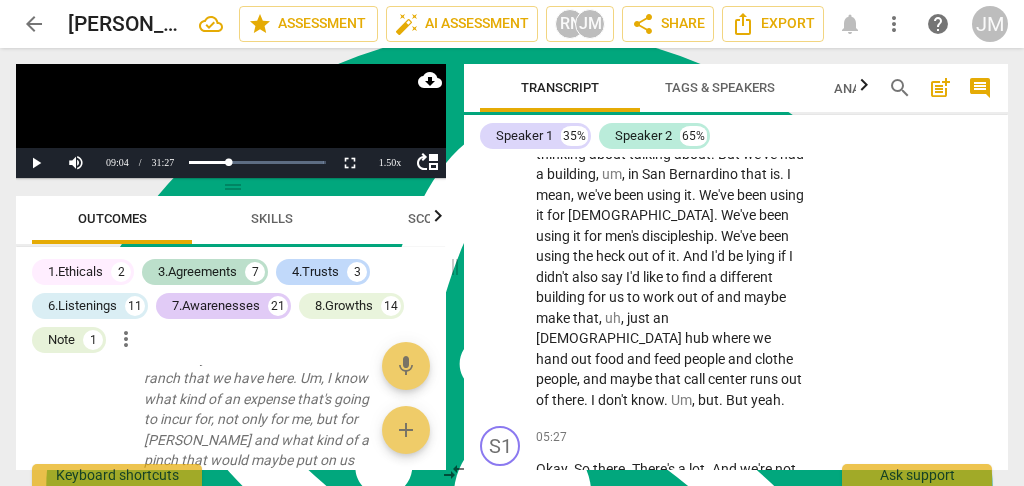 click on "+" at bounding box center [683, 437] 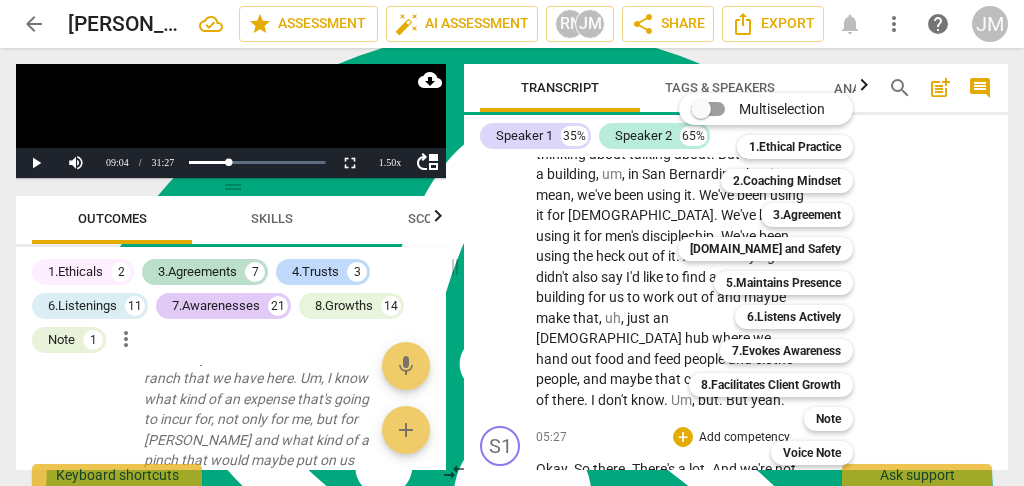 click on "Note" at bounding box center [828, 419] 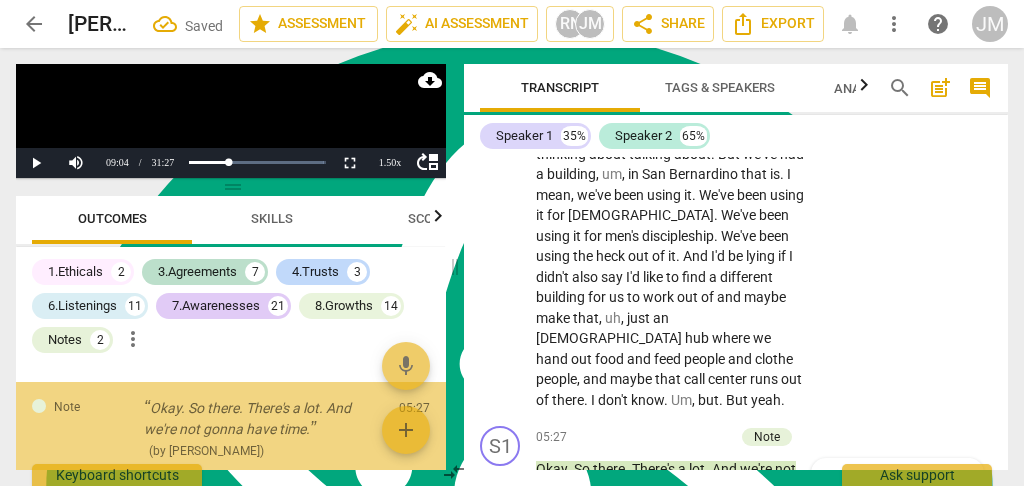 scroll, scrollTop: 920, scrollLeft: 0, axis: vertical 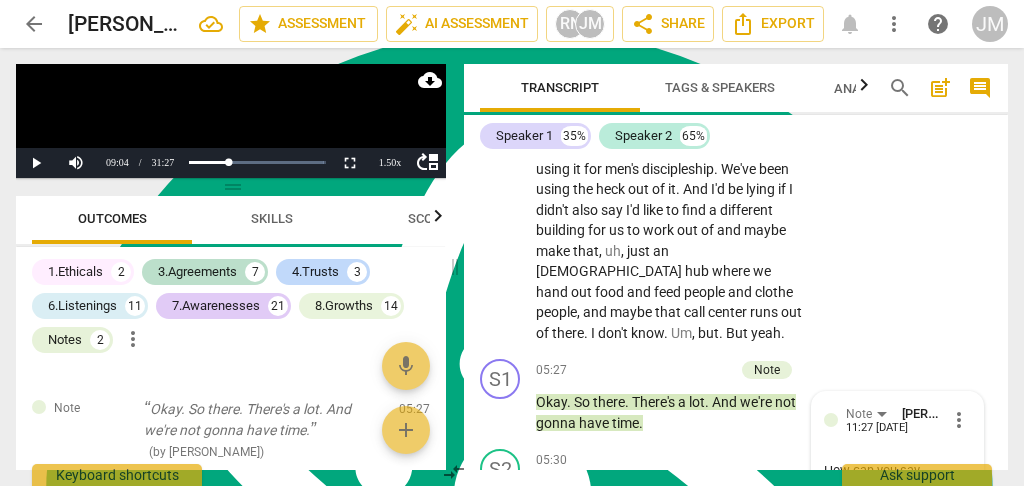 click on "send" at bounding box center [957, 499] 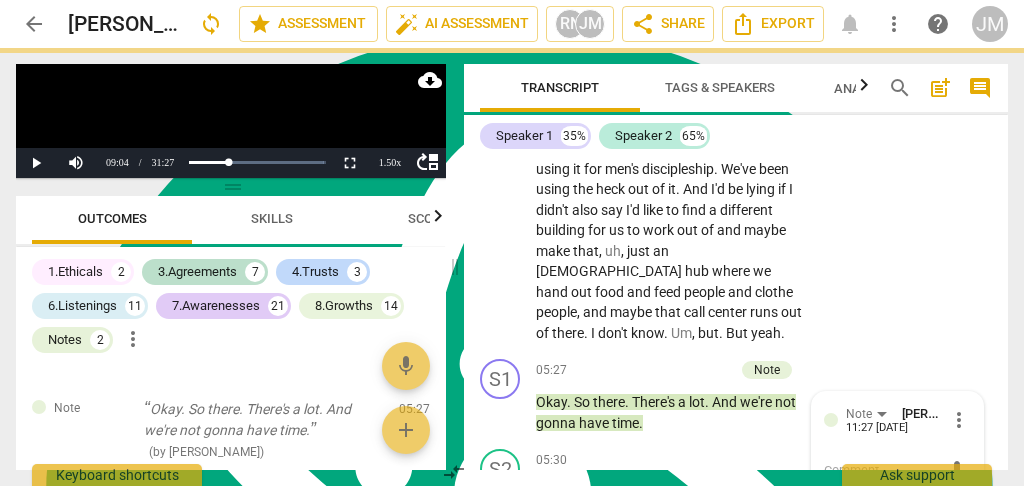 scroll, scrollTop: 0, scrollLeft: 0, axis: both 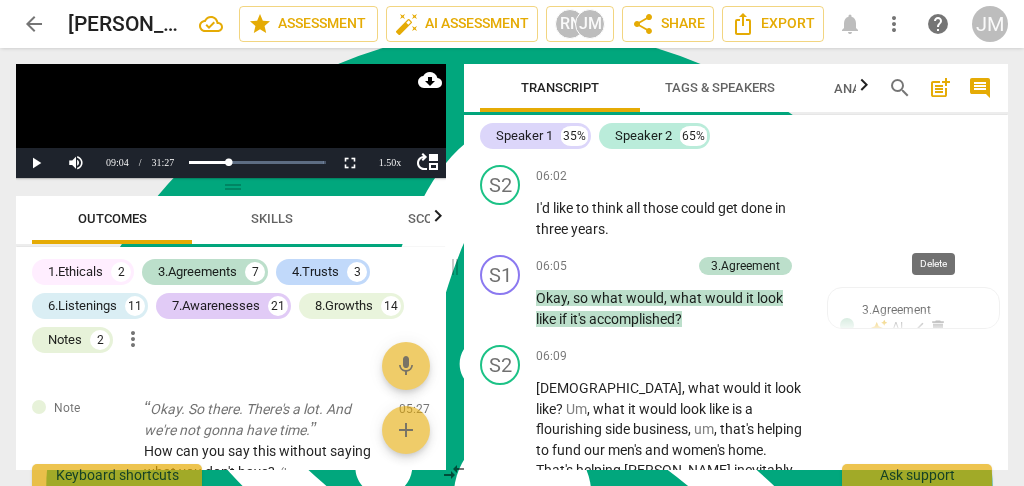 click on "delete" at bounding box center [938, 328] 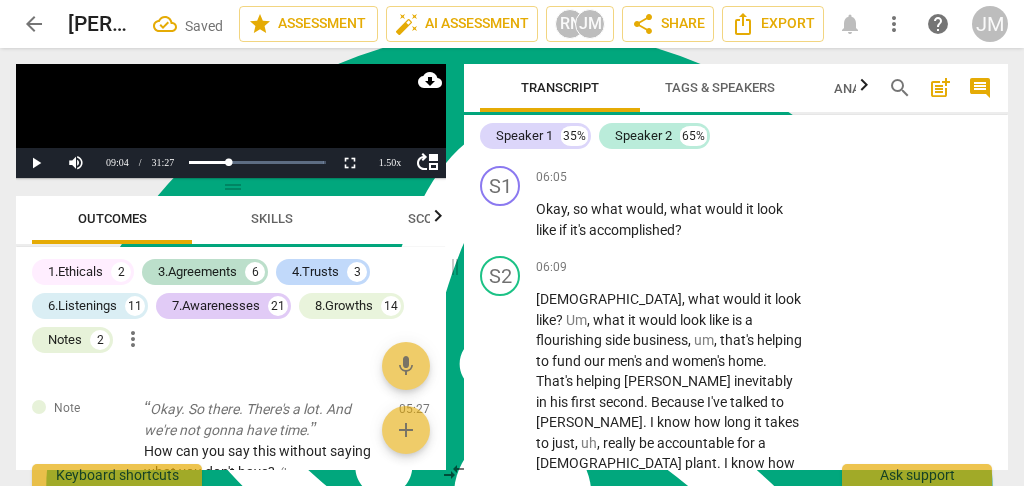scroll, scrollTop: 4251, scrollLeft: 0, axis: vertical 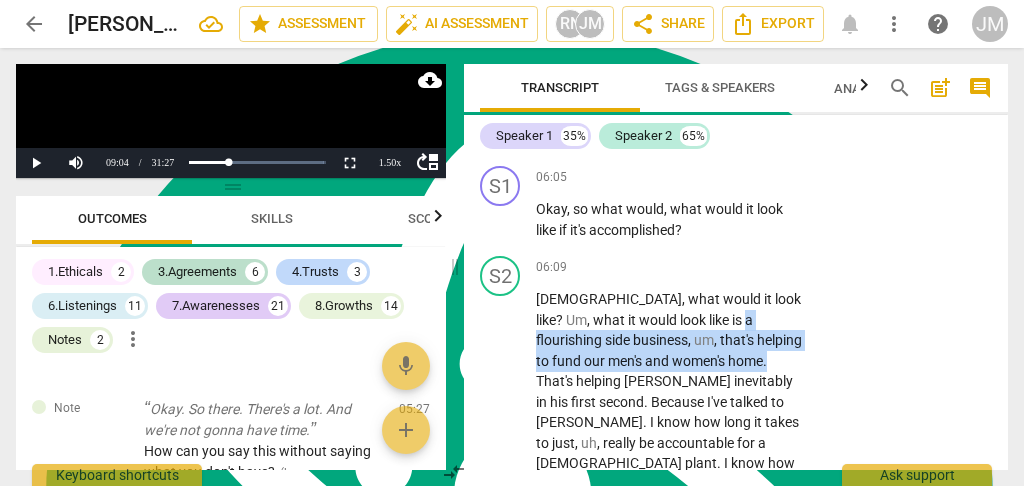 drag, startPoint x: 648, startPoint y: 220, endPoint x: 699, endPoint y: 260, distance: 64.815125 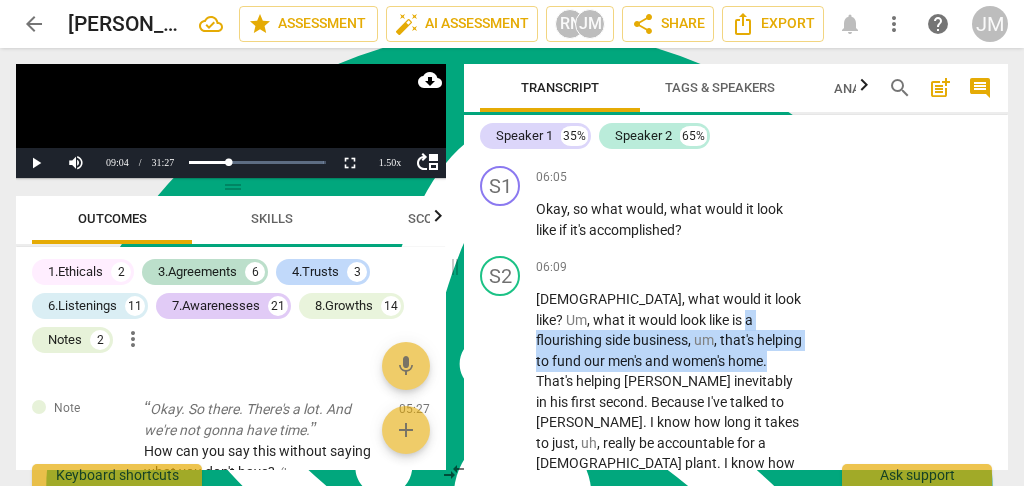 click on "[DEMOGRAPHIC_DATA] ,   what   would   it   look   like ?   Um ,   what   it   would   look   like   is   a   flourishing   side   business ,   um ,   that's   helping   to   fund   our   men's   and   women's   home .   That's   helping   [PERSON_NAME]   inevitably   in   his   first   second .   Because   I've   talked   to   [PERSON_NAME] .   I   know   how   long   it   takes   to   just ,   uh ,   really   be   accountable   for   a   [DEMOGRAPHIC_DATA]   plant .   I   know   how   fiscally   responsible   we've   been   and   how   tough   it's   been   on   us .   Uh ,   I   can   only   imagine   that'll   be   what   [PERSON_NAME]   is   going   to   be   facing .   Um ,   so   to   be   able   to   stand   alongside   him   in   this   [DEMOGRAPHIC_DATA]   plant   and   not   just   kick   him   out   and   say ,   here   you   go ,   here's   a   building .   Make   it   happen .   Uh ,   but   to   um ,   not   overextend   ourselves ,   but   not   get ,   um ,   but   not   be   afraid   to   get   a   little   uncomfortable .   Um ,   and   then   to     a" at bounding box center (671, 627) 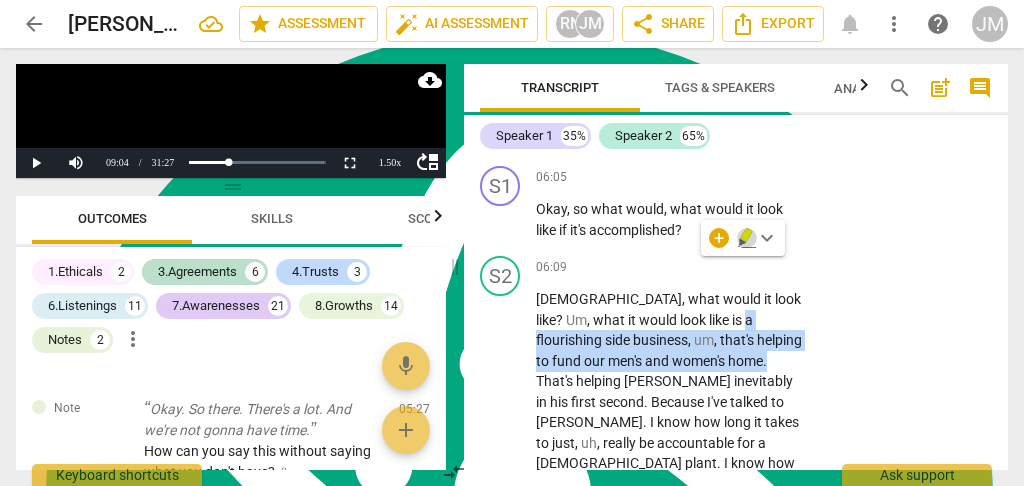 click 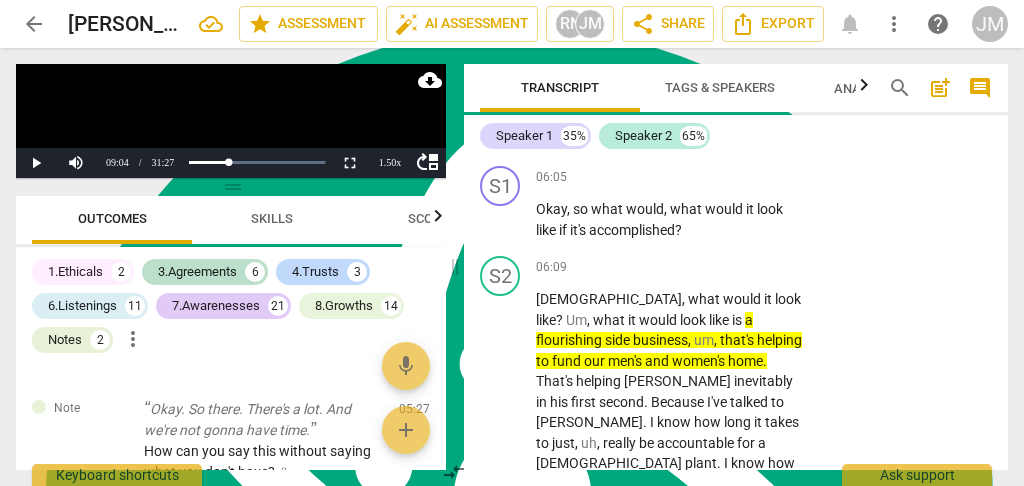 click on "+" at bounding box center [683, 267] 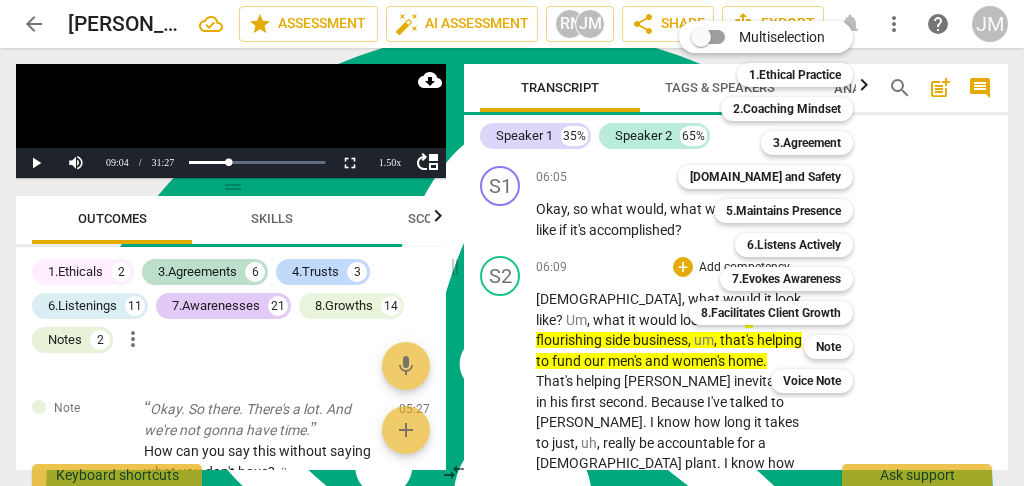 click on "Note" at bounding box center [828, 347] 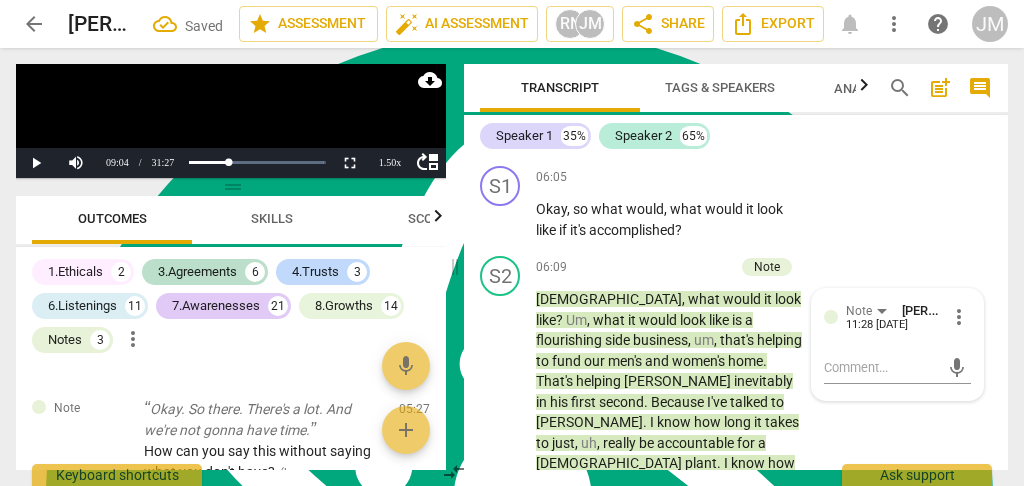 scroll, scrollTop: 4430, scrollLeft: 0, axis: vertical 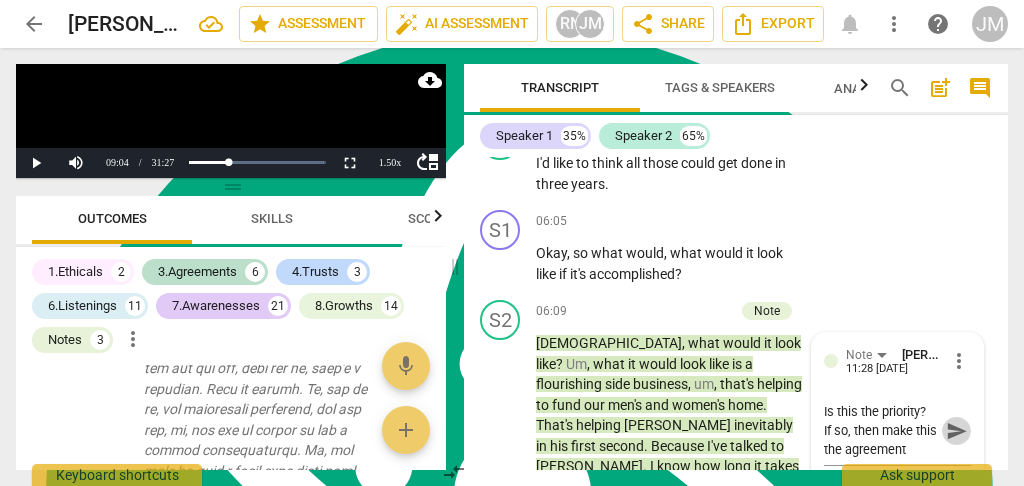 click on "send" at bounding box center [956, 431] 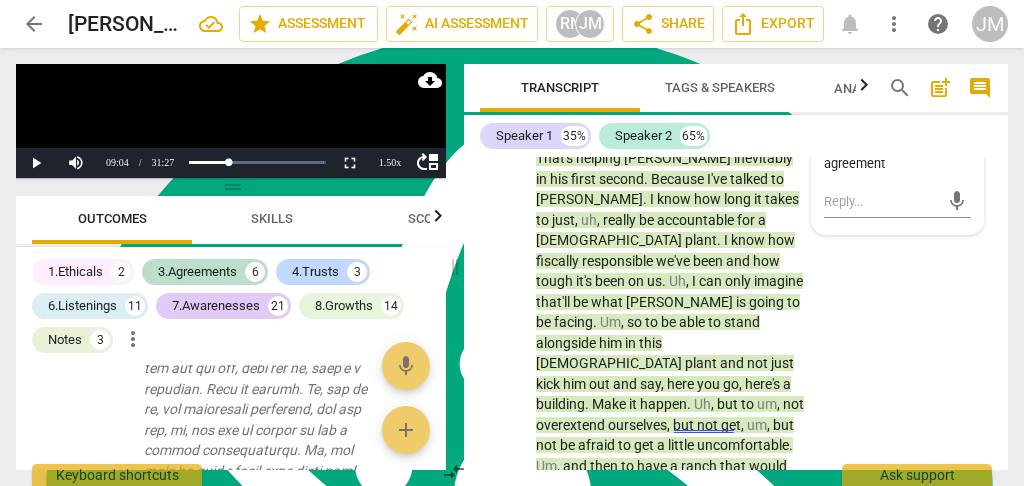 scroll, scrollTop: 4474, scrollLeft: 0, axis: vertical 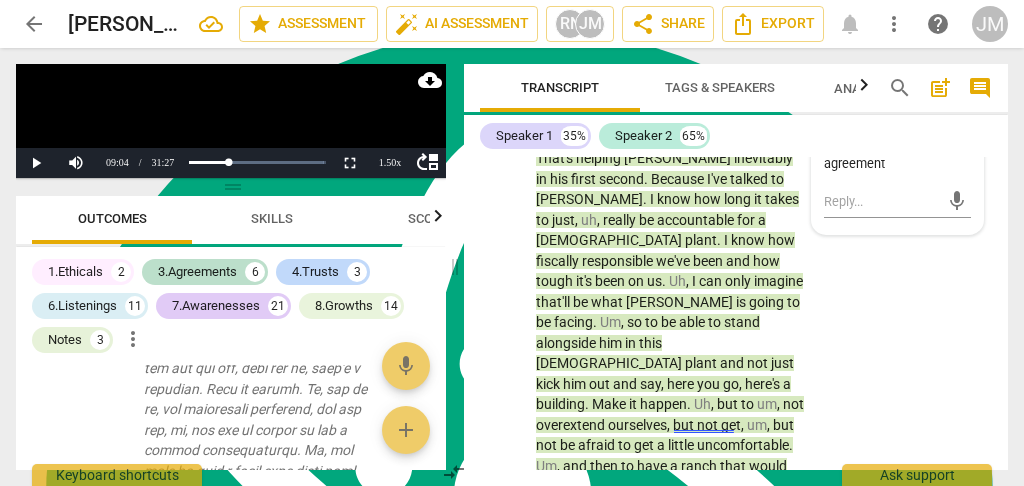 click on "S2 play_arrow pause 06:09 + Add competency Note keyboard_arrow_right God ,   what   would   it   look   like ?   Um ,   what   it   would   look   like   is   a   flourishing   side   business ,   um ,   that's   helping   to   fund   our   men's   and   women's   home .   That's   helping   [PERSON_NAME]   inevitably   in   his   first   second .   Because   I've   talked   to   [PERSON_NAME] .   I   know   how   long   it   takes   to   just ,   uh ,   really   be   accountable   for   a   [DEMOGRAPHIC_DATA]   plant .   I   know   how   fiscally   responsible   we've   been   and   how   tough   it's   been   on   us .   Uh ,   I   can   only   imagine   that'll   be   what   [PERSON_NAME]   is   going   to   be   facing .   Um ,   so   to   be   able   to   stand   alongside   him   in   this   [DEMOGRAPHIC_DATA]   plant   and   not   just   kick   him   out   and   say ,   here   you   go ,   here's   a   building .   Make   it   happen .   Uh ,   but   to   um ,   not   overextend   ourselves ,   but   not   get ,   um ,   but   not   be   afraid" at bounding box center (736, 388) 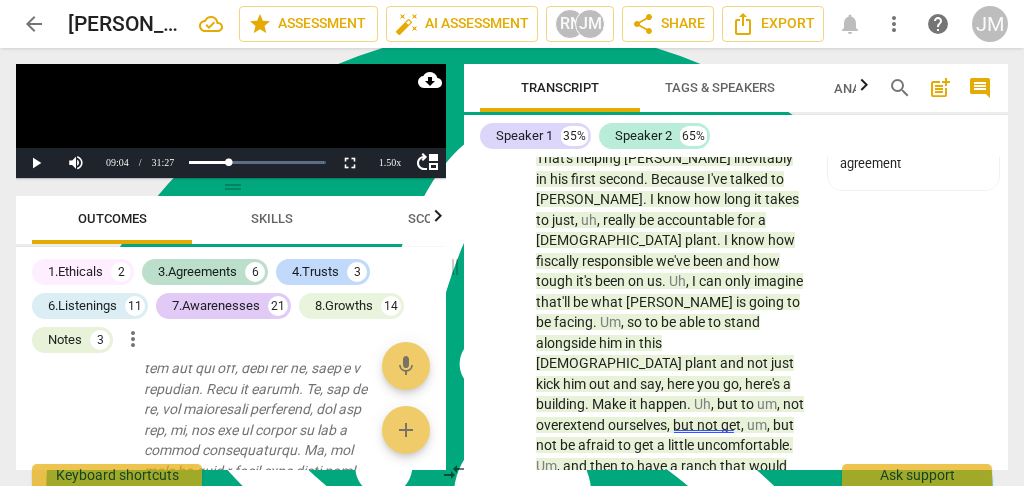 click on "play_arrow" at bounding box center [501, 405] 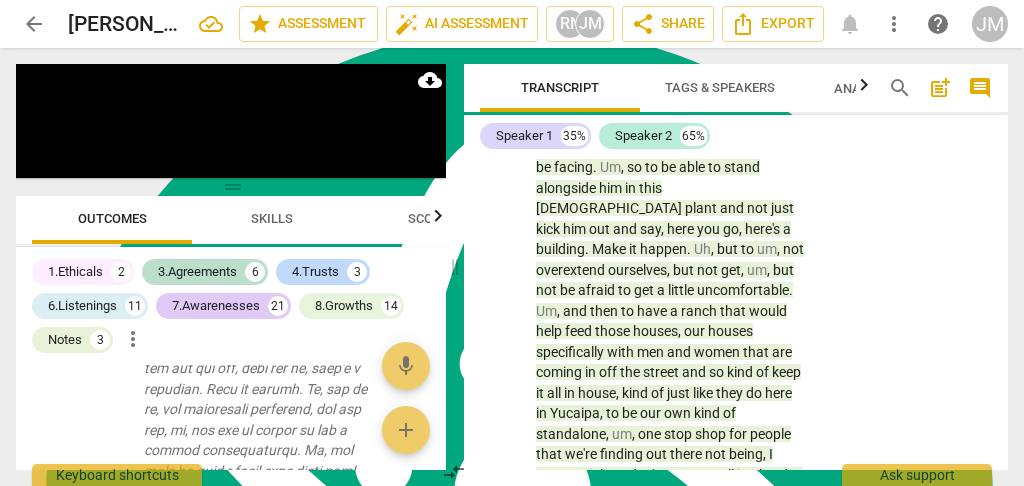 scroll, scrollTop: 4887, scrollLeft: 0, axis: vertical 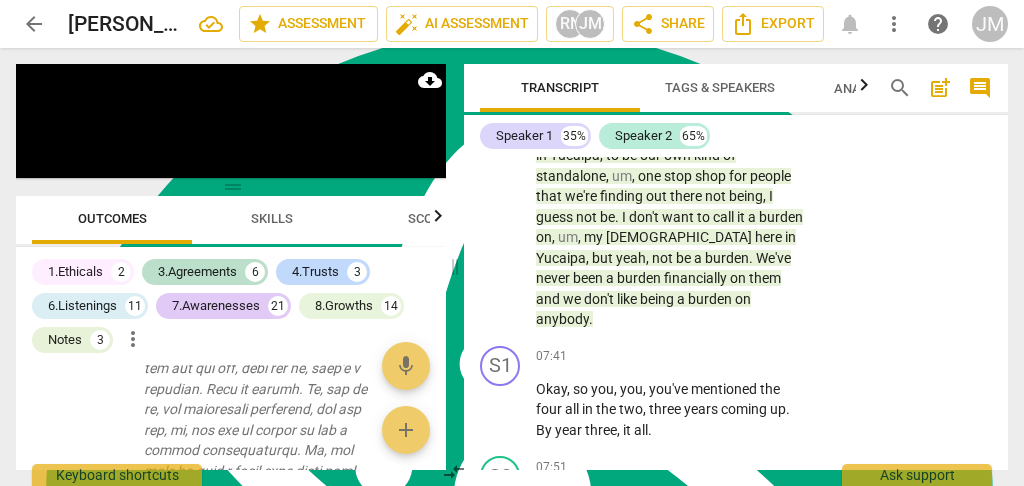 click on "play_arrow pause" at bounding box center (510, 541) 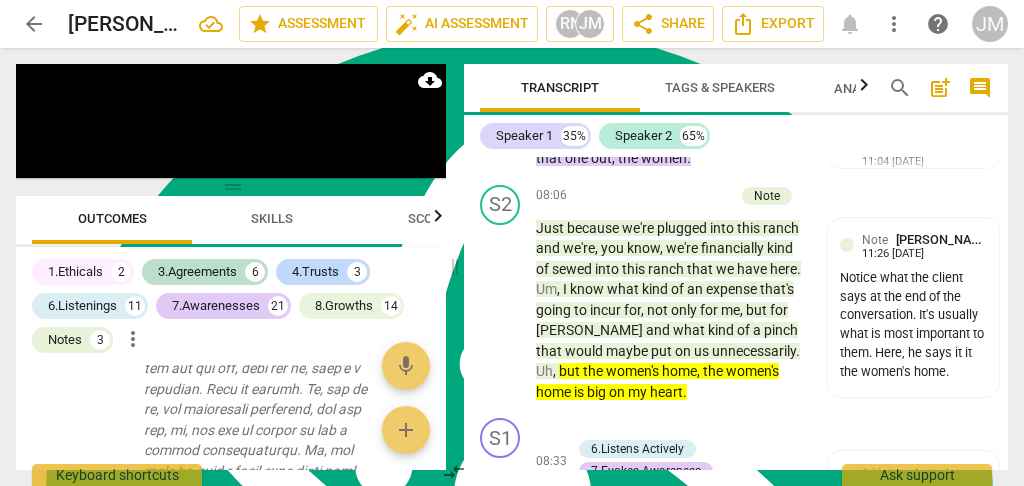 scroll, scrollTop: 5487, scrollLeft: 0, axis: vertical 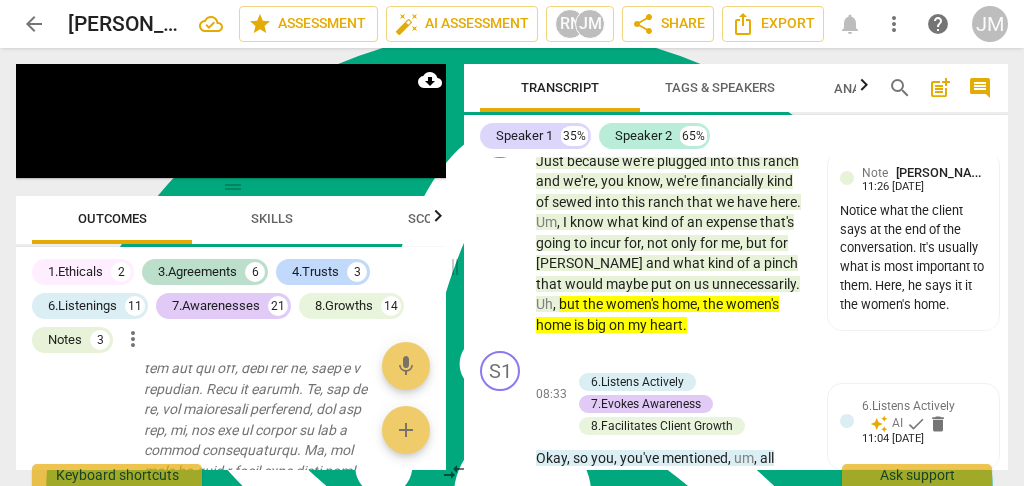click on "pause" at bounding box center [501, 499] 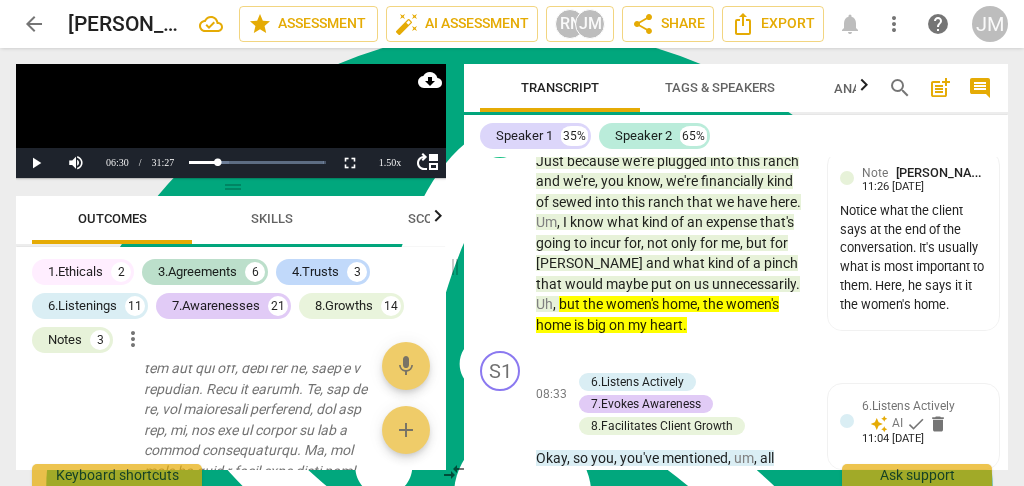 scroll, scrollTop: 5554, scrollLeft: 0, axis: vertical 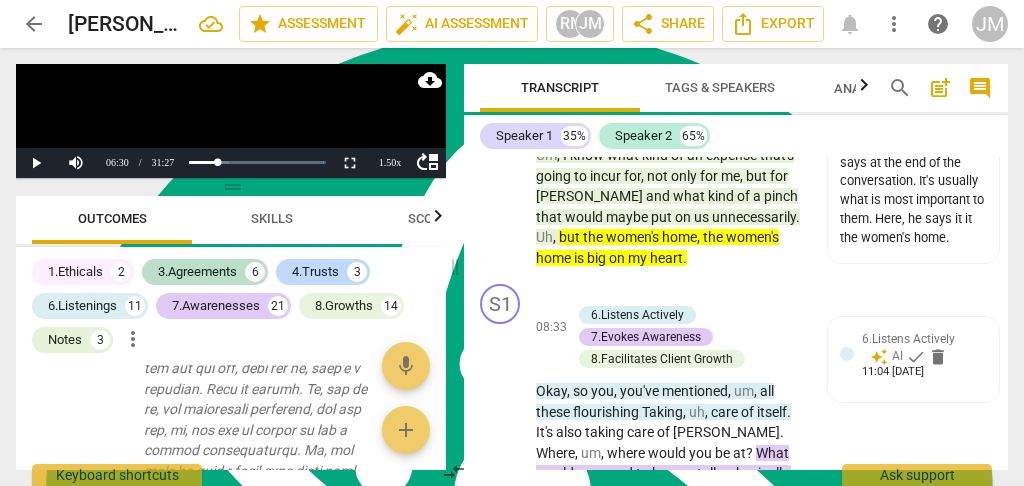 click on "play_arrow" at bounding box center [501, 432] 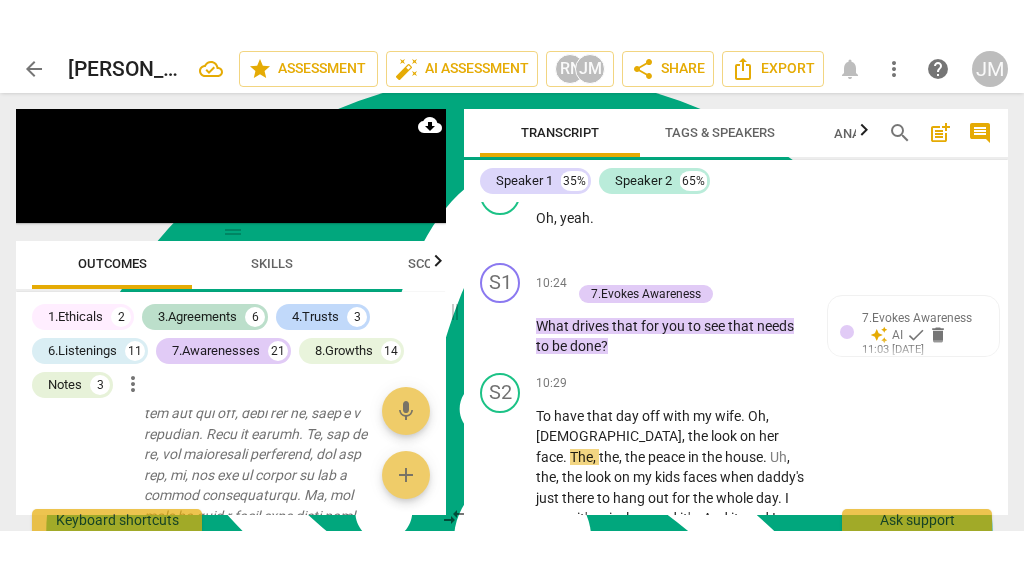scroll, scrollTop: 6754, scrollLeft: 0, axis: vertical 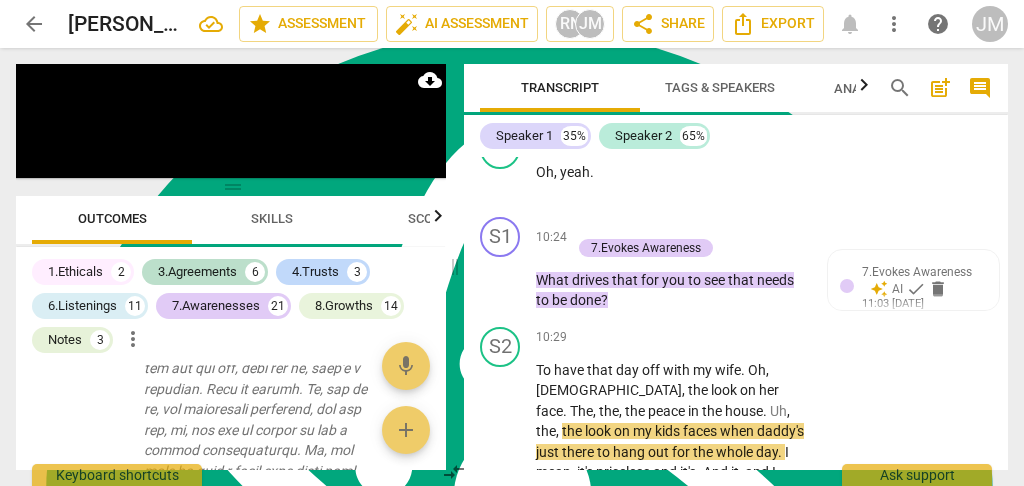click on "pause" at bounding box center (501, 442) 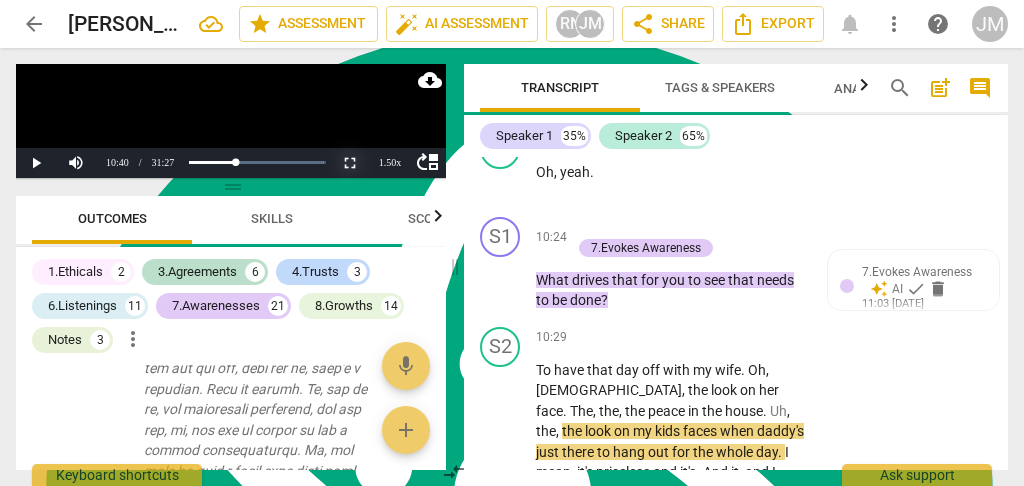 click on "Non-Fullscreen" at bounding box center (350, 163) 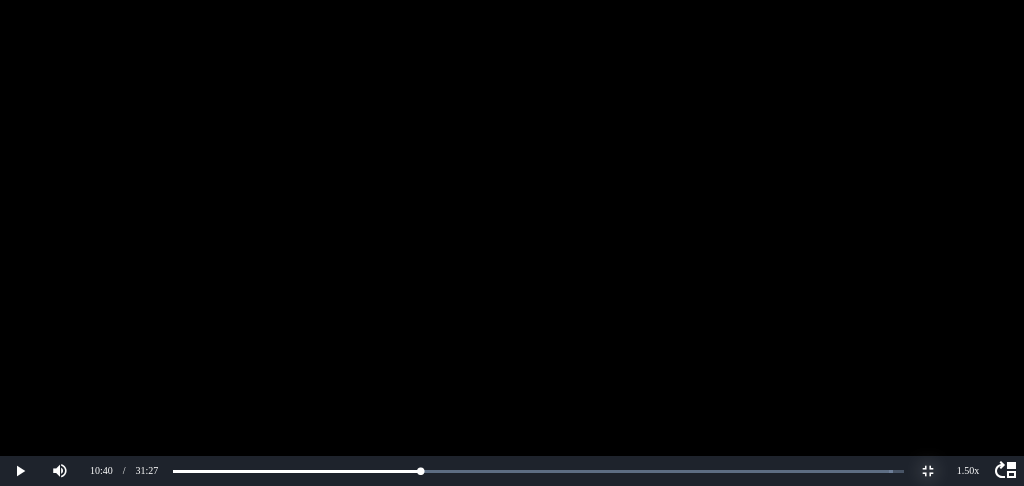 scroll, scrollTop: 9331, scrollLeft: 0, axis: vertical 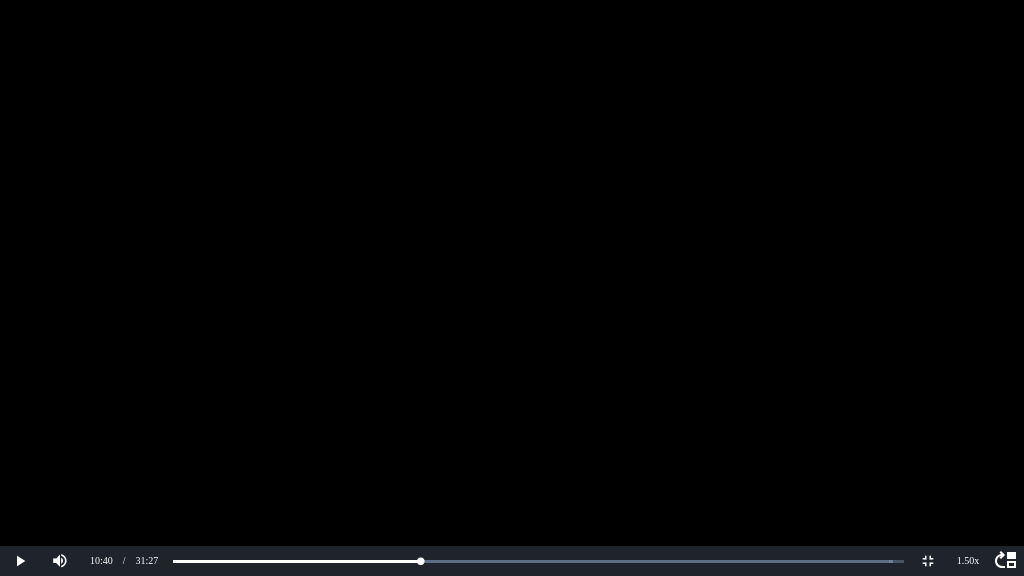 click at bounding box center (512, 288) 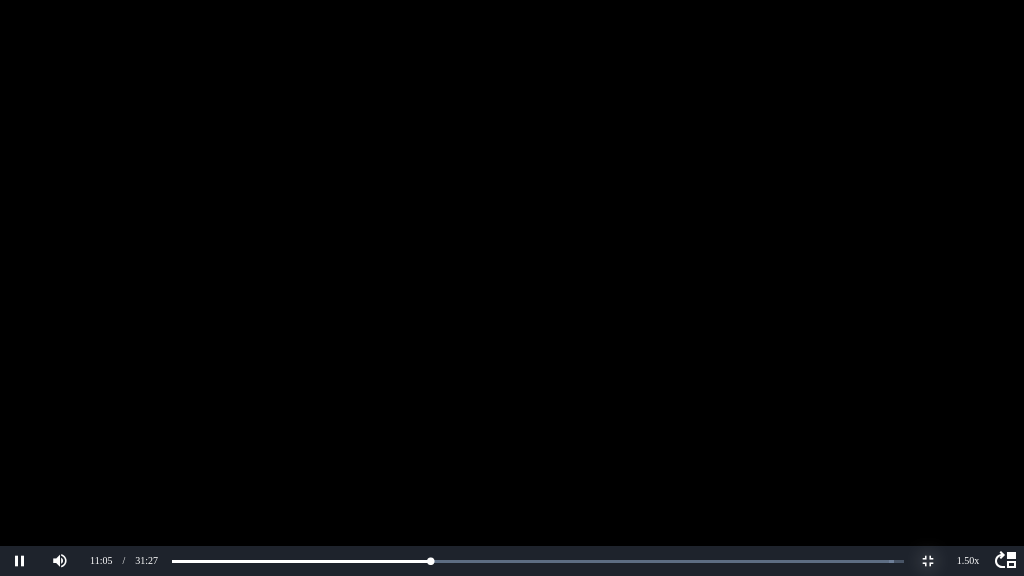 click on "Non-Fullscreen" at bounding box center (928, 561) 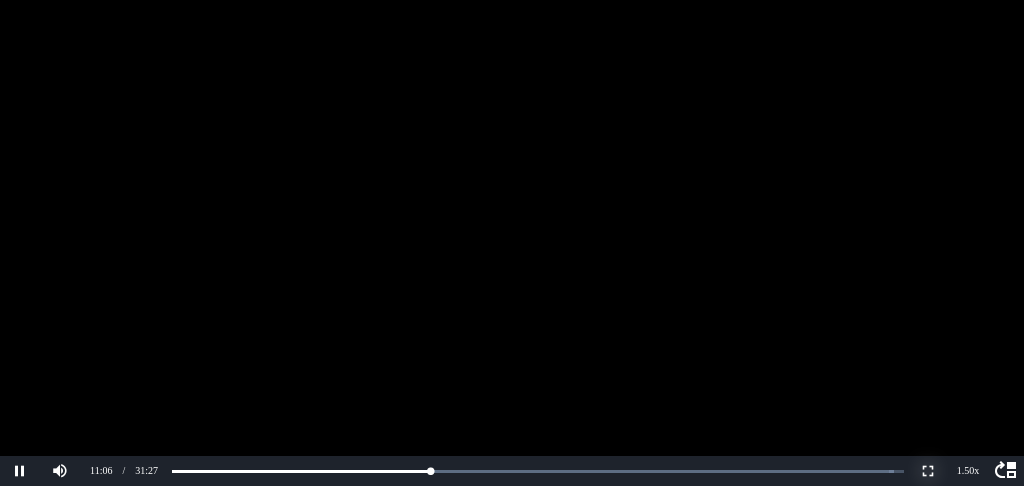 scroll, scrollTop: 9332, scrollLeft: 0, axis: vertical 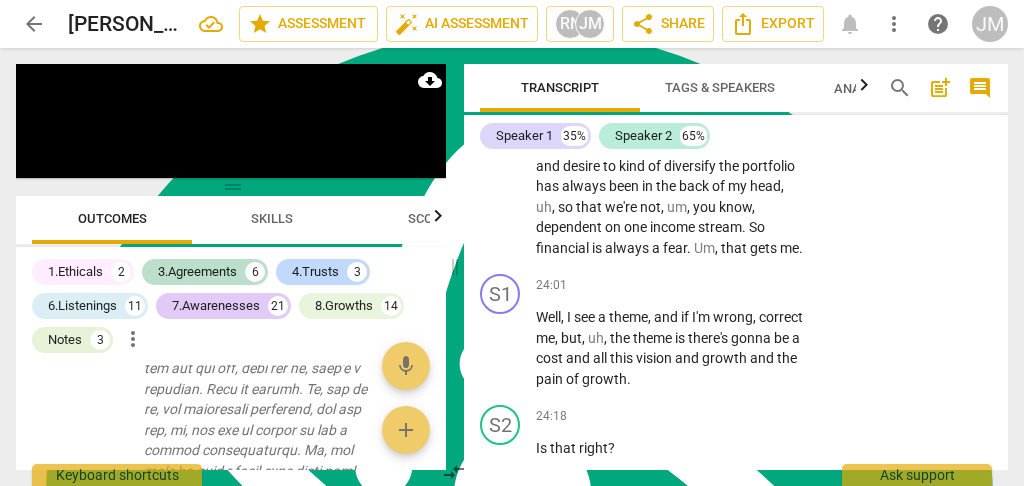 click on "+" at bounding box center (683, 504) 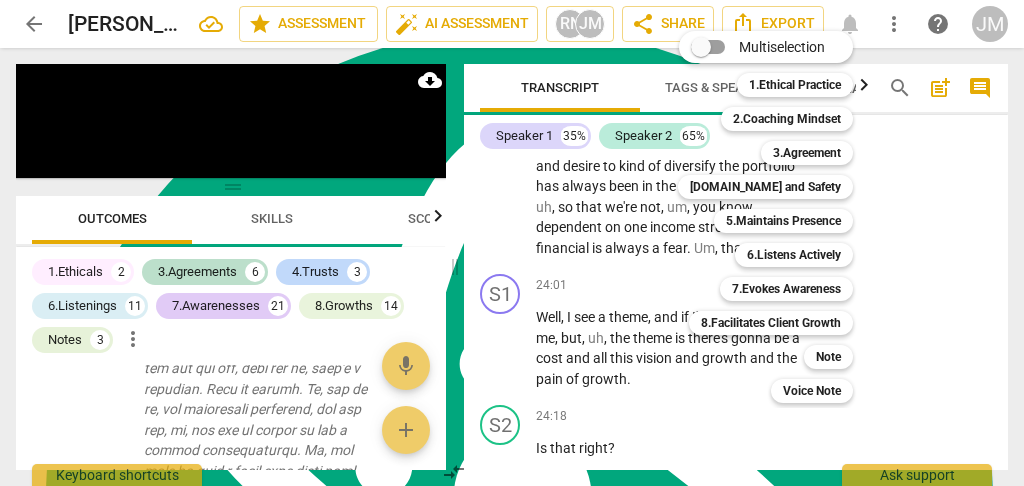 click on "Note" at bounding box center (828, 357) 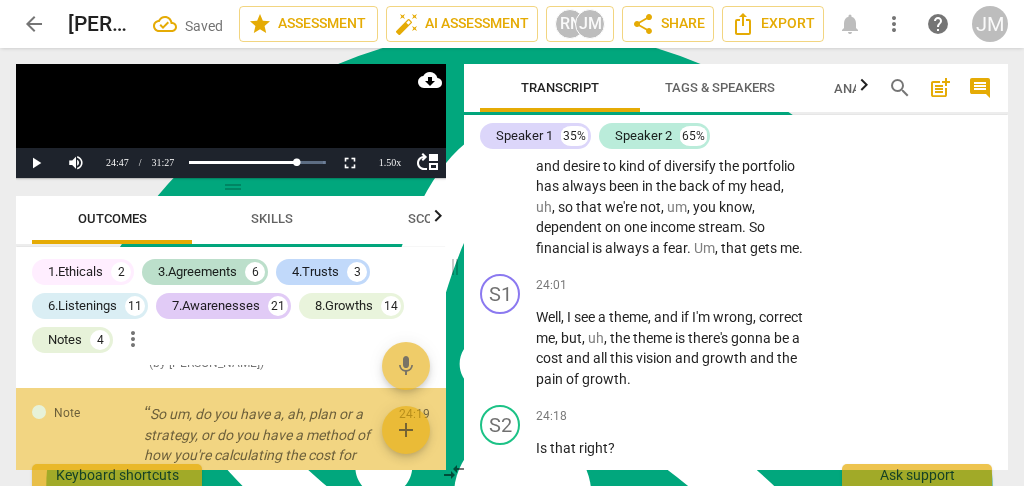 scroll, scrollTop: 6277, scrollLeft: 0, axis: vertical 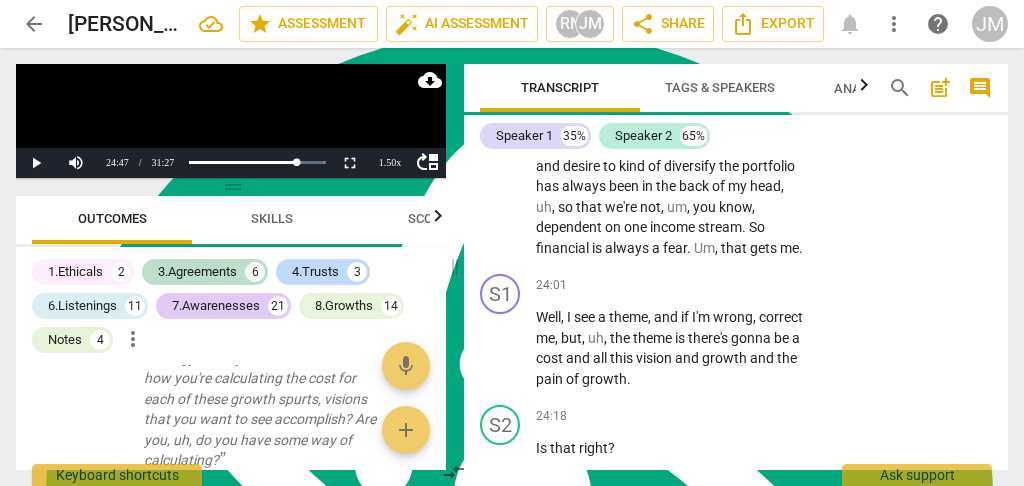 drag, startPoint x: 949, startPoint y: 325, endPoint x: 810, endPoint y: 378, distance: 148.76155 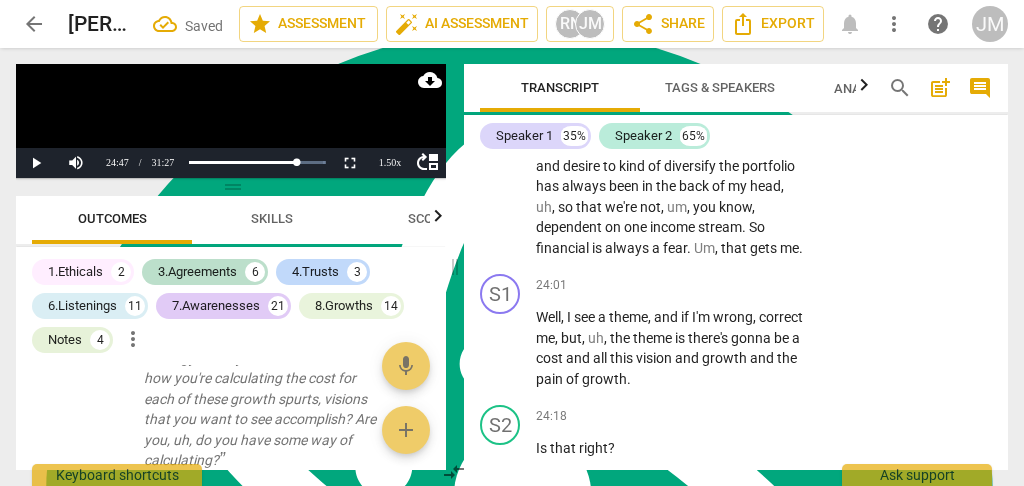 scroll, scrollTop: 0, scrollLeft: 0, axis: both 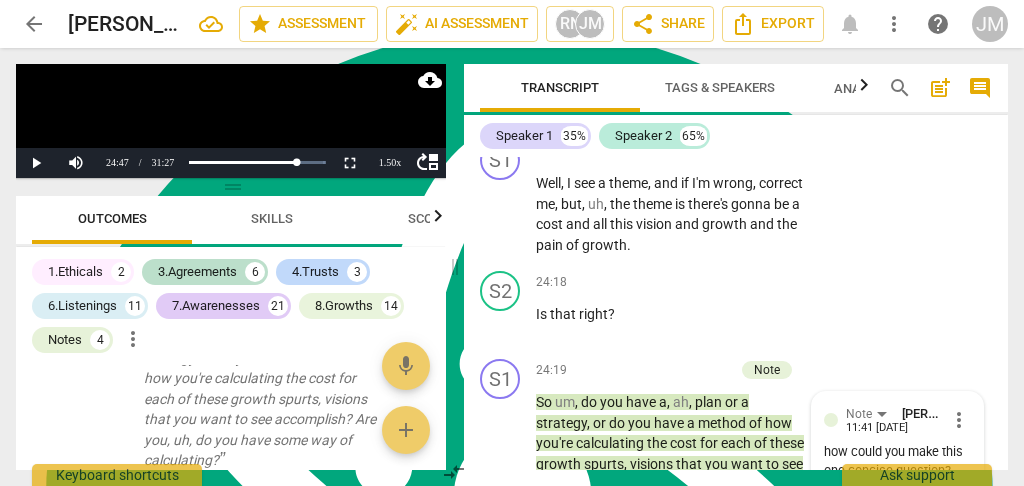 click on "play_arrow pause" at bounding box center (510, 810) 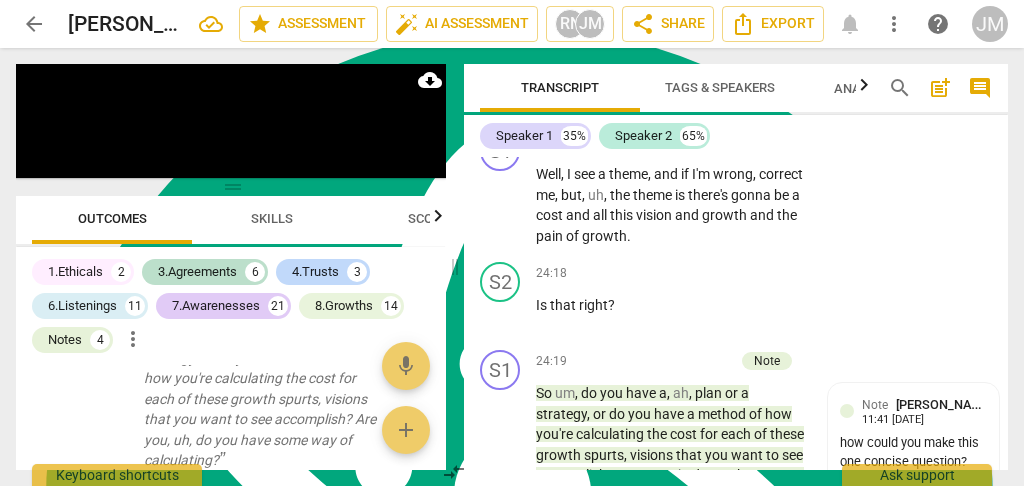 scroll, scrollTop: 15378, scrollLeft: 0, axis: vertical 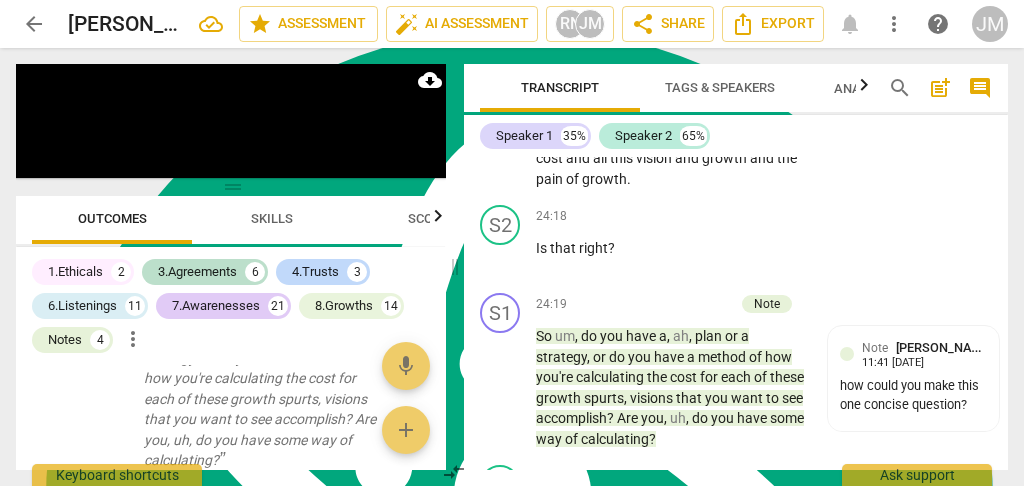 click on "pause" at bounding box center (501, 745) 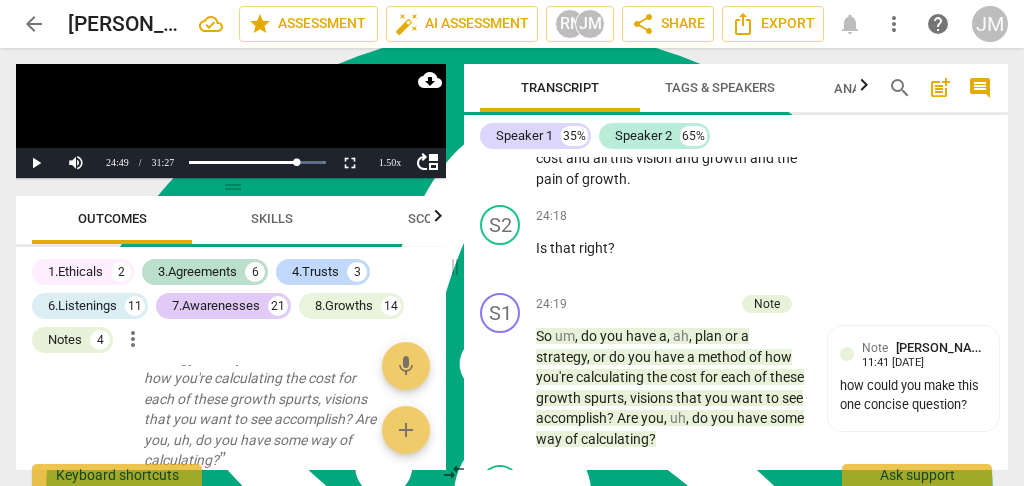 drag, startPoint x: 499, startPoint y: 431, endPoint x: 530, endPoint y: 273, distance: 161.01242 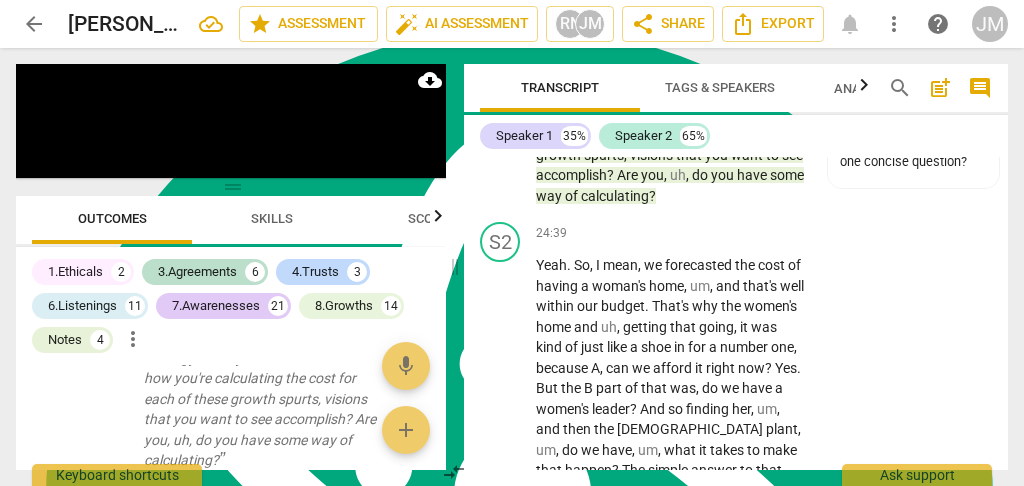 scroll, scrollTop: 15512, scrollLeft: 0, axis: vertical 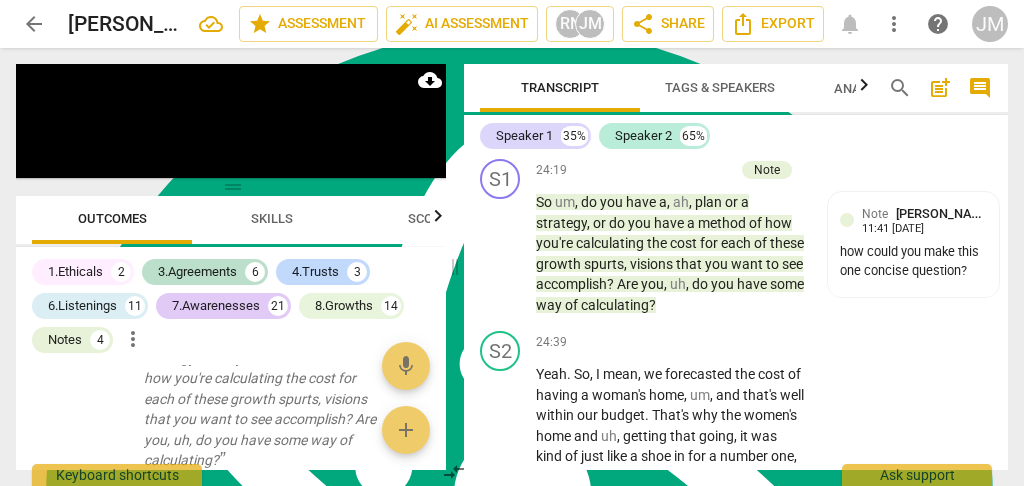 click on "pause" at bounding box center (501, 611) 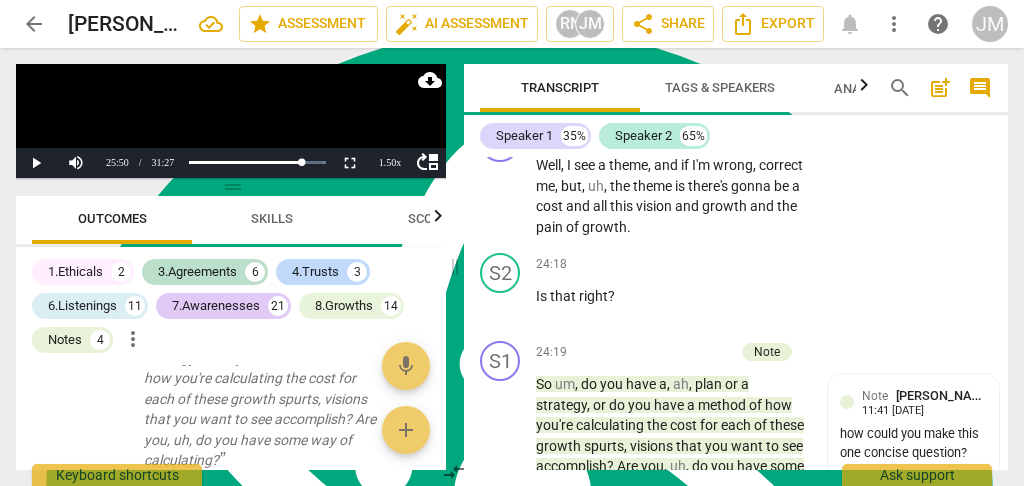scroll, scrollTop: 15312, scrollLeft: 0, axis: vertical 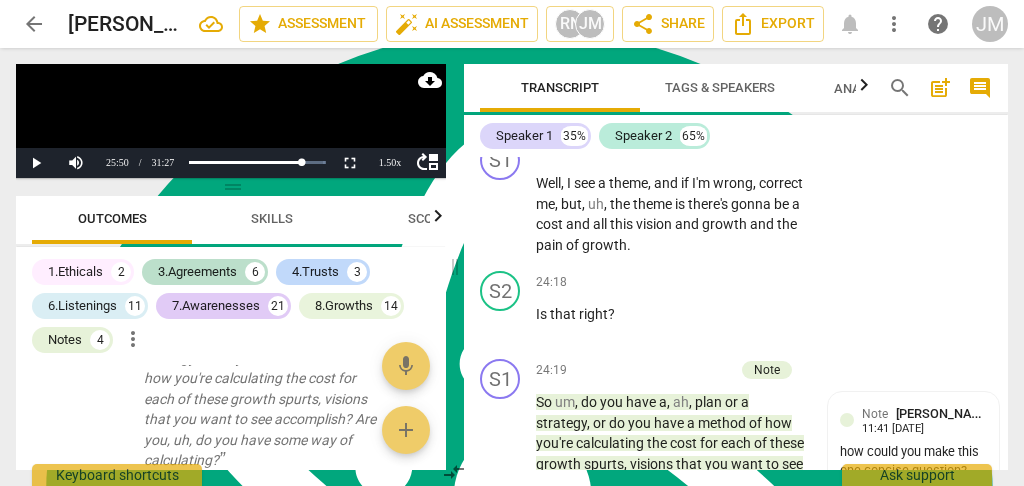 click on "+" at bounding box center [683, 542] 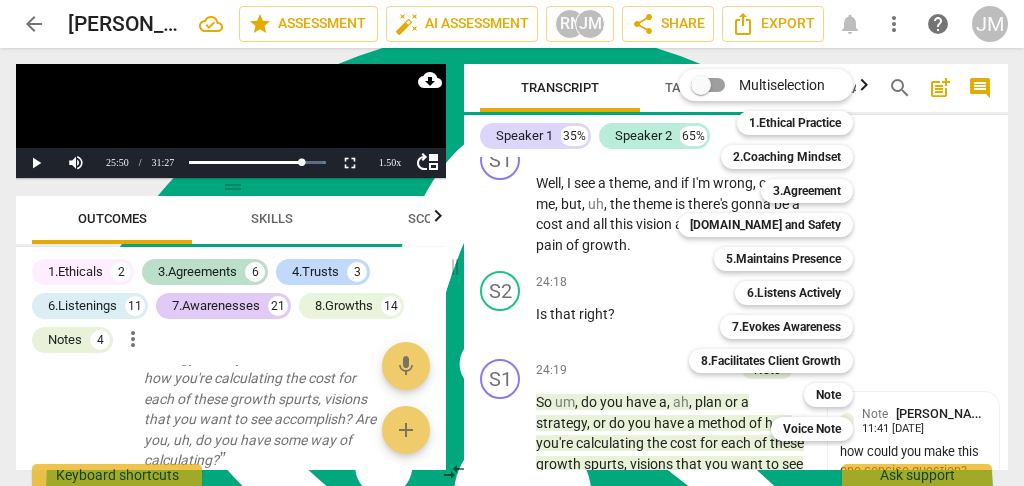 drag, startPoint x: 829, startPoint y: 397, endPoint x: 897, endPoint y: 396, distance: 68.007355 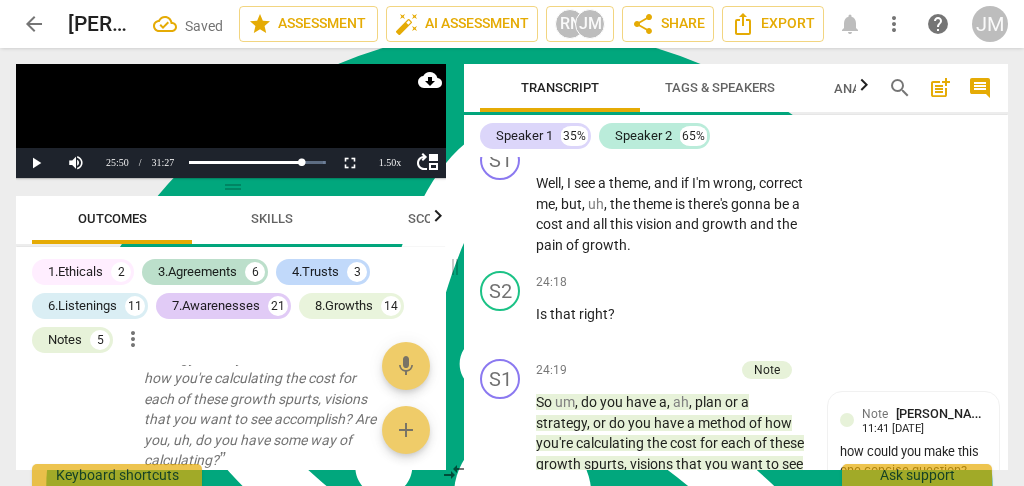 scroll, scrollTop: 15484, scrollLeft: 0, axis: vertical 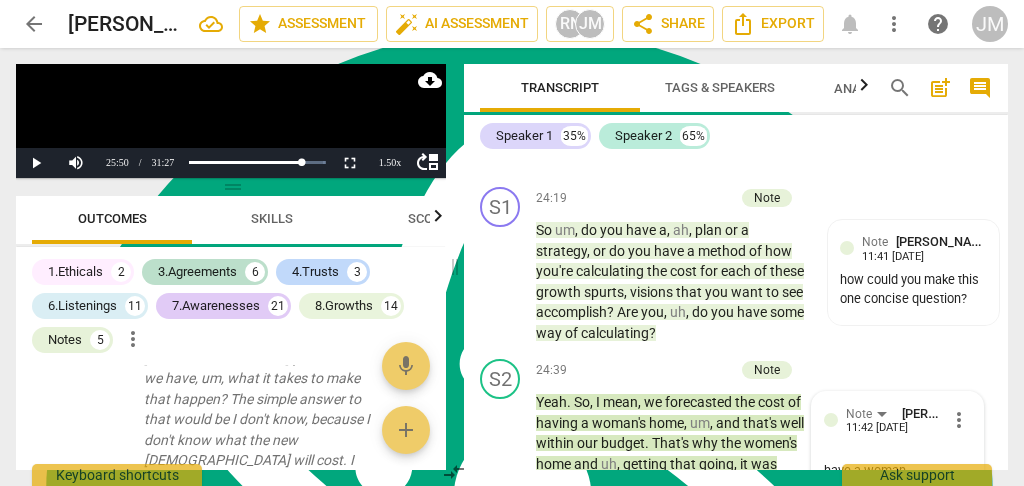 click on "send" at bounding box center [957, 509] 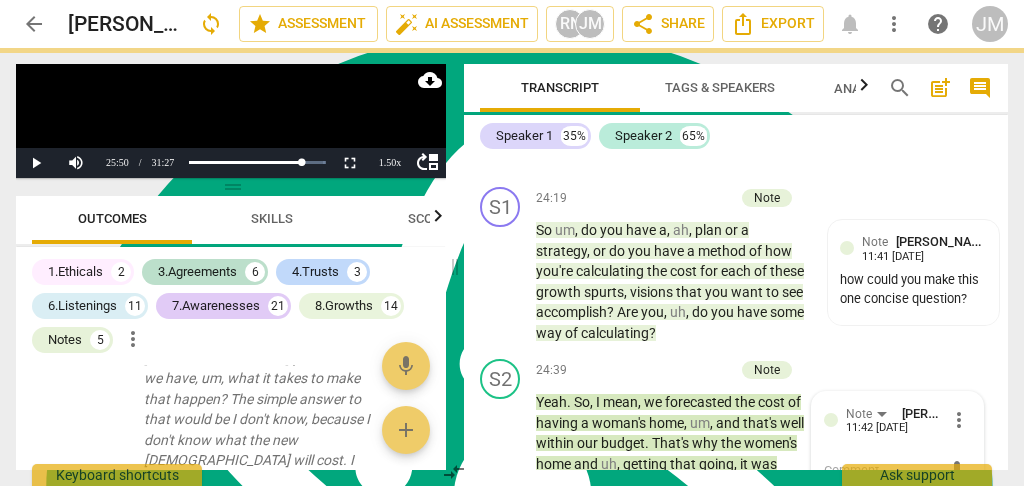 scroll, scrollTop: 0, scrollLeft: 0, axis: both 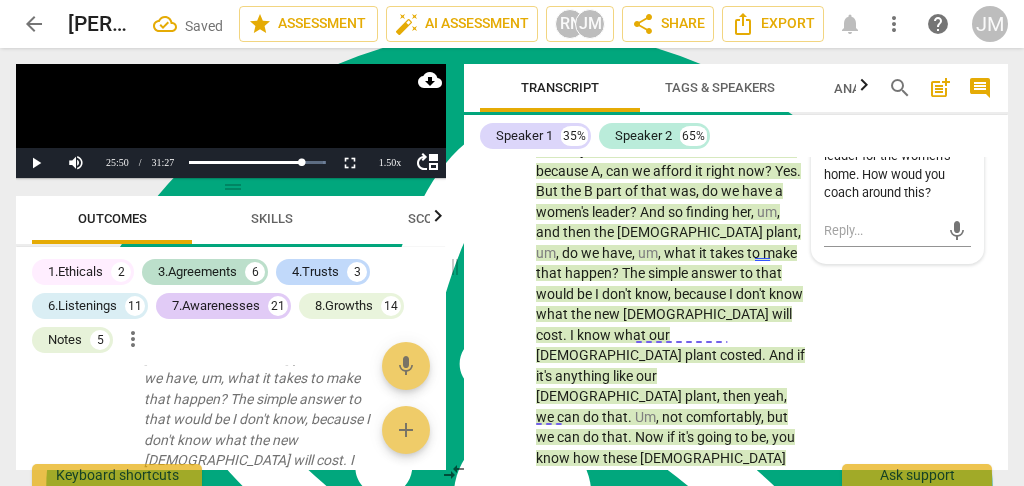click on "play_arrow" at bounding box center [501, 651] 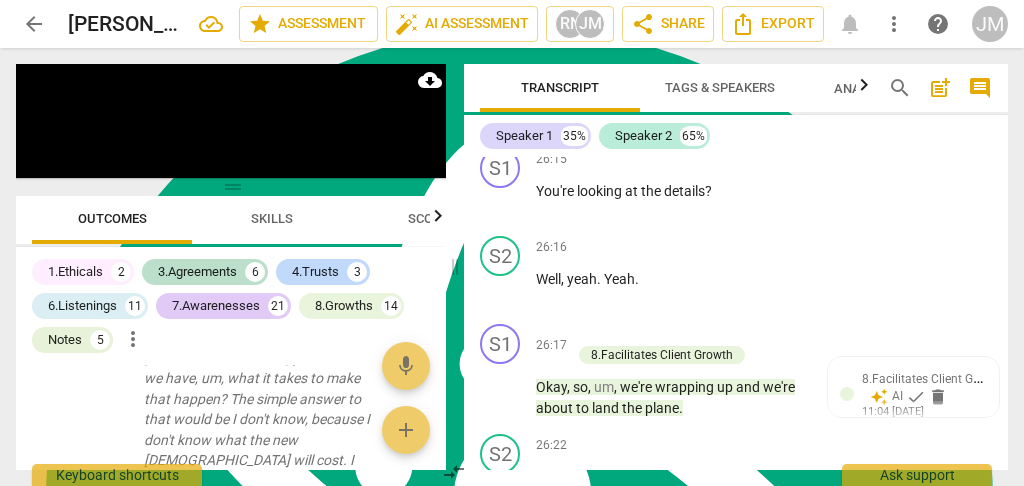 scroll, scrollTop: 16684, scrollLeft: 0, axis: vertical 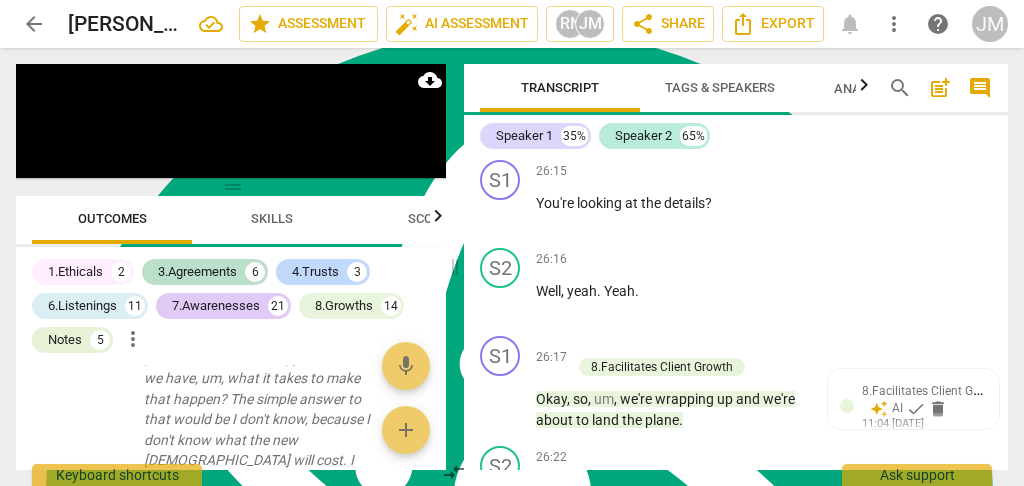 click on "+" at bounding box center (581, 545) 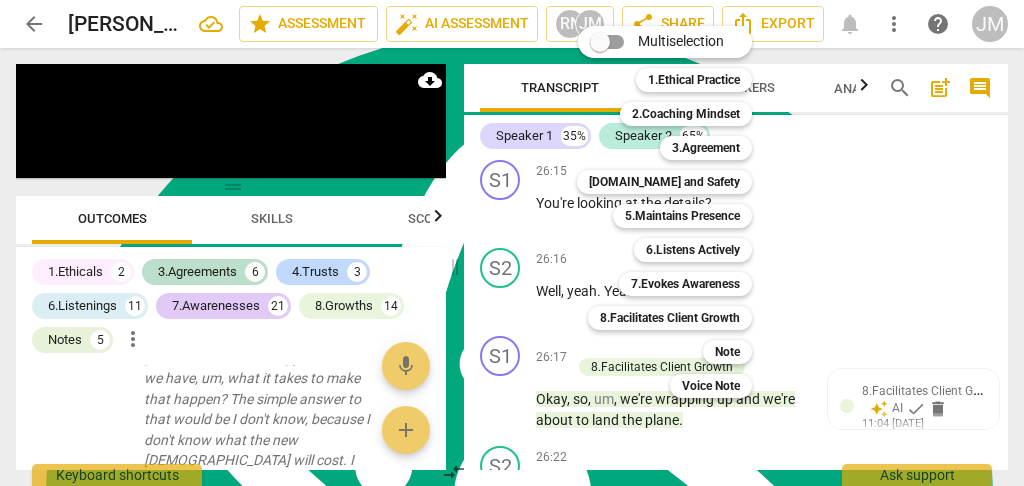 click on "Note" at bounding box center (727, 352) 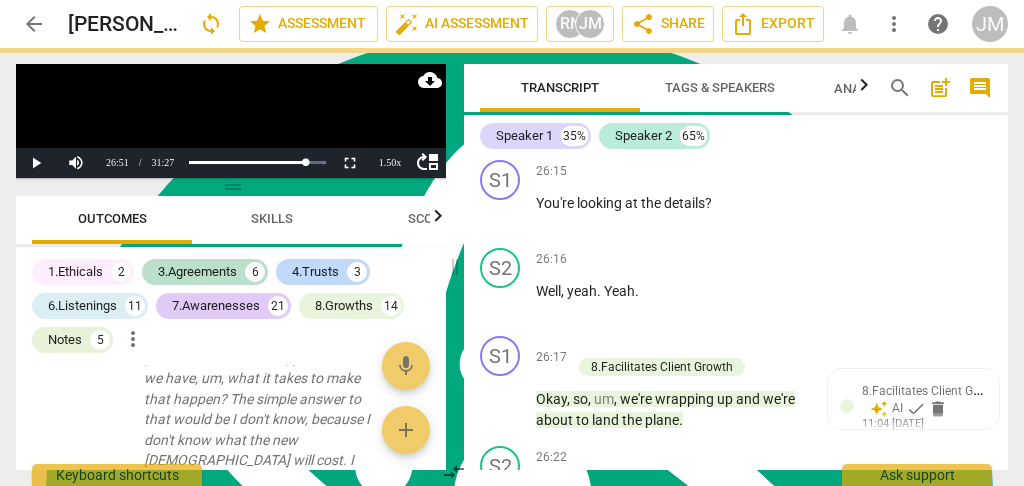scroll, scrollTop: 16689, scrollLeft: 0, axis: vertical 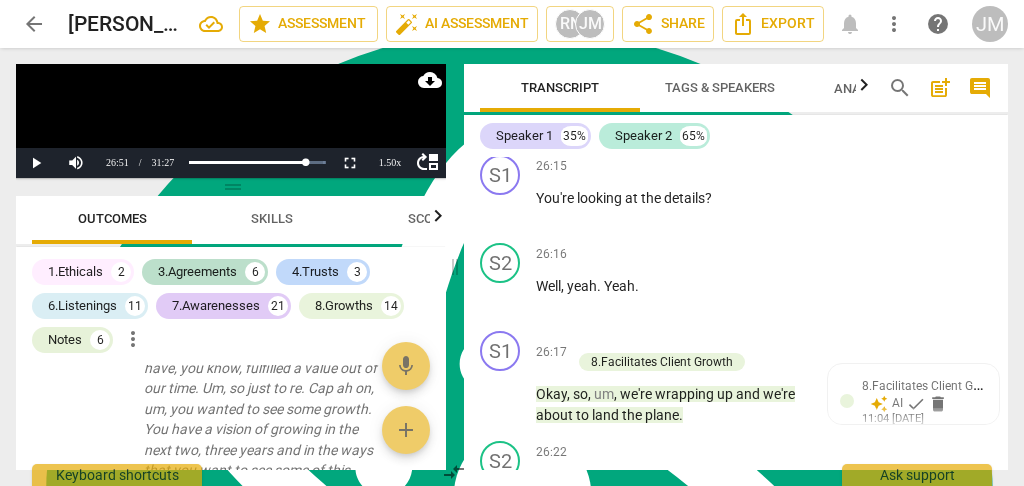 click on "Ask the client to do the rcap" at bounding box center (881, 650) 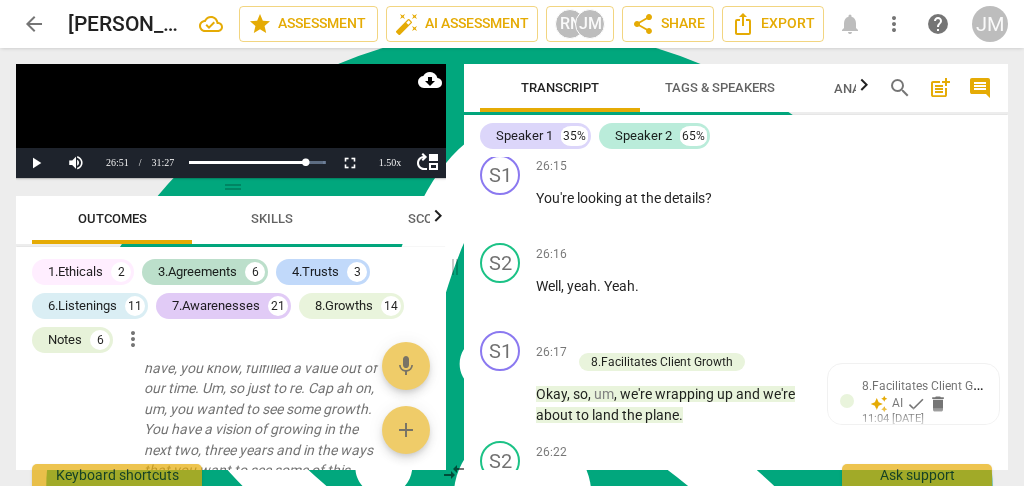 drag, startPoint x: 952, startPoint y: 312, endPoint x: 944, endPoint y: 406, distance: 94.33981 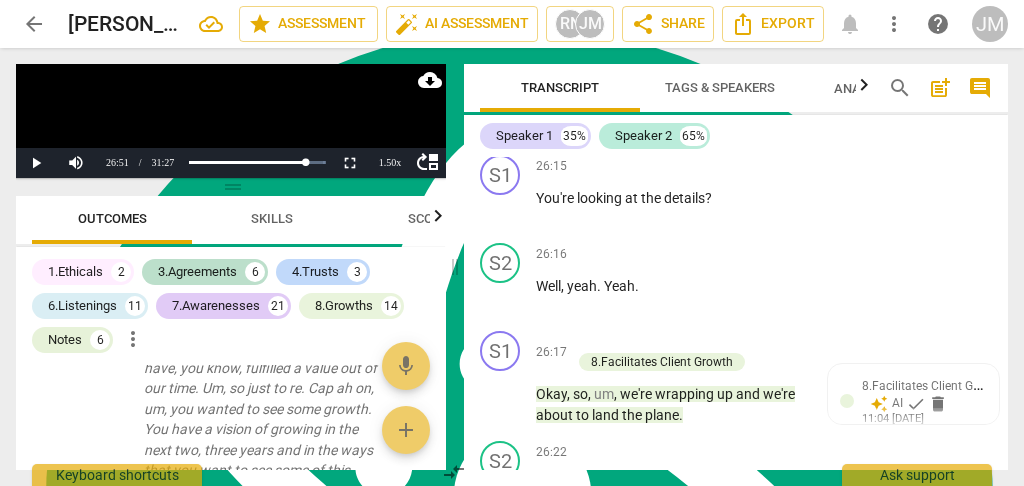 click on "send" at bounding box center [957, 650] 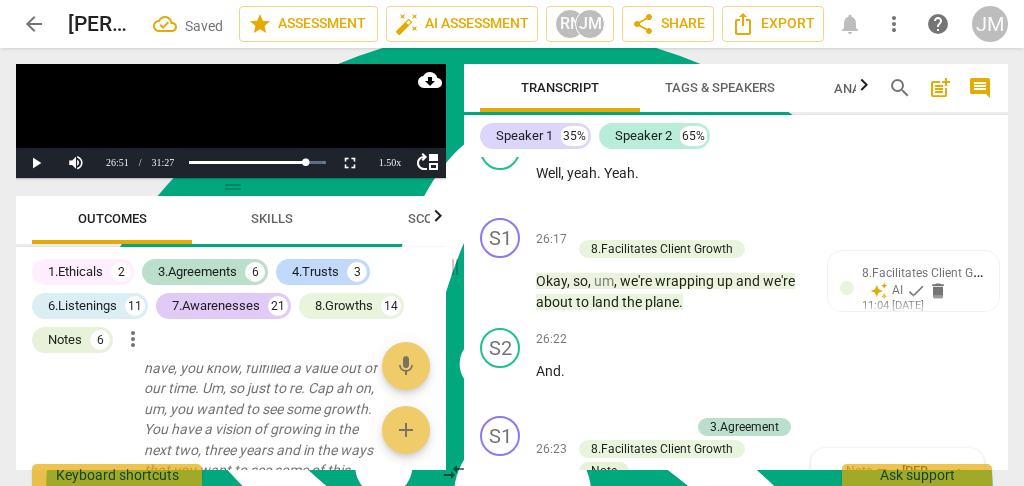 scroll, scrollTop: 16822, scrollLeft: 0, axis: vertical 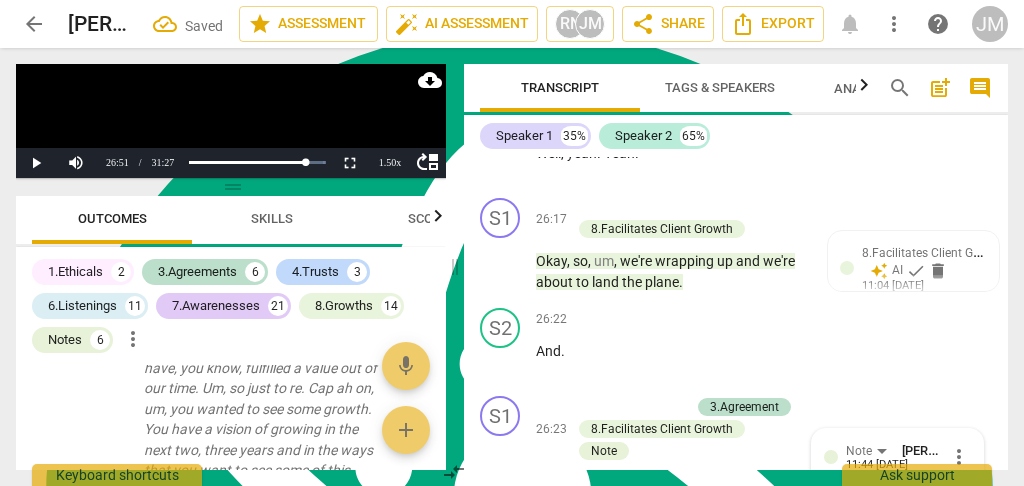 click on "play_arrow" at bounding box center (501, 585) 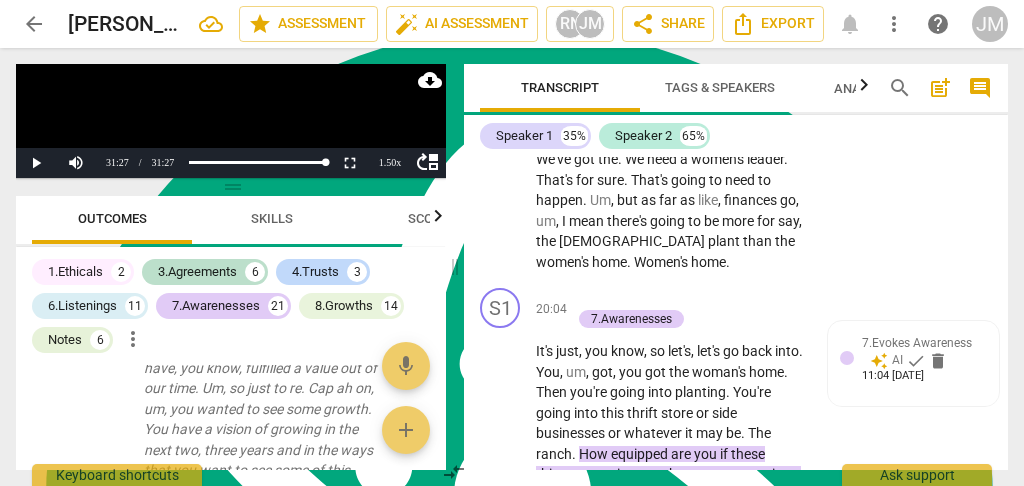 scroll, scrollTop: 13053, scrollLeft: 0, axis: vertical 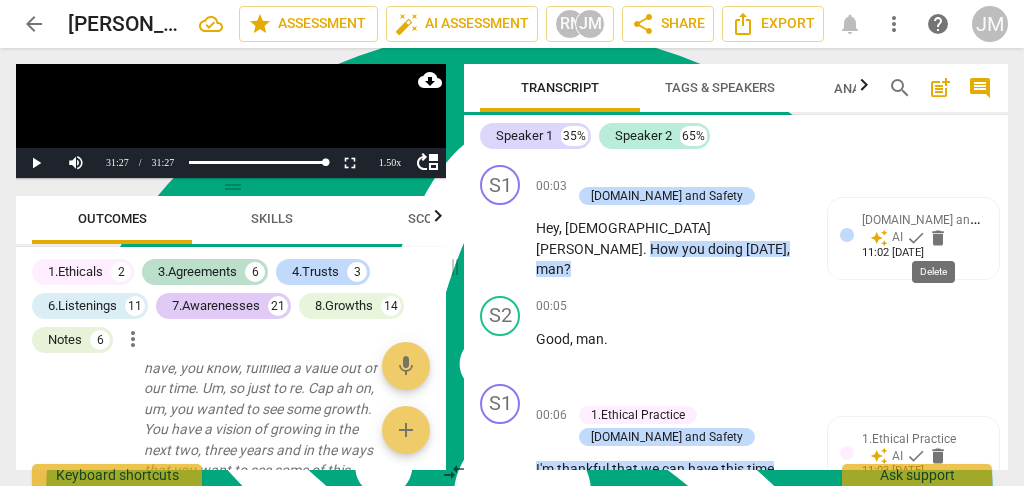 click on "delete" at bounding box center (938, 238) 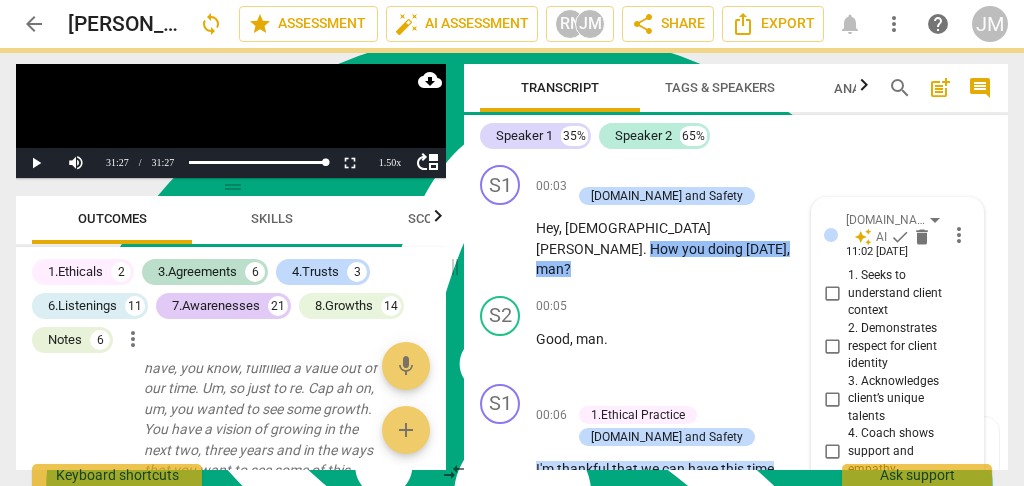 scroll, scrollTop: 285, scrollLeft: 0, axis: vertical 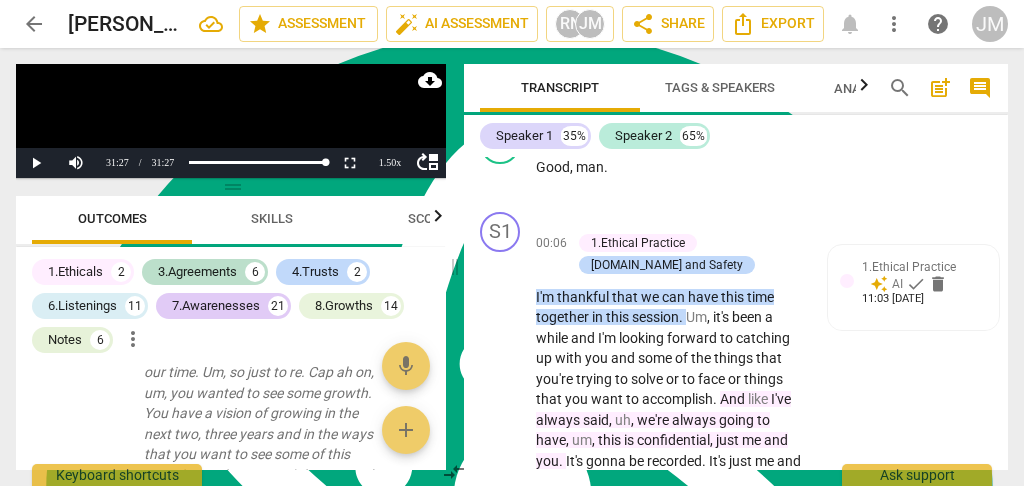 click on "1.Ethical Practice" at bounding box center (909, 267) 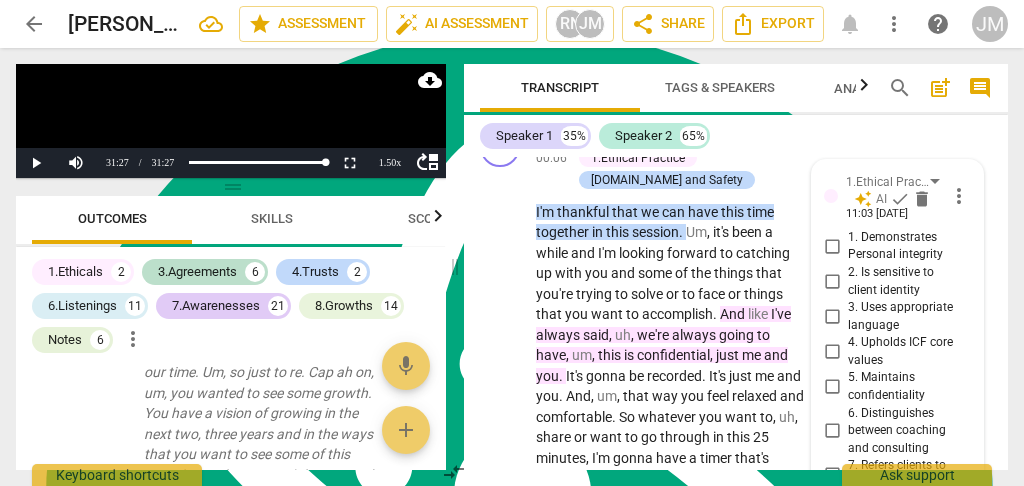 scroll, scrollTop: 266, scrollLeft: 0, axis: vertical 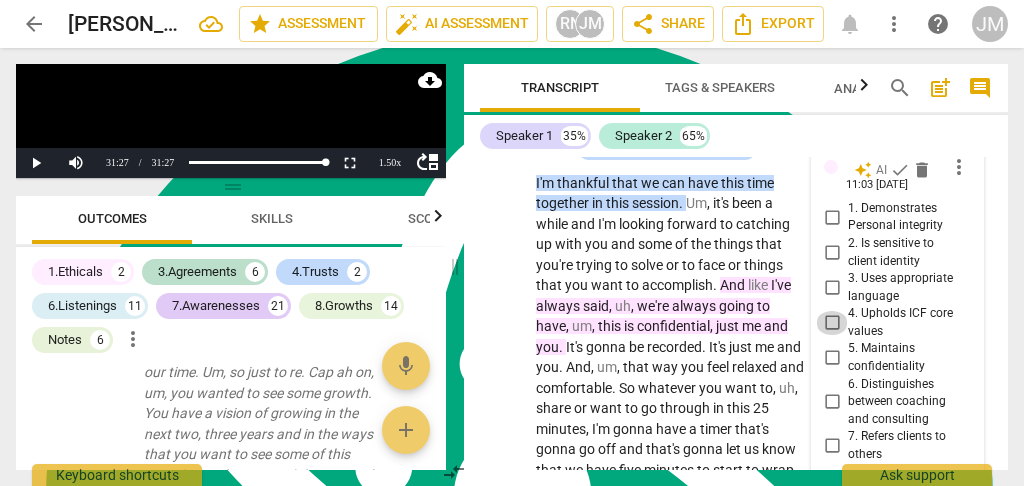 click on "4. Upholds ICF core values" at bounding box center (832, 323) 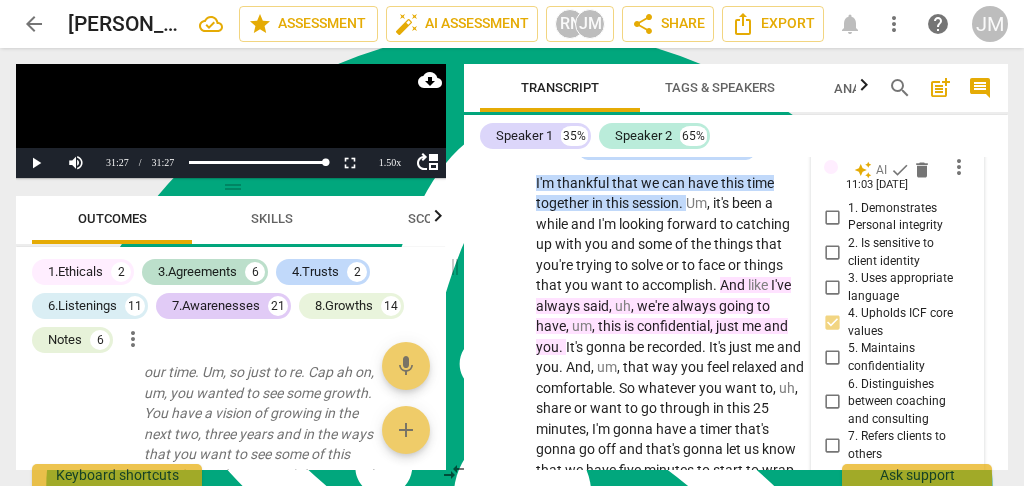 click on "5. Maintains confidentiality" at bounding box center (832, 358) 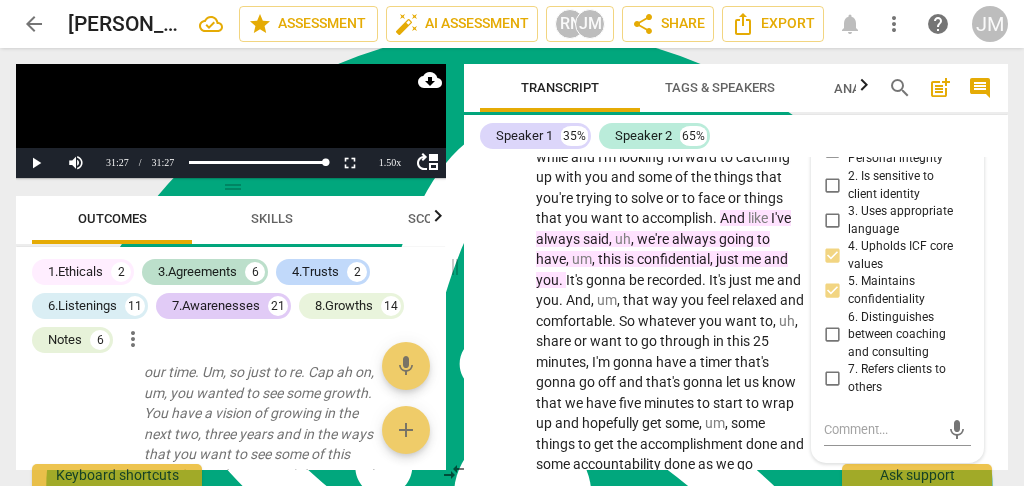 scroll, scrollTop: 400, scrollLeft: 0, axis: vertical 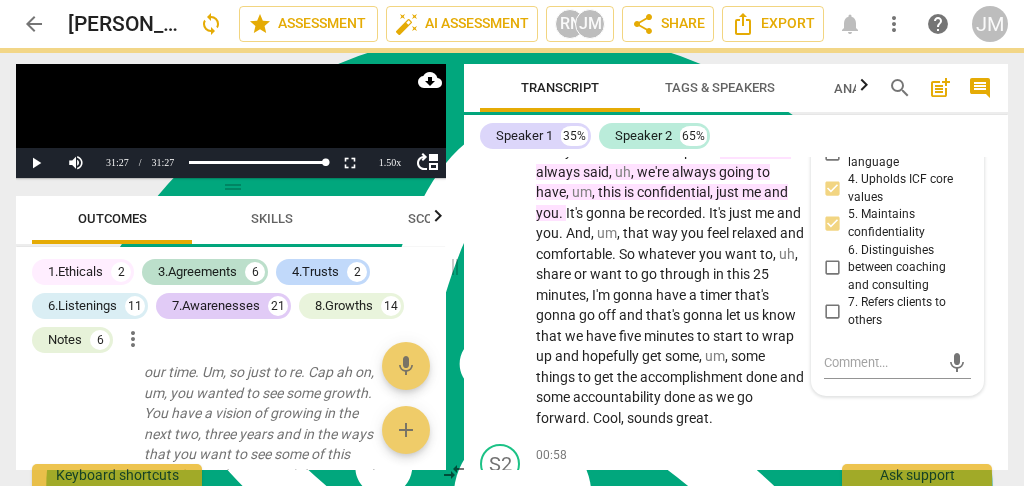 click on "S1 play_arrow pause 00:06 + Add competency 1.Ethical Practice [DOMAIN_NAME] and Safety keyboard_arrow_right I'm   thankful   that   we   can   have   this   time   together   in   this   session .   Um ,   it's   been   a   while   and   I'm   looking   forward   to   catching   up   with   you   and   some   of   the   things   that   you're   trying   to   solve   or   to   face   or   things   that   you   want   to   accomplish .   And   like   I've   always   said ,   uh ,   we're   always   going   to   have ,   um ,   this   is   confidential ,   just   me   and   you .   It's   gonna   be   recorded .   It's   just   me   and   you .   And ,   um ,   that   way   you   feel   relaxed   and   comfortable .   So   whatever   you   want   to ,   uh ,   share   or   want   to   go   through   in   this   25   minutes ,   I'm   gonna   have   a   timer   that's   gonna   go   off   and   that's   gonna   let   us   know   that   we   have   five   minutes   to   start   to   wrap   up   and   hopefully   get   ," at bounding box center [736, 196] 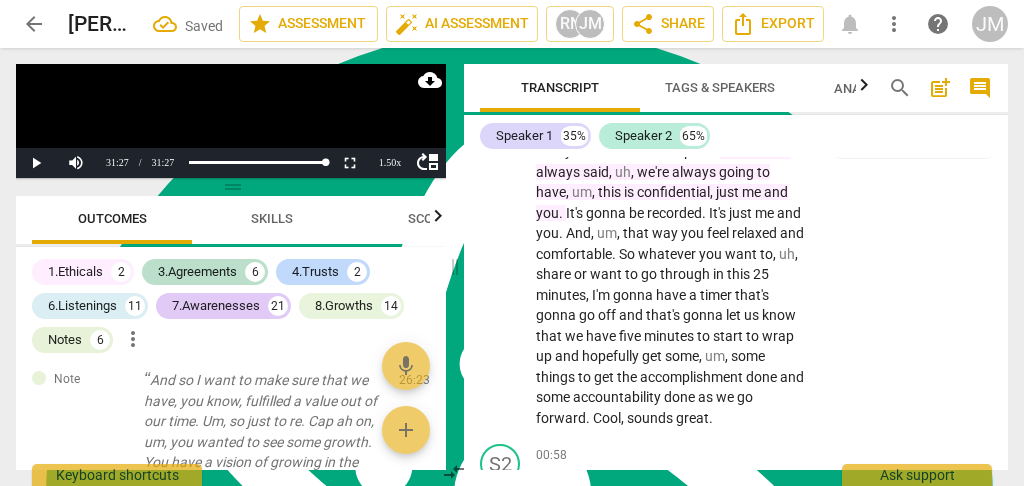 scroll, scrollTop: 7462, scrollLeft: 0, axis: vertical 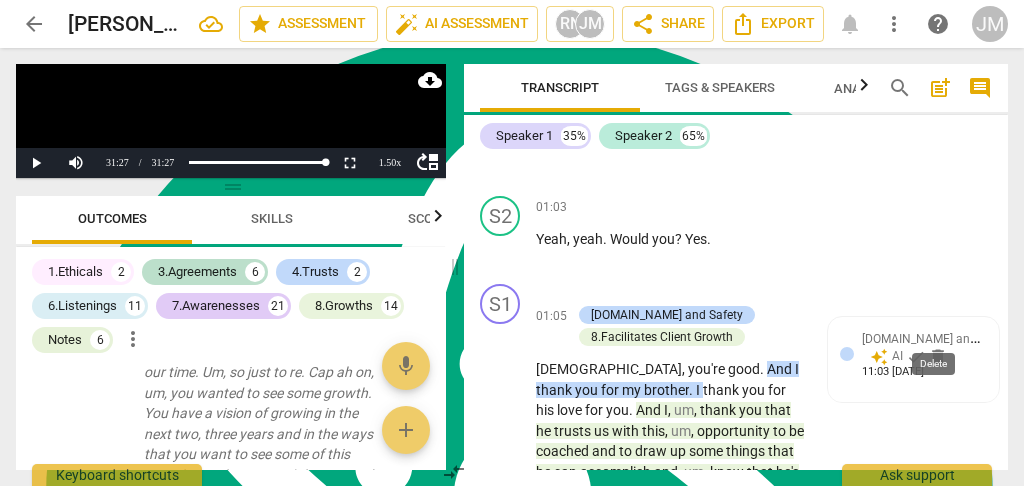 click on "delete" at bounding box center (938, 357) 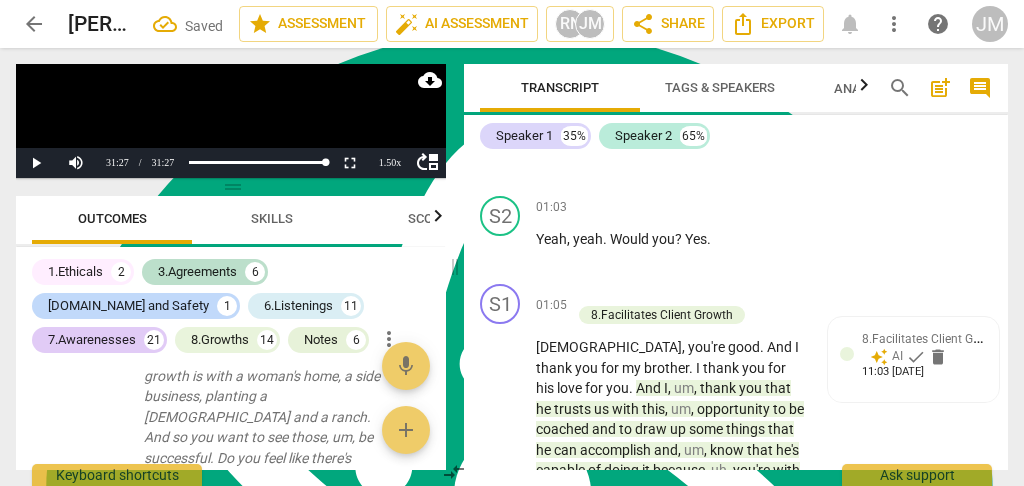 scroll, scrollTop: 1378, scrollLeft: 0, axis: vertical 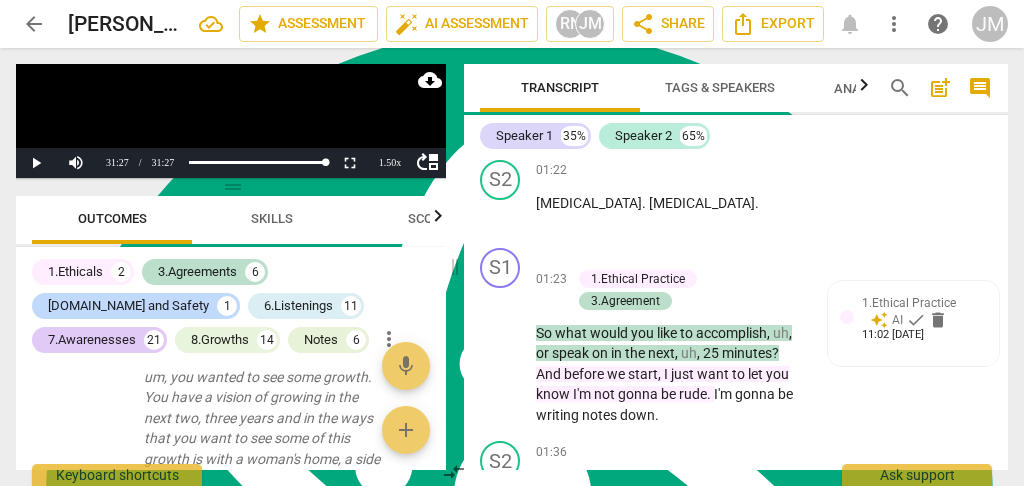 click at bounding box center [847, 317] 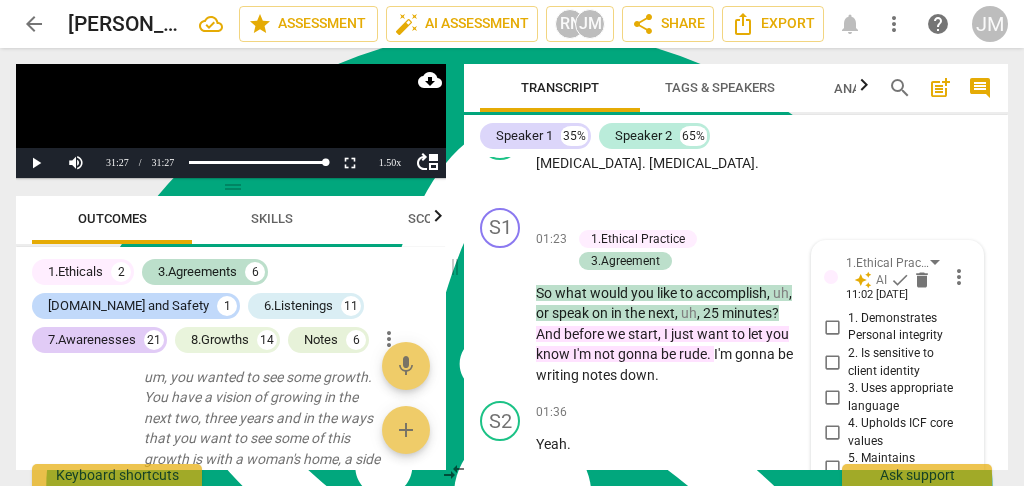 scroll, scrollTop: 1395, scrollLeft: 0, axis: vertical 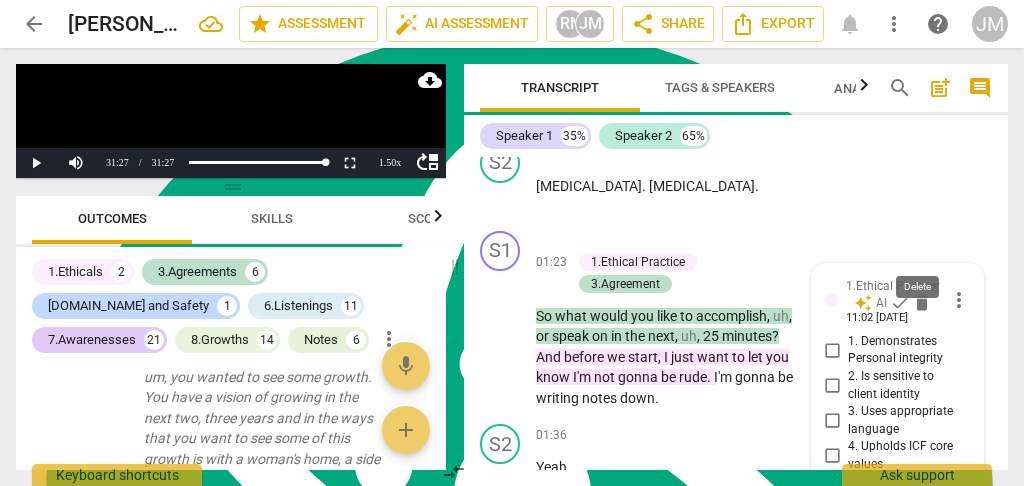 click on "delete" at bounding box center [922, 303] 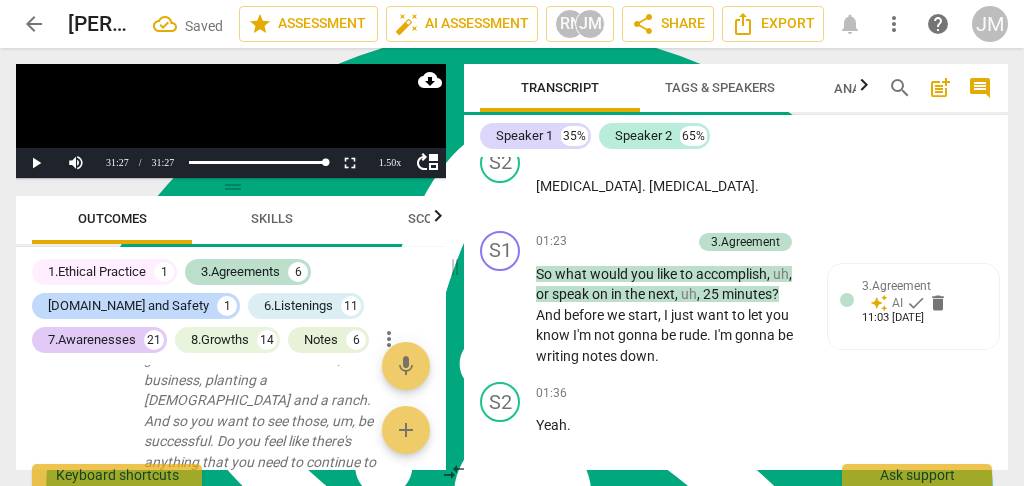 scroll, scrollTop: 7280, scrollLeft: 0, axis: vertical 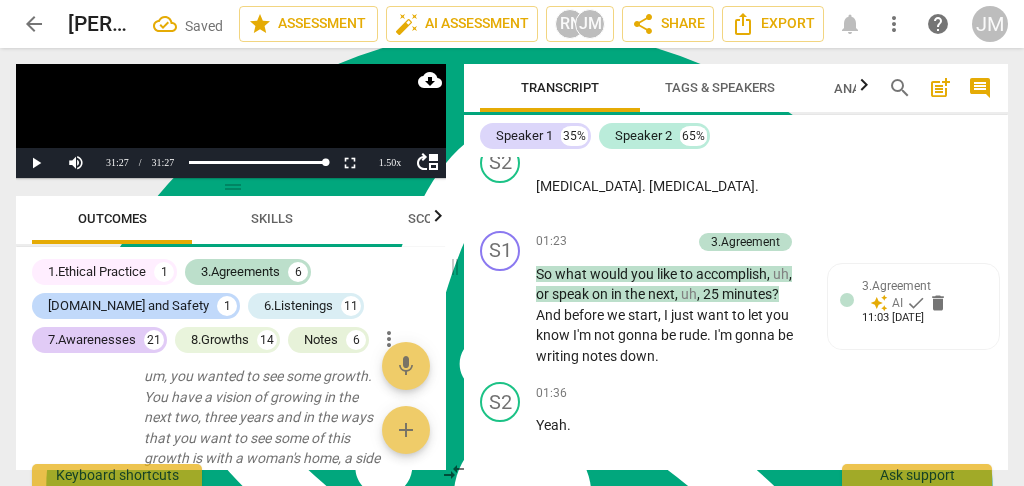 click on "accomplish" at bounding box center (731, 274) 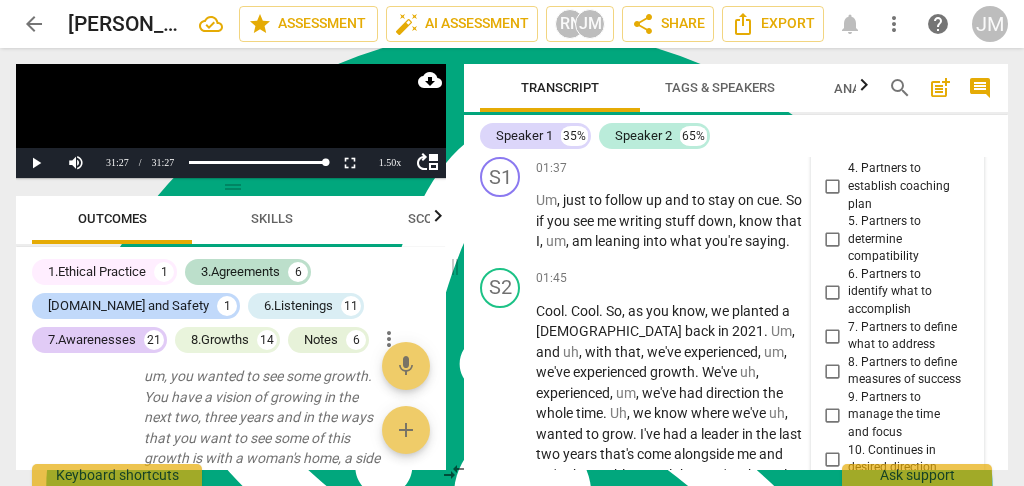 scroll, scrollTop: 1731, scrollLeft: 0, axis: vertical 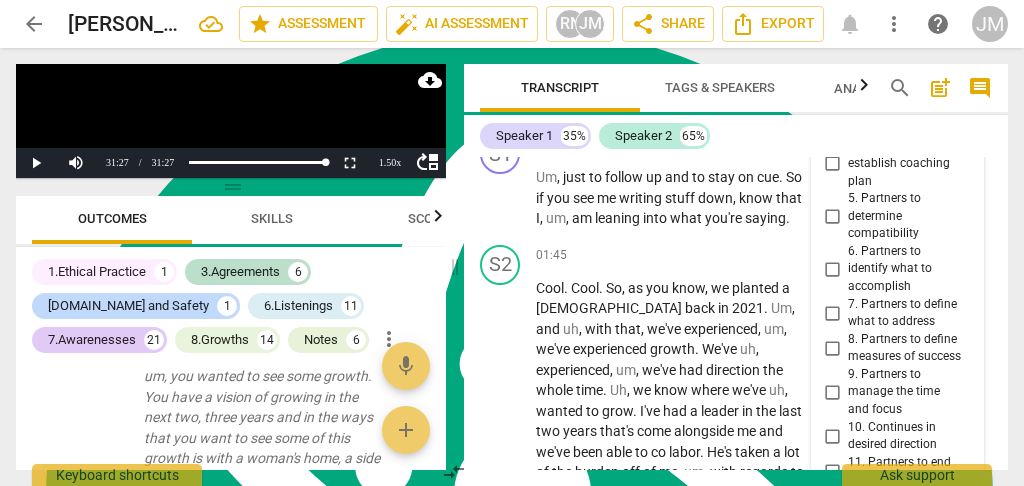 click on "7. Partners to define what to address" at bounding box center (832, 313) 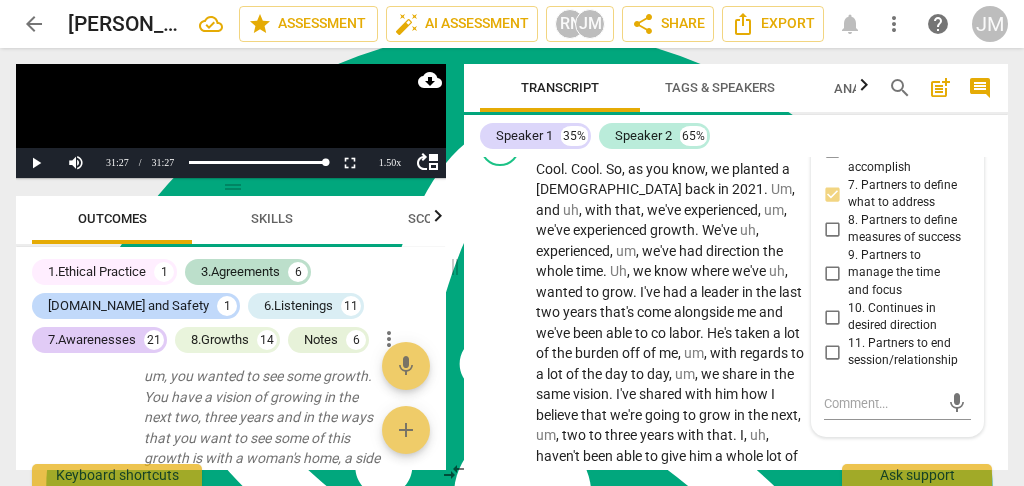 scroll, scrollTop: 1931, scrollLeft: 0, axis: vertical 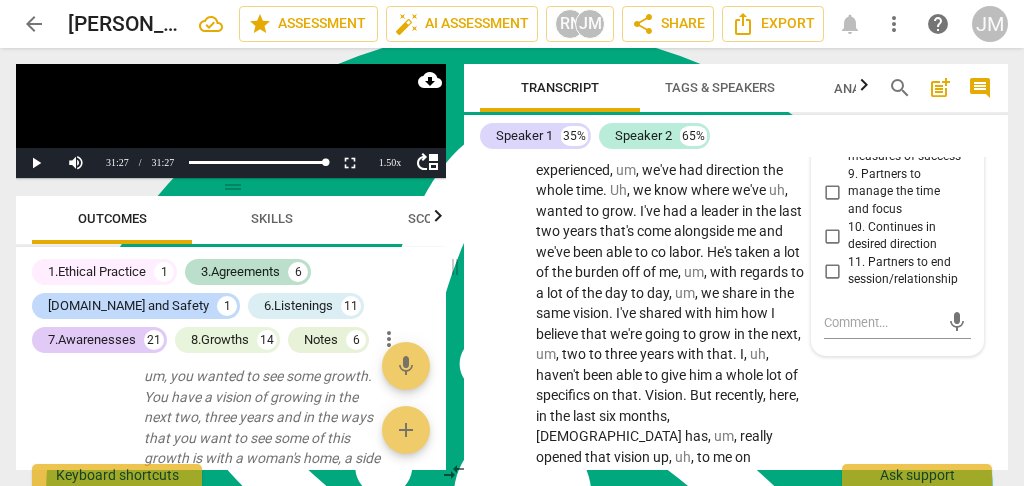 click on "S2 play_arrow pause 01:45 + Add competency keyboard_arrow_right Cool .   Cool .   So ,   as   you   know ,   we   planted   a   [DEMOGRAPHIC_DATA]   back   in   [DATE] .   Um ,   and   uh ,   with   that ,   we've   experienced ,   um ,   we've   experienced   growth .   We've   uh ,   experienced ,   um ,   we've   had   direction   the   whole   time .   Uh ,   we   know   where   we've   uh ,   wanted   to   grow .   I've   had   a   leader   in   the   last   two   years   that's   come   alongside   me   and   we've   been   able   to   co   labor .   He's   taken   a   lot   of   the   burden   off   of   me ,   um ,   with   regards   to   a   lot   of   the   day   to   day ,   um ,   we   share   in   the   same   vision .   I've   shared   with   him   how   I   believe   that   we're   going   to   grow   in   the   next ,   um ,   two   to   three   years   with   that .   I ,   uh ,   haven't   been   able   to   give   him   a   whole   lot   of   specifics   on   that .   Vision .   But   recently ,   here ," at bounding box center (736, 307) 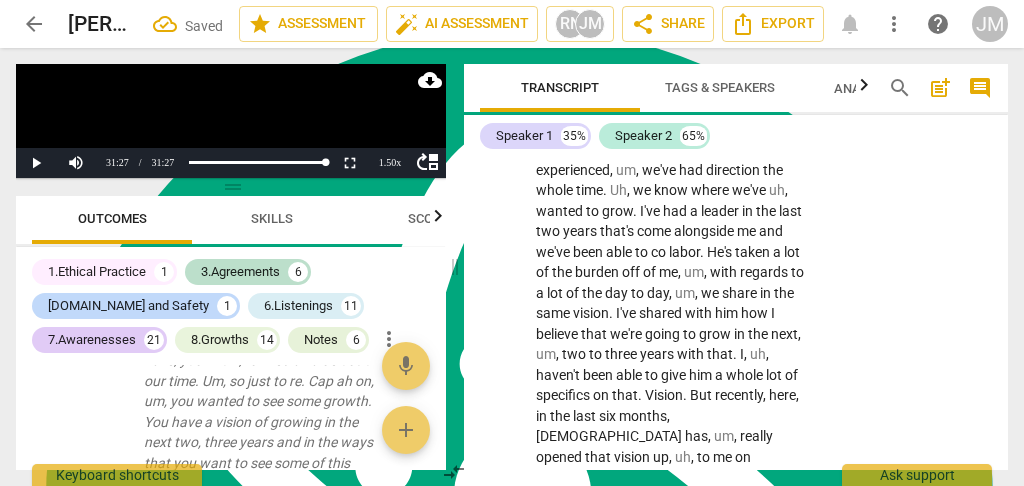 scroll, scrollTop: 7305, scrollLeft: 0, axis: vertical 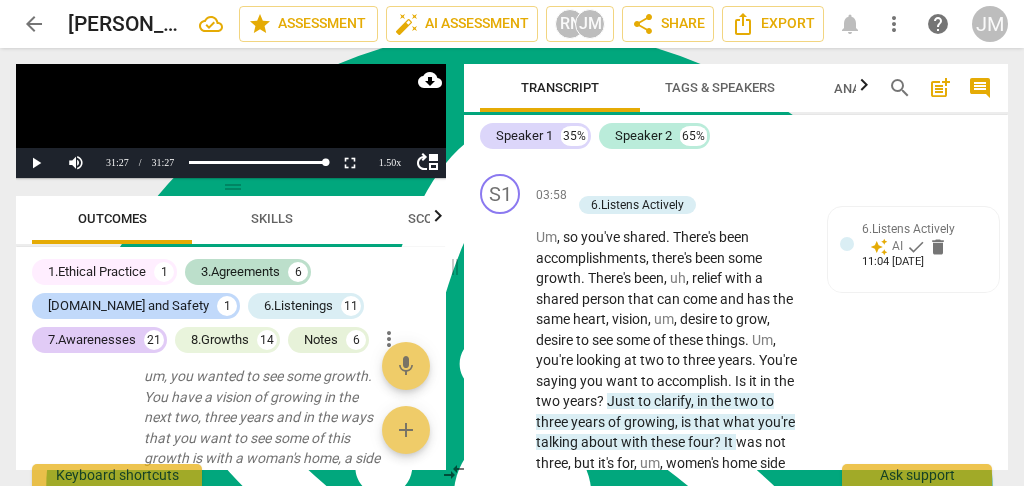 click at bounding box center [847, 244] 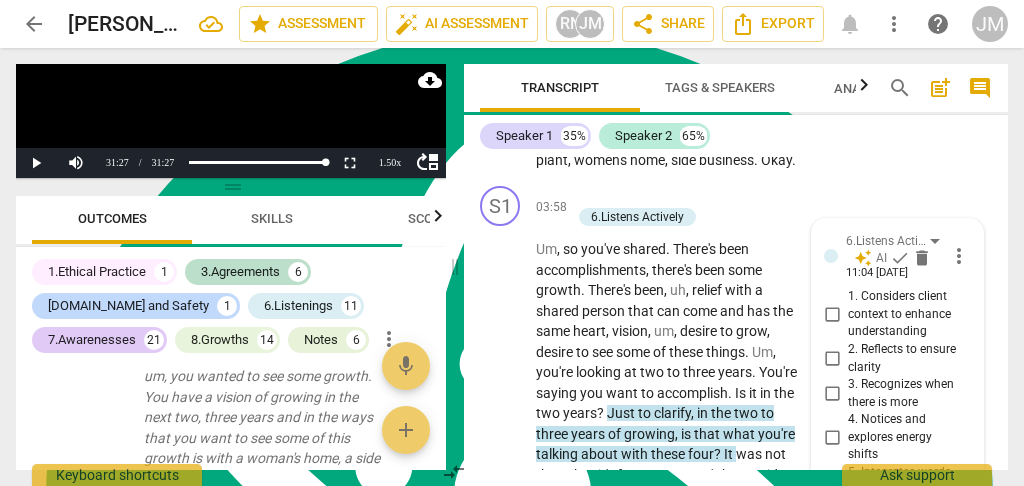 scroll, scrollTop: 2719, scrollLeft: 0, axis: vertical 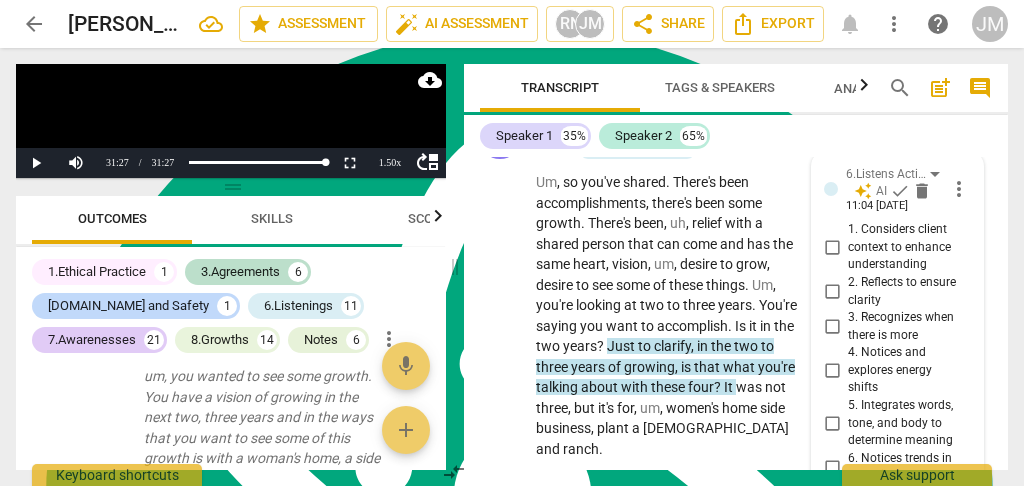 click on "2. Reflects to ensure clarity" at bounding box center [832, 292] 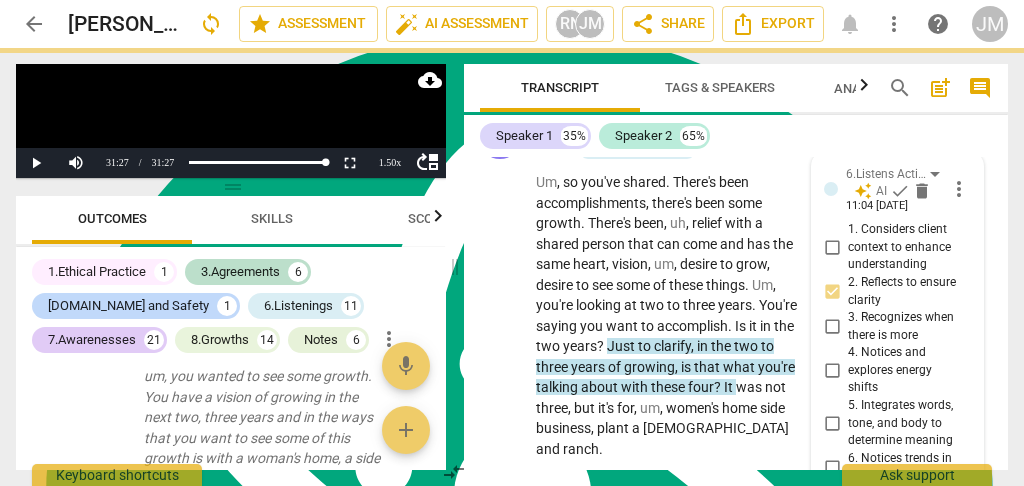 scroll, scrollTop: 2786, scrollLeft: 0, axis: vertical 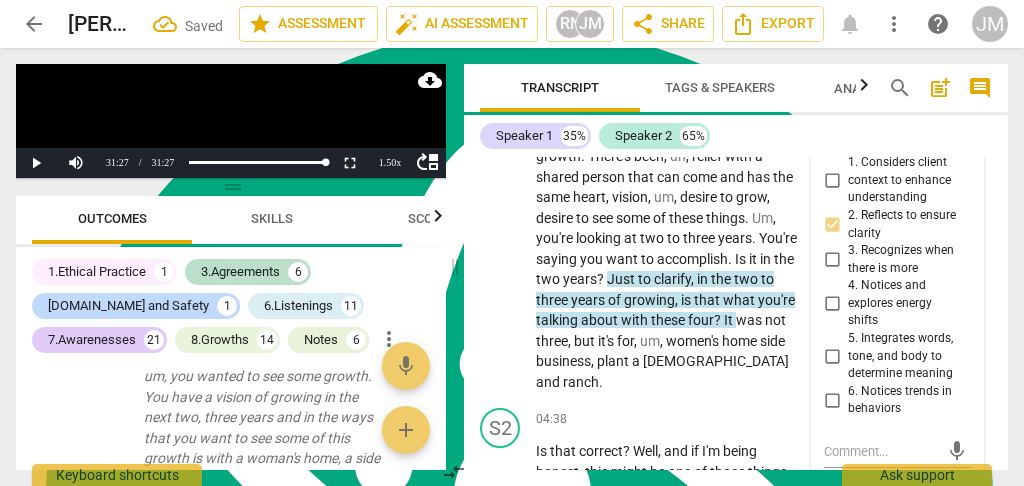 click on "S2 play_arrow pause 04:38 + Add competency keyboard_arrow_right Is   that   correct ?   Well ,   and   if   I'm   being   honest ,   this   might   be   one   of   those   things   that   comes   up   that   I'm   not .   I   wasn't   even   thinking   about   talking   about .   But   we've   had   a   building ,   um ,   in   [GEOGRAPHIC_DATA]   that   is .   I   mean ,   we've   been   using   it .   We've   been   using   it   for   [DEMOGRAPHIC_DATA] .   We've   been   using   it   for   men's   discipleship .   We've   been   using   the   heck   out   of   it .   And   I'd   be   lying   if   I   didn't   also   say   I'd   like   to   find   a   different   building   for   us   to   work   out   of   and   maybe   make   that ,   uh ,   just   an   [DEMOGRAPHIC_DATA]   hub   where   we   hand   out   food   and   feed   people   and   clothe   people ,   and   maybe   that   call   center   runs   out   of   there .   I   don't   know .   Um ,   but .   But   yeah ." at bounding box center (736, 588) 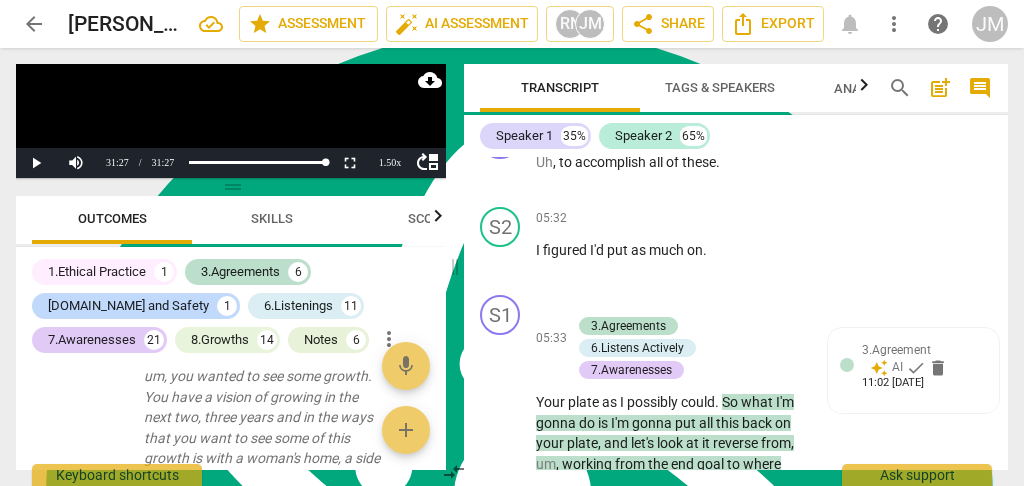 scroll, scrollTop: 3652, scrollLeft: 0, axis: vertical 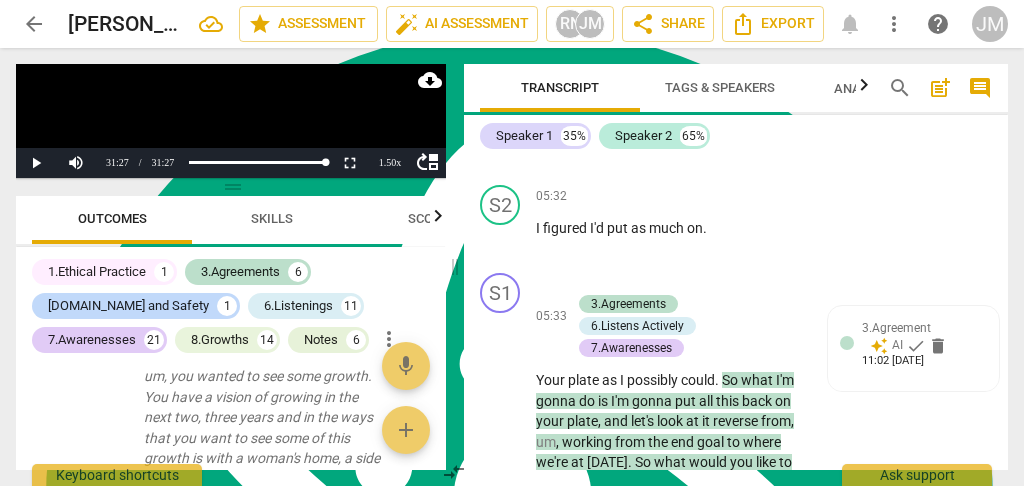 click on "+" at bounding box center (581, 283) 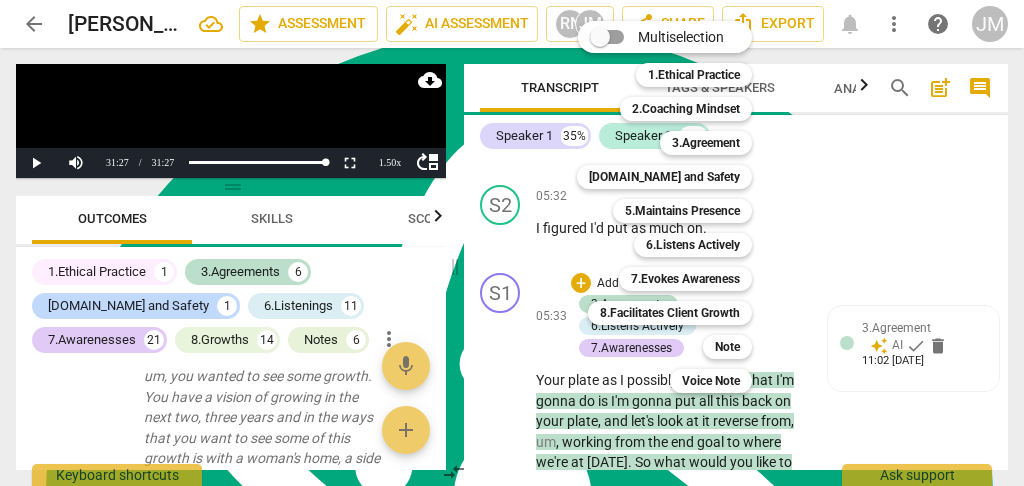 drag, startPoint x: 723, startPoint y: 350, endPoint x: 845, endPoint y: 351, distance: 122.0041 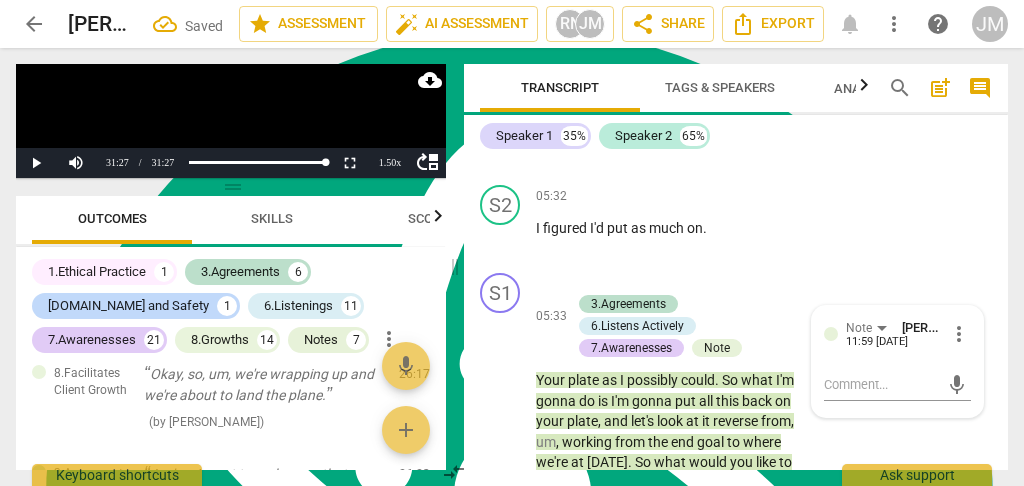 scroll, scrollTop: 3667, scrollLeft: 0, axis: vertical 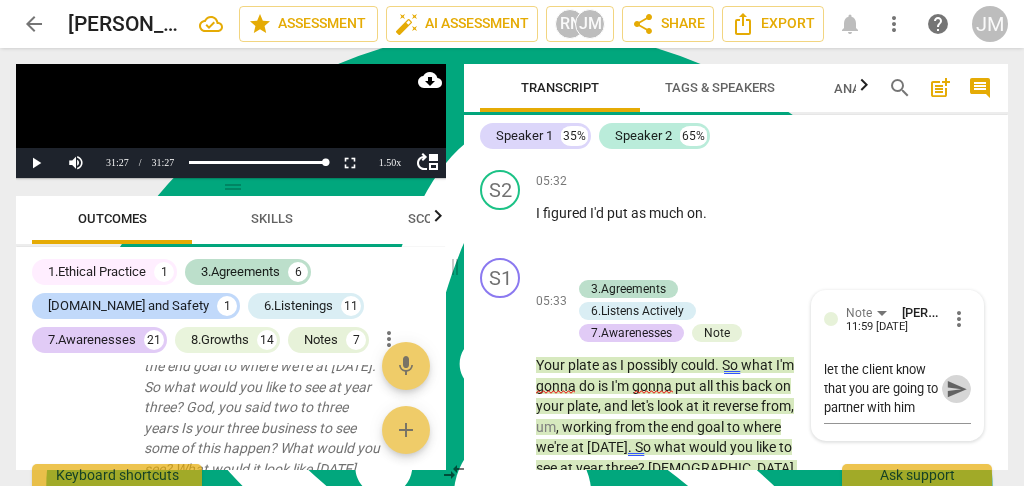 click on "send" at bounding box center (957, 389) 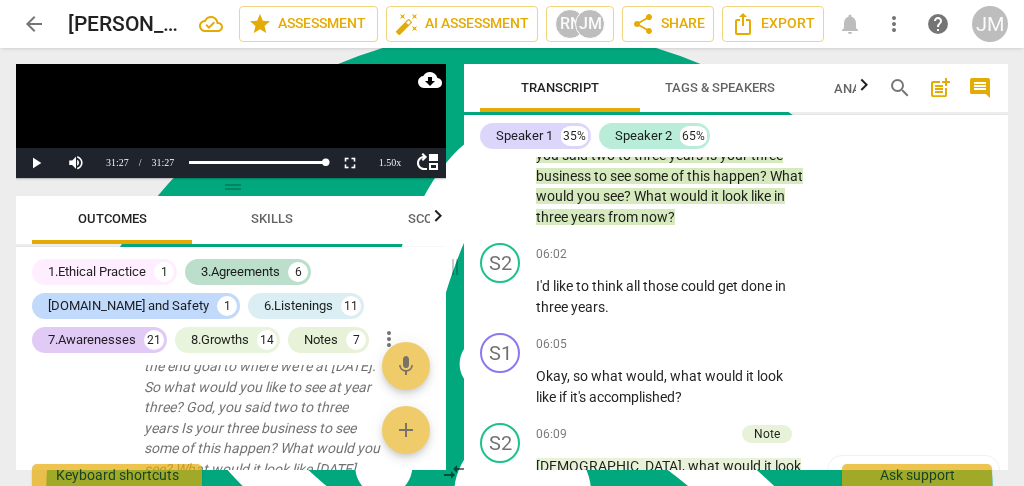 scroll, scrollTop: 3933, scrollLeft: 0, axis: vertical 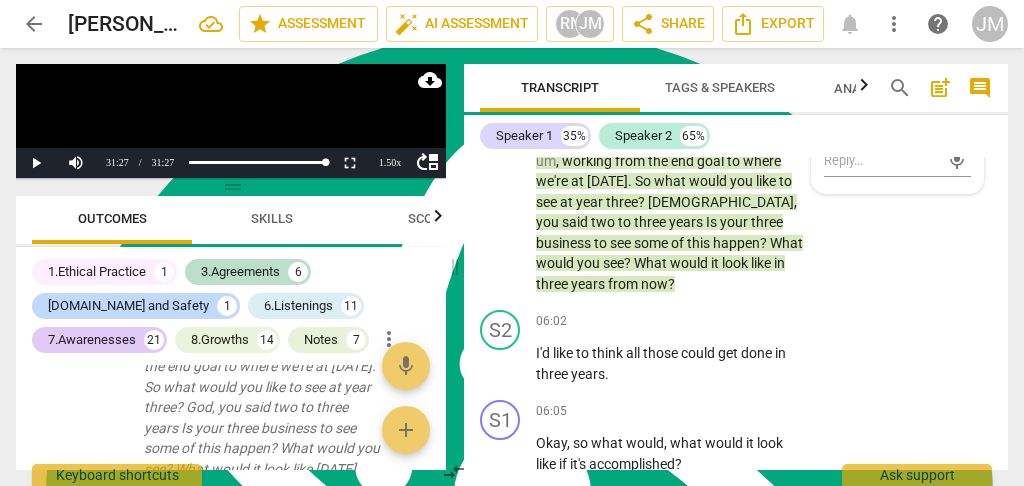 click on "+" at bounding box center [683, 321] 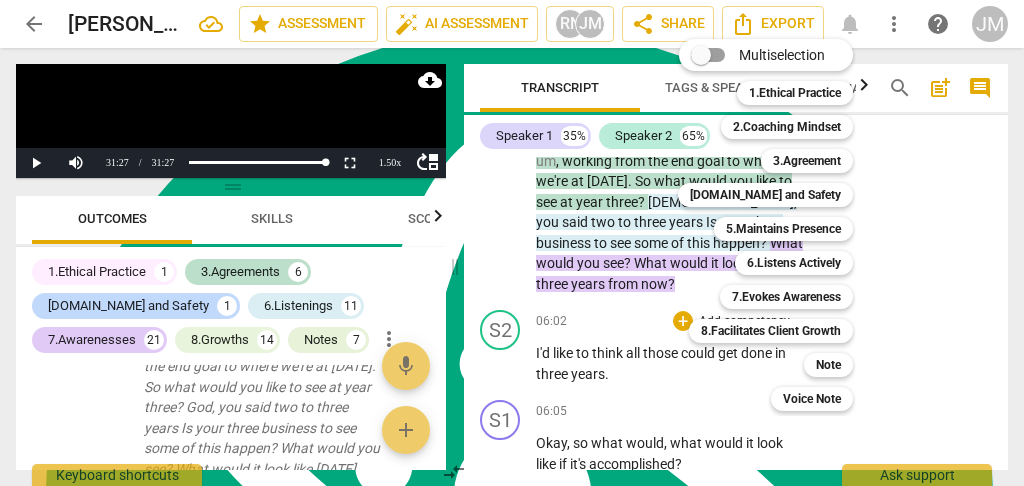 click on "Note" at bounding box center [828, 365] 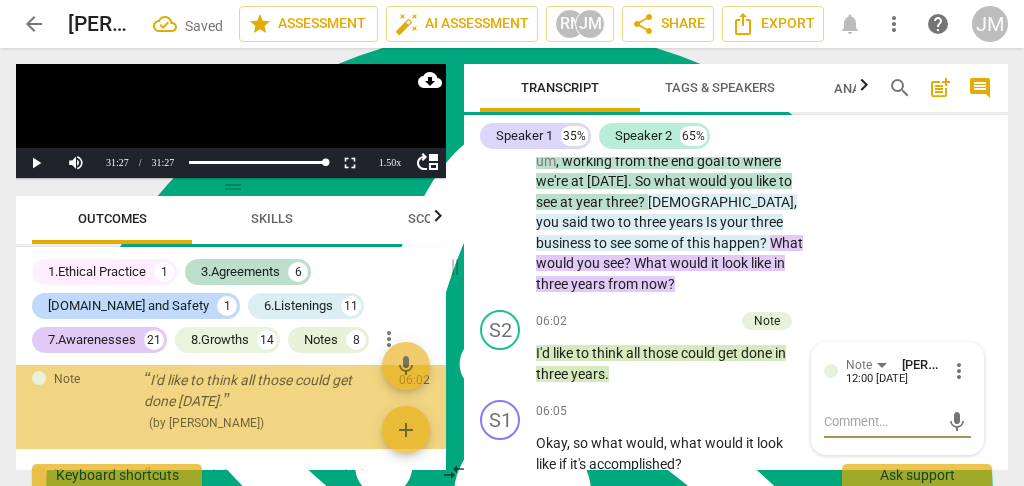 scroll, scrollTop: 1752, scrollLeft: 0, axis: vertical 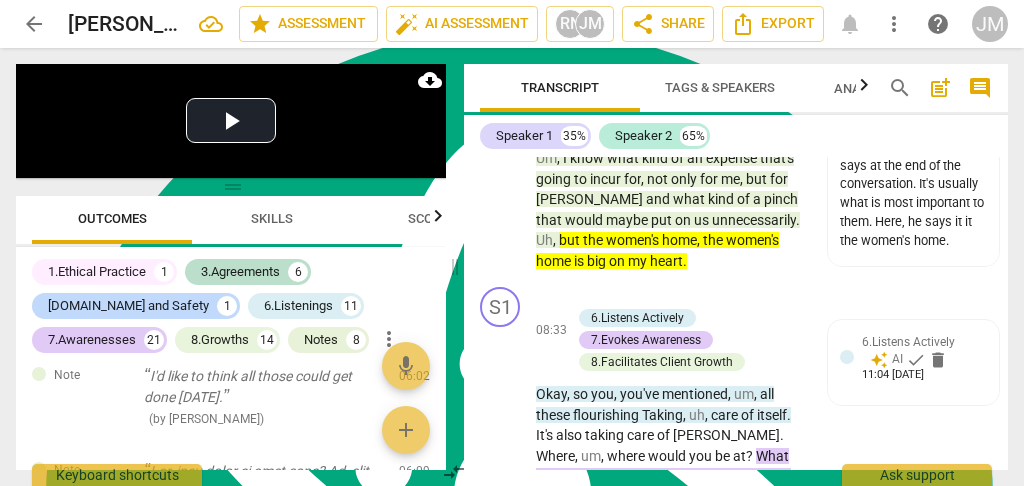 click at bounding box center (847, 357) 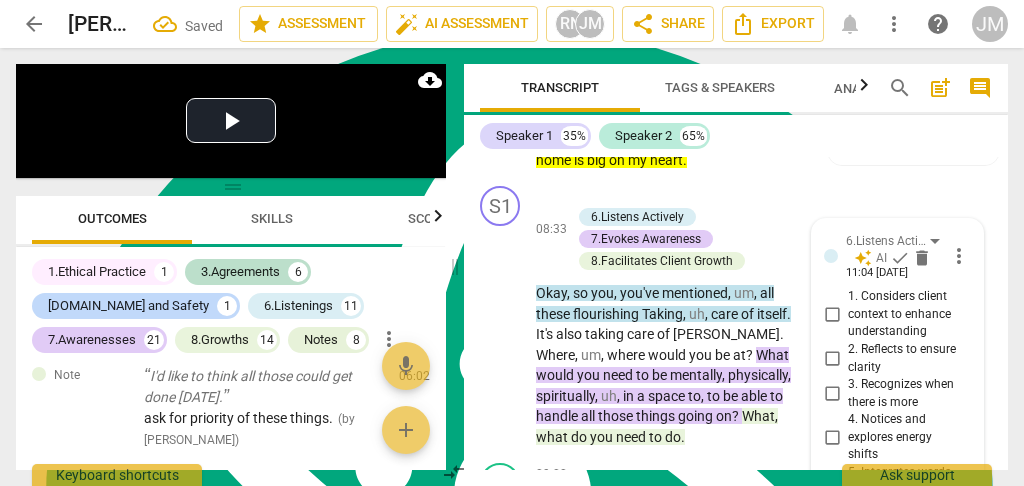 scroll, scrollTop: 5501, scrollLeft: 0, axis: vertical 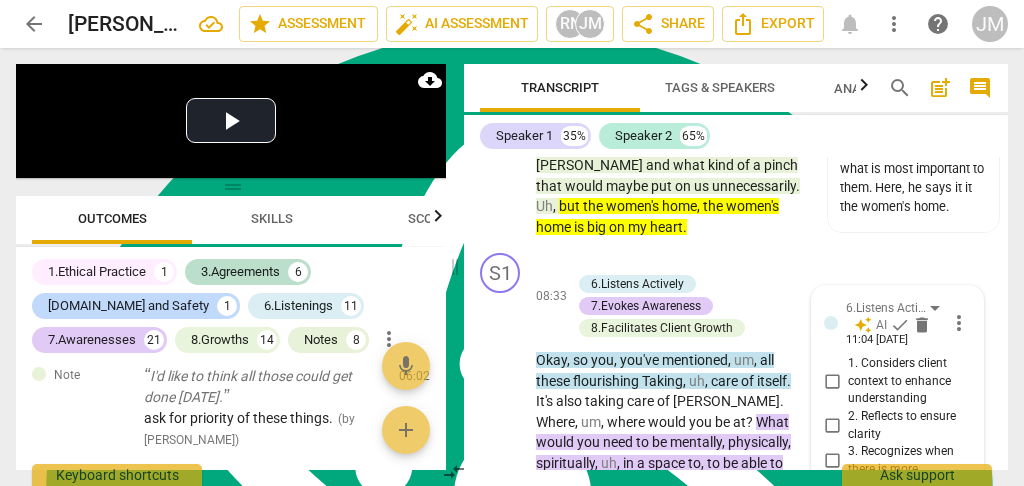 click on "2. Reflects to ensure clarity" at bounding box center (832, 426) 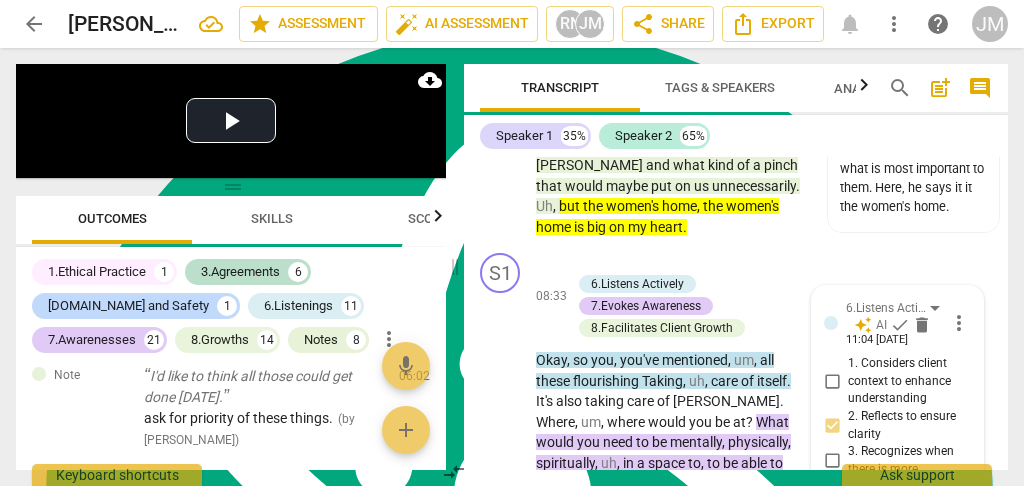 click on "Okay ,   so   you ,   you've   mentioned ,   um ,   all   these   flourishing   Taking ,   uh ,   care   of   itself .   It's   also   taking   care   of   [PERSON_NAME] .   Where ,   um ,   where   would   you   be   at ?   What   would   you   need   to   be   mentally ,   physically ,   spiritually ,   uh ,   in   a   space   to ,   to   be   able   to   handle   all   those   things   going   on ?   What ,   what   do   you   need   to   do ." at bounding box center [671, 432] 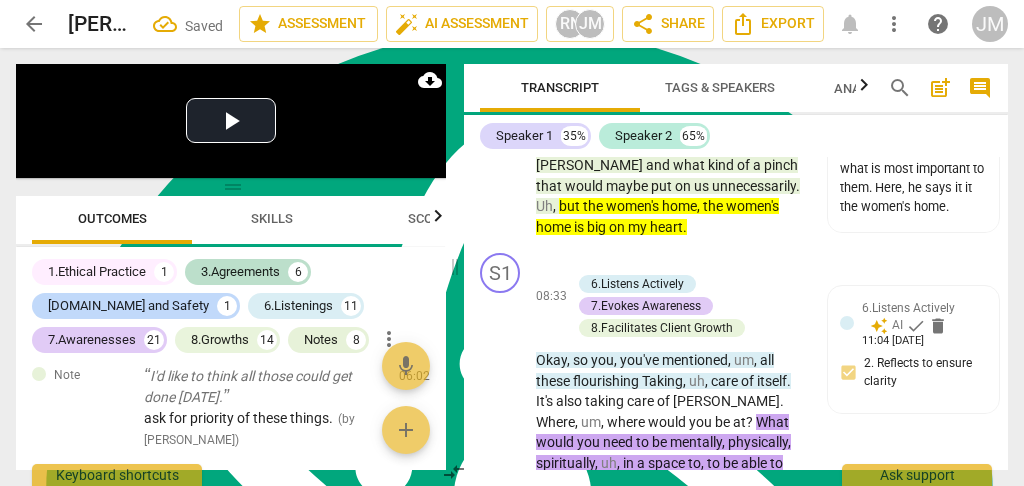 click on "7.Evokes Awareness" at bounding box center (646, 306) 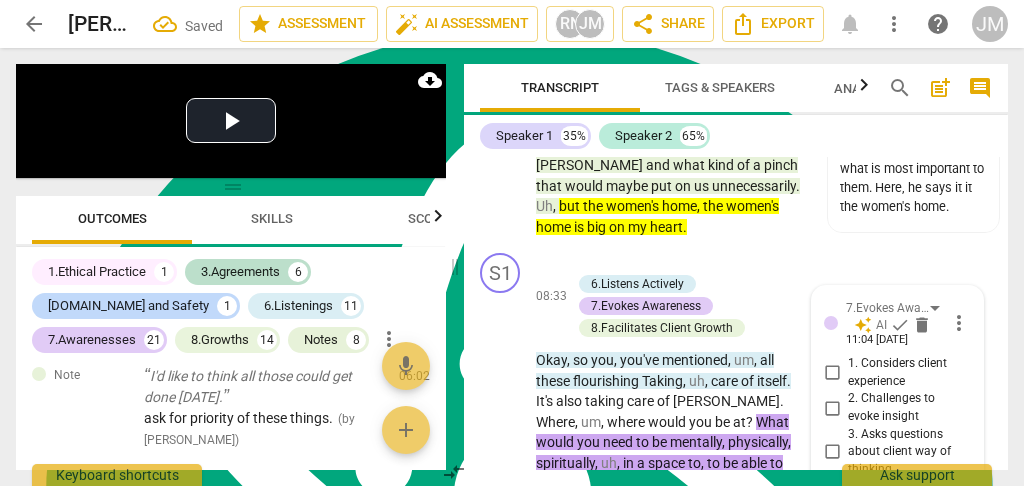 scroll, scrollTop: 5873, scrollLeft: 0, axis: vertical 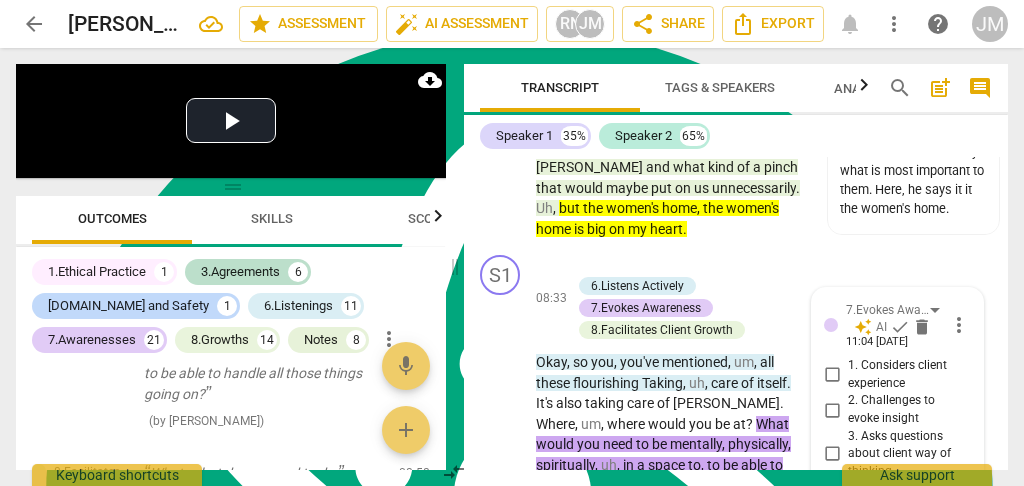 click on "4. Asks questions to explore beyond current thinking" at bounding box center (832, 507) 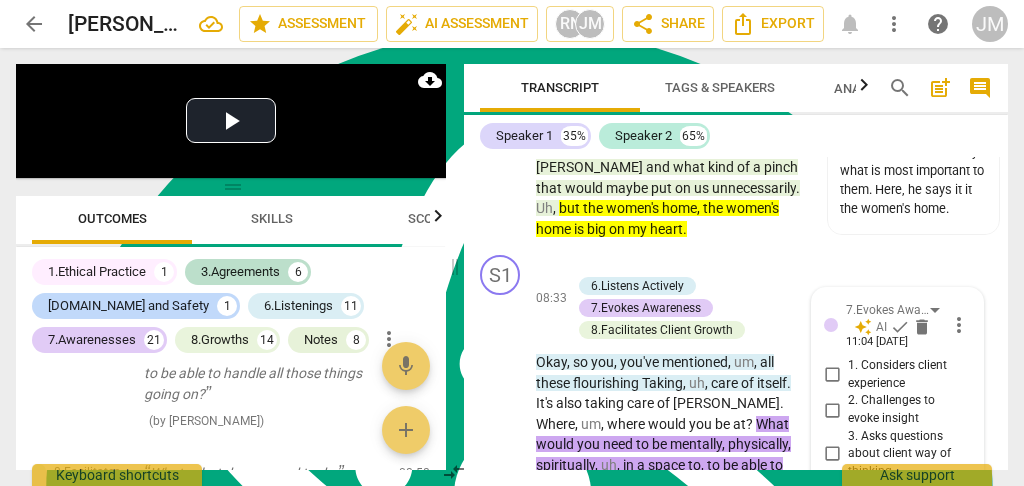 scroll, scrollTop: 5566, scrollLeft: 0, axis: vertical 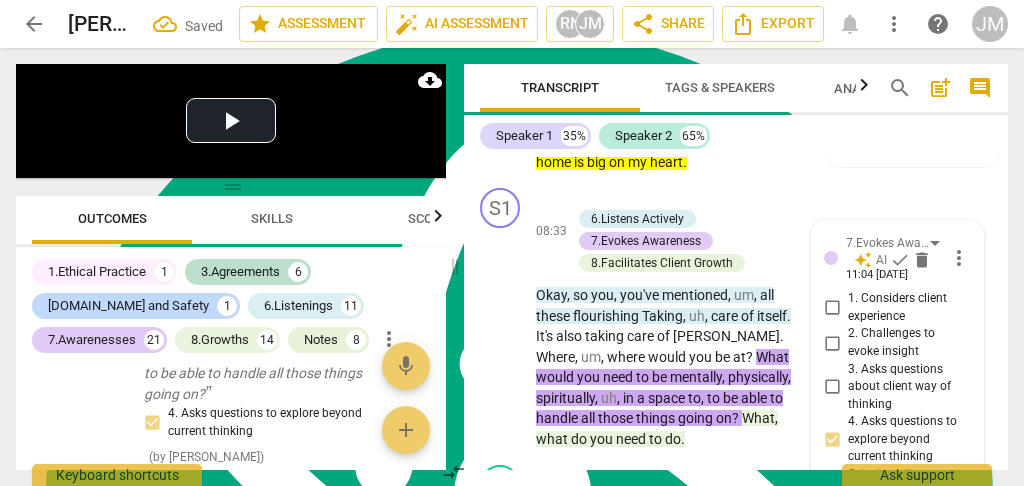 click on "5. Invites client to share more" at bounding box center [832, 484] 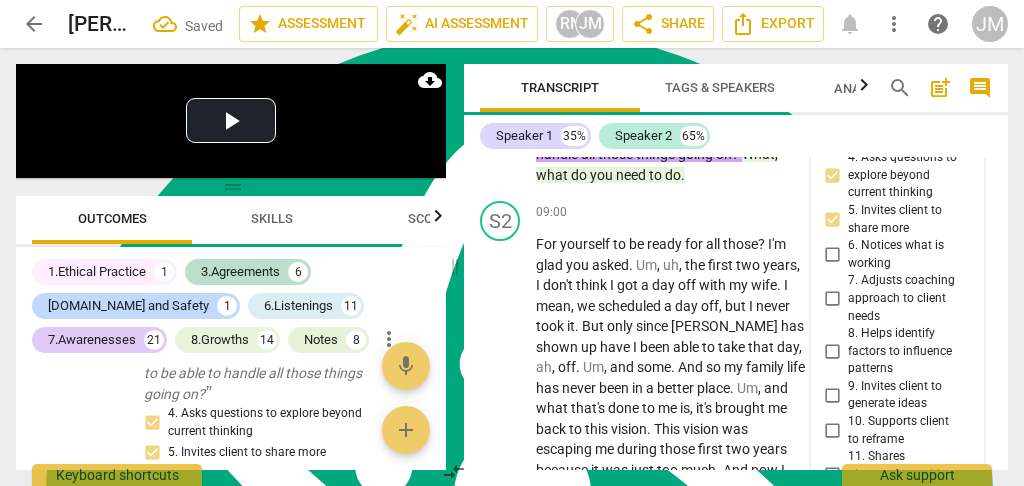 scroll, scrollTop: 5833, scrollLeft: 0, axis: vertical 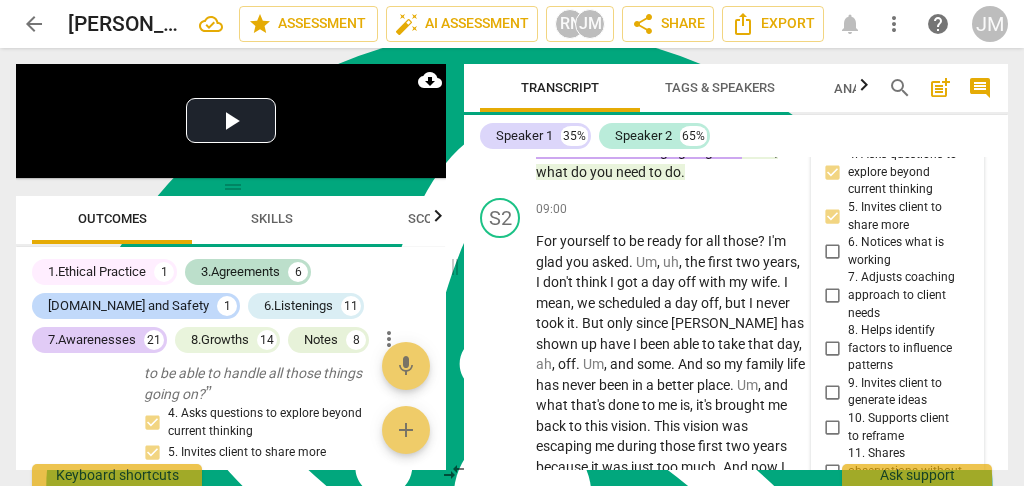 click on "S2 play_arrow pause 09:00 + Add competency keyboard_arrow_right For   yourself   to   be   ready   for   all   those ?   I'm   glad   you   asked .   Um ,   uh ,   the   first   two   years ,   I   don't   think   I   got   a   day   off   with   my   wife .   I   mean ,   we   scheduled   a   day   off ,   but   I   never   took   it .   But   only   since   [PERSON_NAME]   has   shown   up   have   I   been   able   to   take   that   day ,   ah ,   off .   Um ,   and   some .   And   so   my   family   life   has   never   been   in   a   better   place .   Um ,   and   what   that's   done   to   me   is ,   it's   brought   me   back   to   this   vision .   This   vision   was   escaping   me   during   those   first   two   years   because   it   was   just   too   much .   And   now   I   have   a   place   where   I   can   see   it   happening .   Um ,   I'm   ready   for   it .   I   have   the   time ,   I   have   the   energy .   Yeah ,   I   have   two   young   kids .   But   with   [PERSON_NAME] ,   with ,   ," at bounding box center [736, 419] 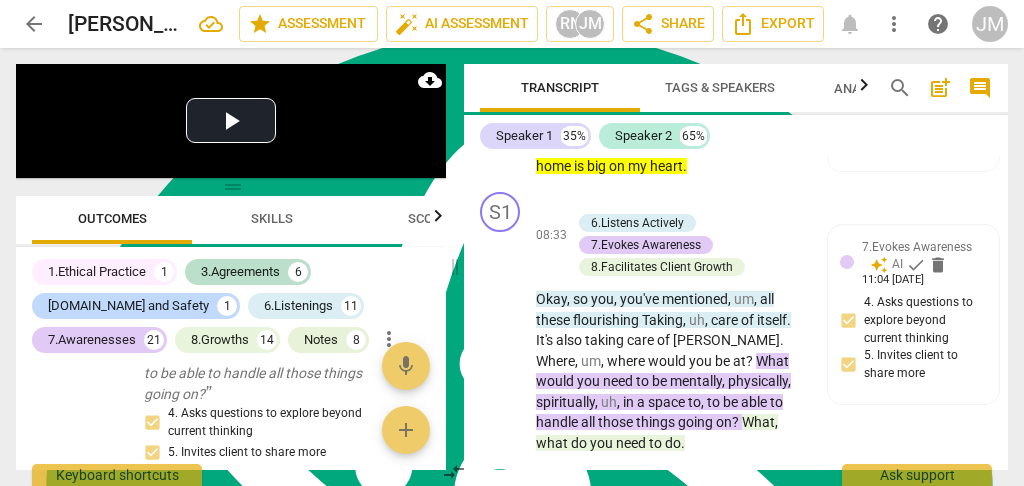 scroll, scrollTop: 5499, scrollLeft: 0, axis: vertical 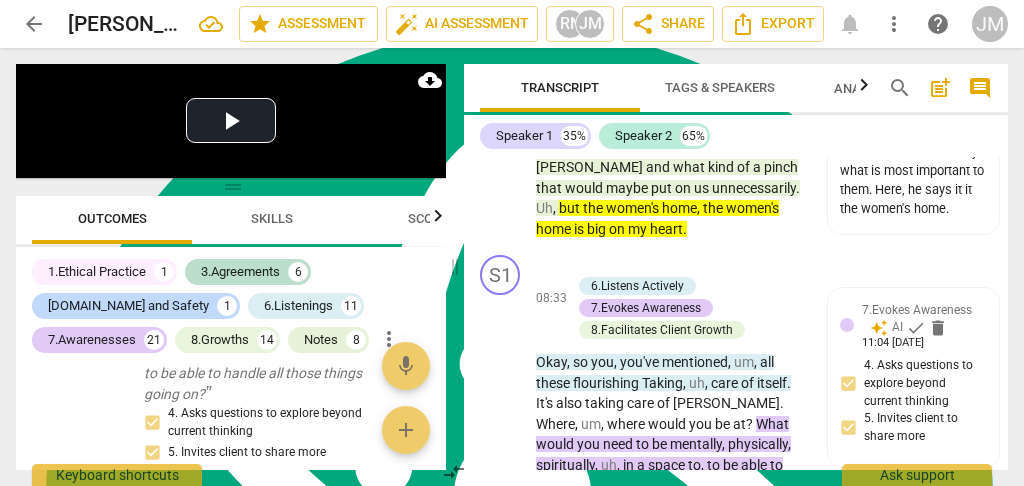 click on "8.Facilitates Client Growth" at bounding box center (662, 330) 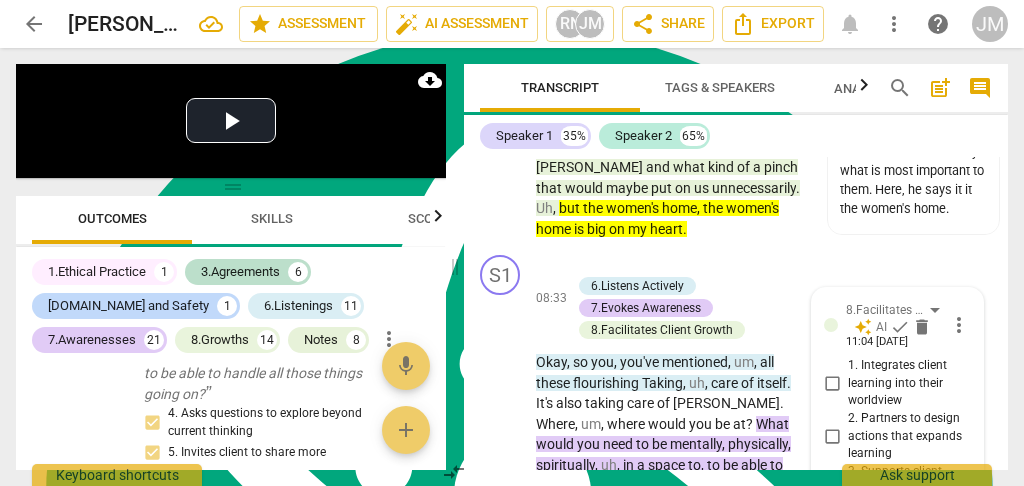 scroll, scrollTop: 5790, scrollLeft: 0, axis: vertical 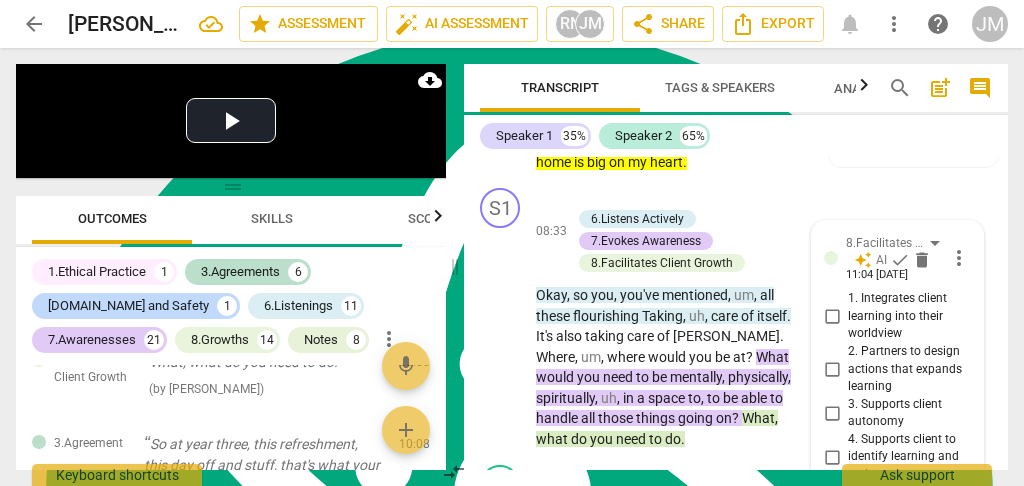 click on "4. Supports client to identify learning and action" at bounding box center [832, 457] 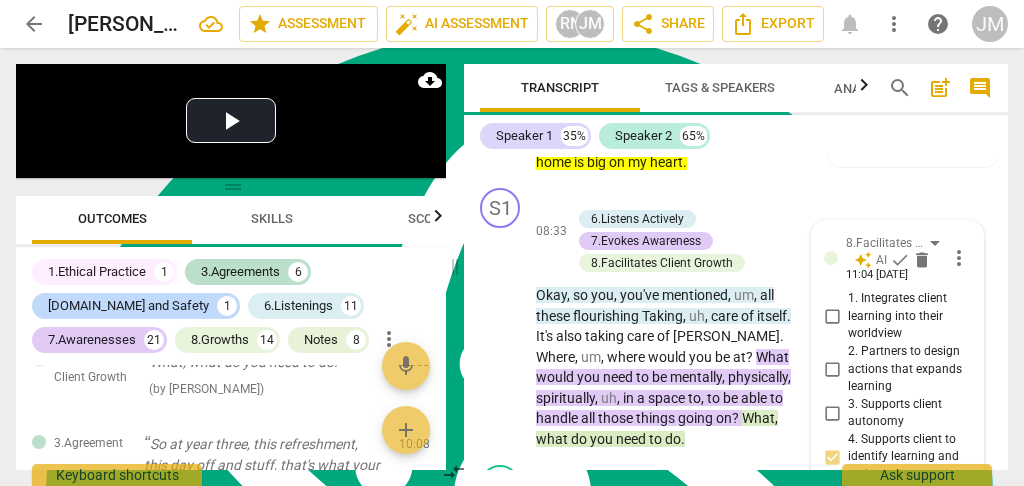 scroll, scrollTop: 5633, scrollLeft: 0, axis: vertical 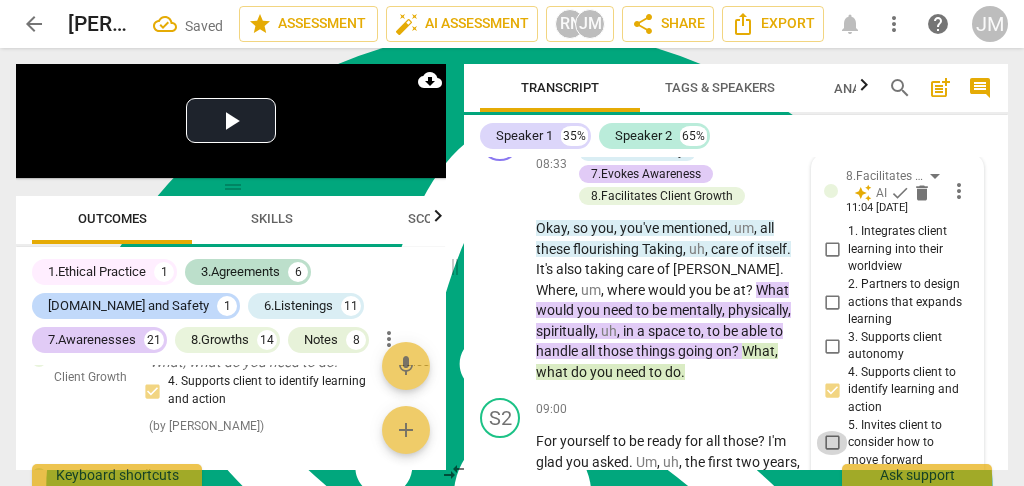 click on "5. Invites client to consider how to move forward" at bounding box center [832, 443] 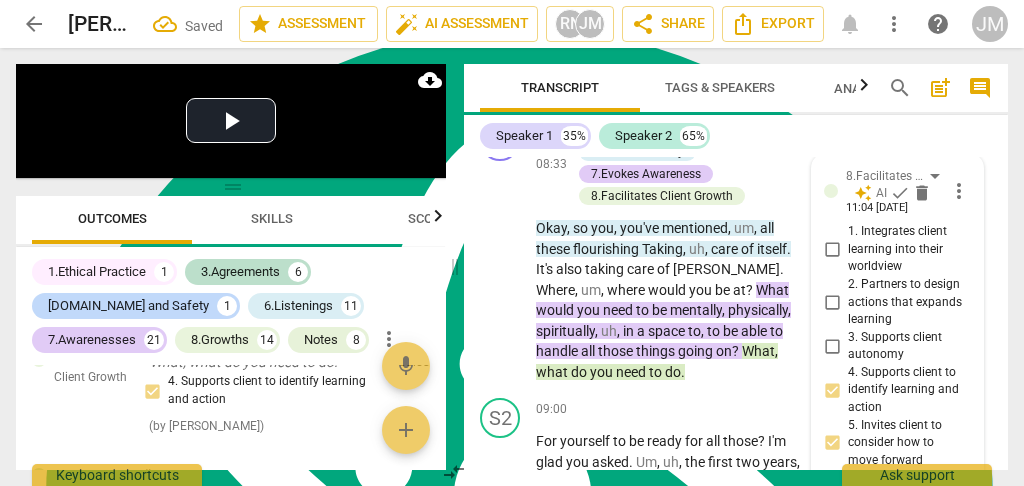 click on "S2 play_arrow pause 09:00 + Add competency keyboard_arrow_right For   yourself   to   be   ready   for   all   those ?   I'm   glad   you   asked .   Um ,   uh ,   the   first   two   years ,   I   don't   think   I   got   a   day   off   with   my   wife .   I   mean ,   we   scheduled   a   day   off ,   but   I   never   took   it .   But   only   since   [PERSON_NAME]   has   shown   up   have   I   been   able   to   take   that   day ,   ah ,   off .   Um ,   and   some .   And   so   my   family   life   has   never   been   in   a   better   place .   Um ,   and   what   that's   done   to   me   is ,   it's   brought   me   back   to   this   vision .   This   vision   was   escaping   me   during   those   first   two   years   because   it   was   just   too   much .   And   now   I   have   a   place   where   I   can   see   it   happening .   Um ,   I'm   ready   for   it .   I   have   the   time ,   I   have   the   energy .   Yeah ,   I   have   two   young   kids .   But   with   [PERSON_NAME] ,   with ,   ," at bounding box center (736, 619) 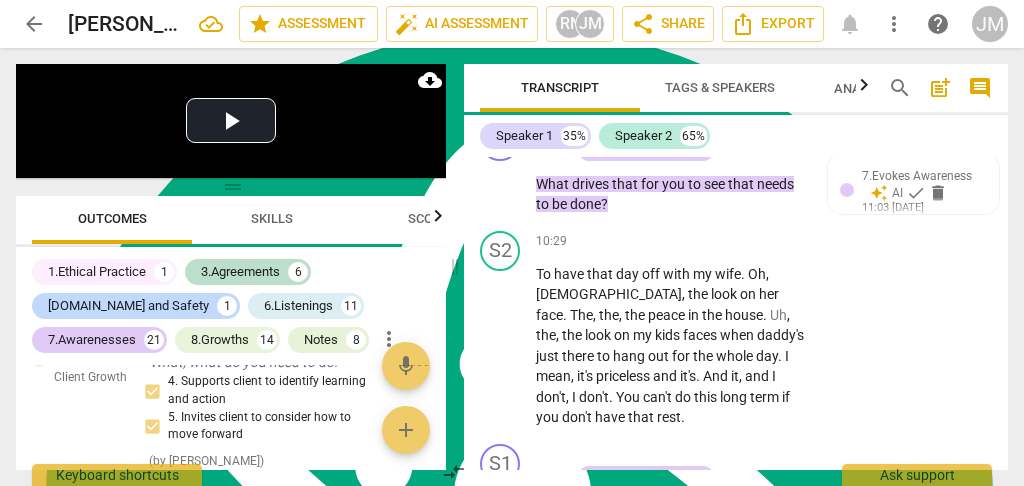 scroll, scrollTop: 6833, scrollLeft: 0, axis: vertical 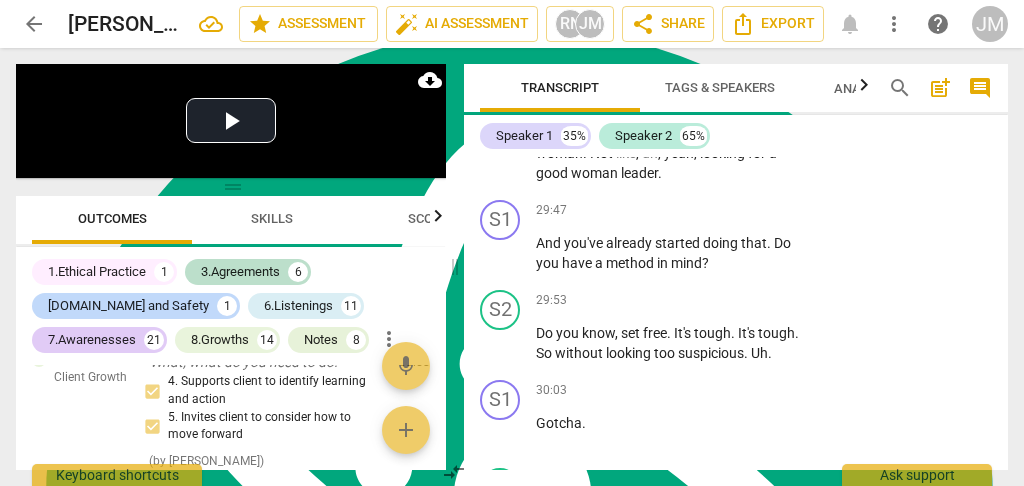 click on "8.Facilitates Client Growth auto_awesome AI check delete 11:03 [DATE]" at bounding box center [913, 668] 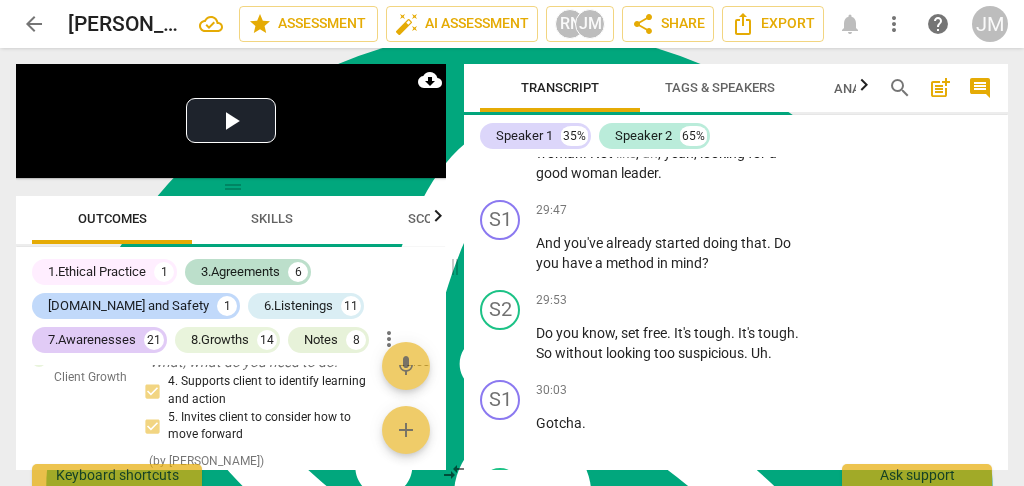 scroll, scrollTop: 20530, scrollLeft: 0, axis: vertical 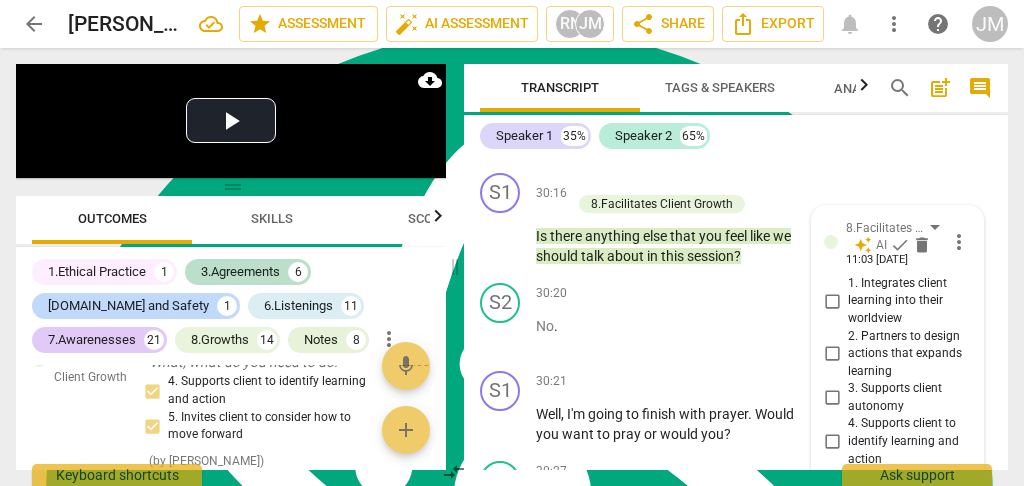 click on "8. Partners to close the session" at bounding box center (832, 626) 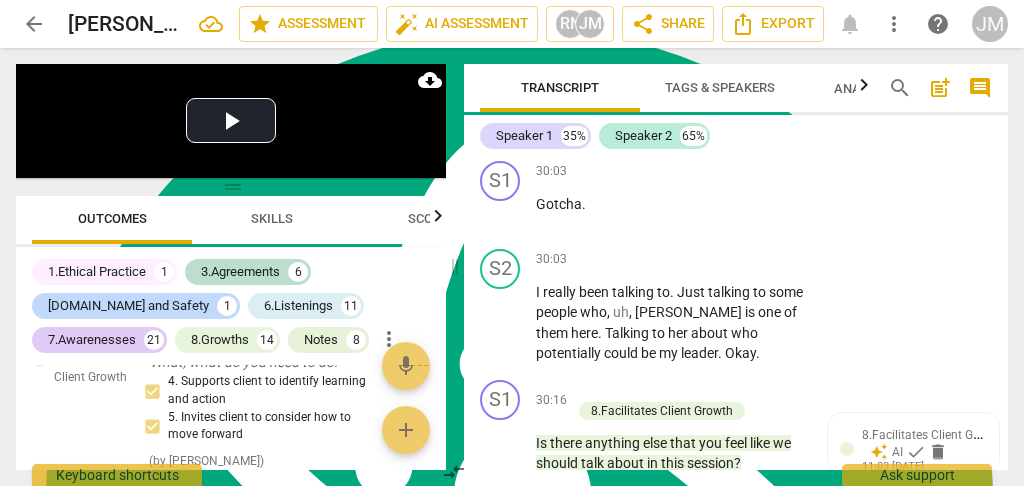 scroll, scrollTop: 20330, scrollLeft: 0, axis: vertical 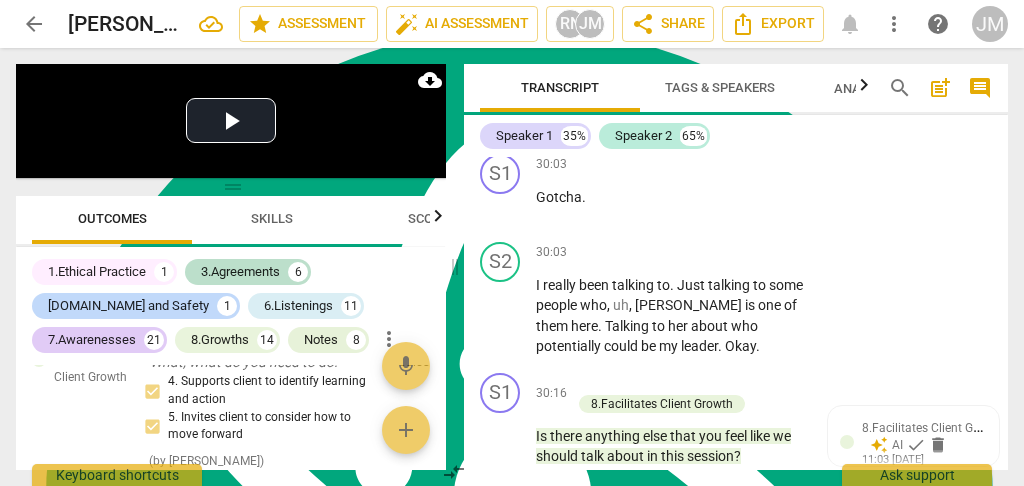 click on "+" at bounding box center (683, 582) 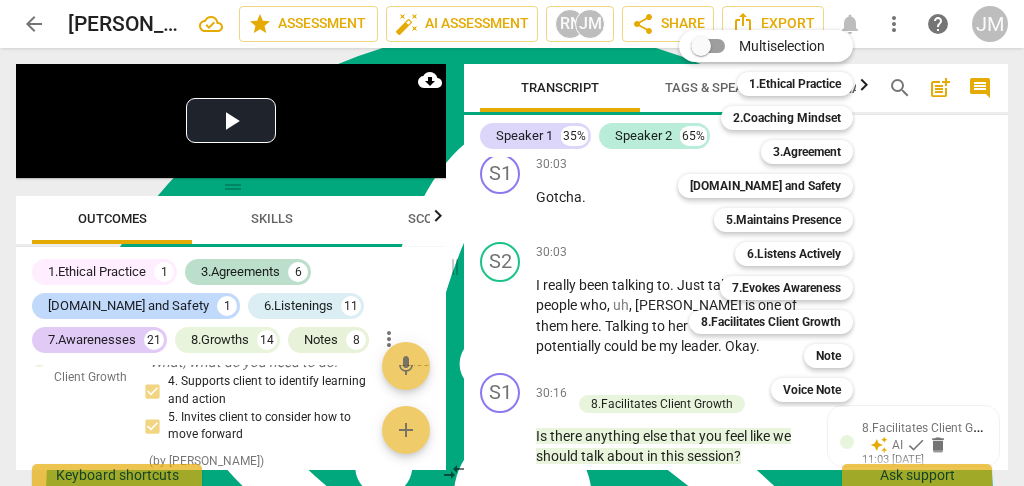 click on "Note" at bounding box center [828, 356] 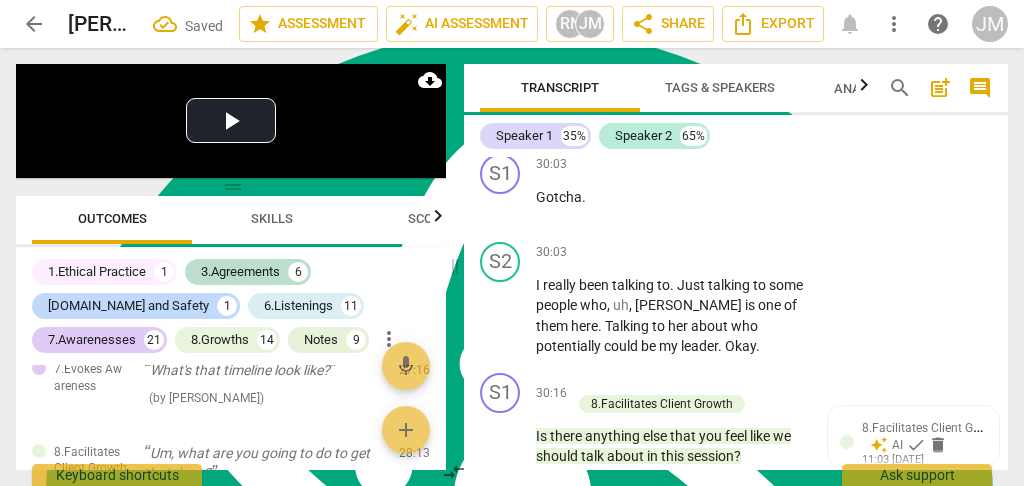 scroll, scrollTop: 9011, scrollLeft: 0, axis: vertical 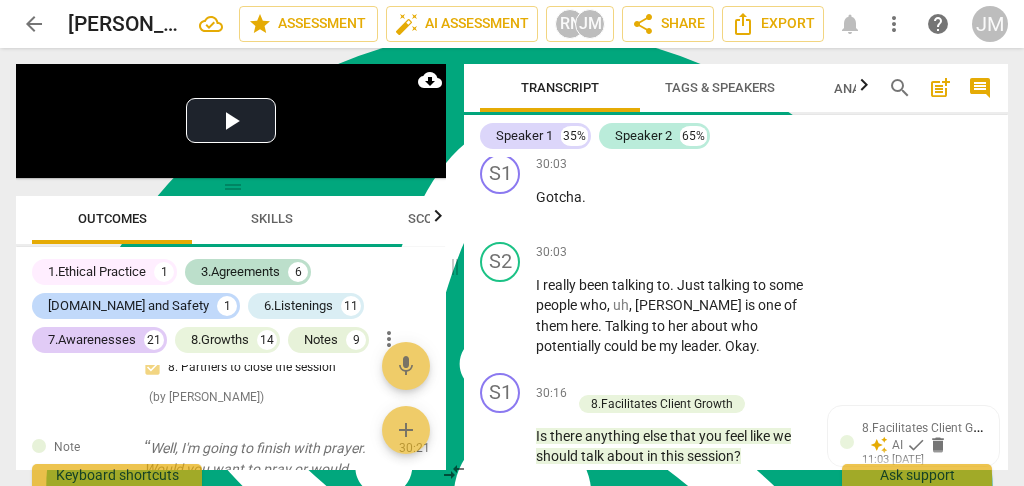 drag, startPoint x: 943, startPoint y: 347, endPoint x: 635, endPoint y: 306, distance: 310.71692 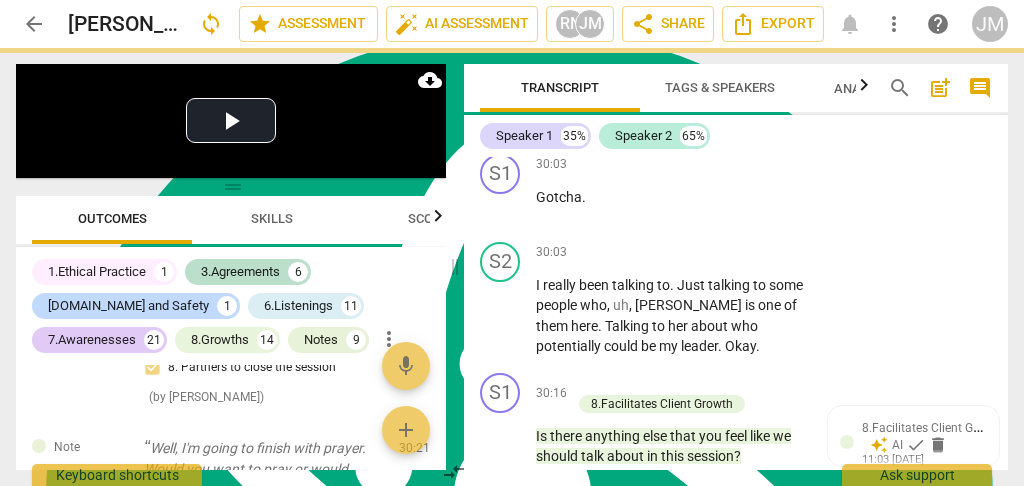 scroll, scrollTop: 0, scrollLeft: 0, axis: both 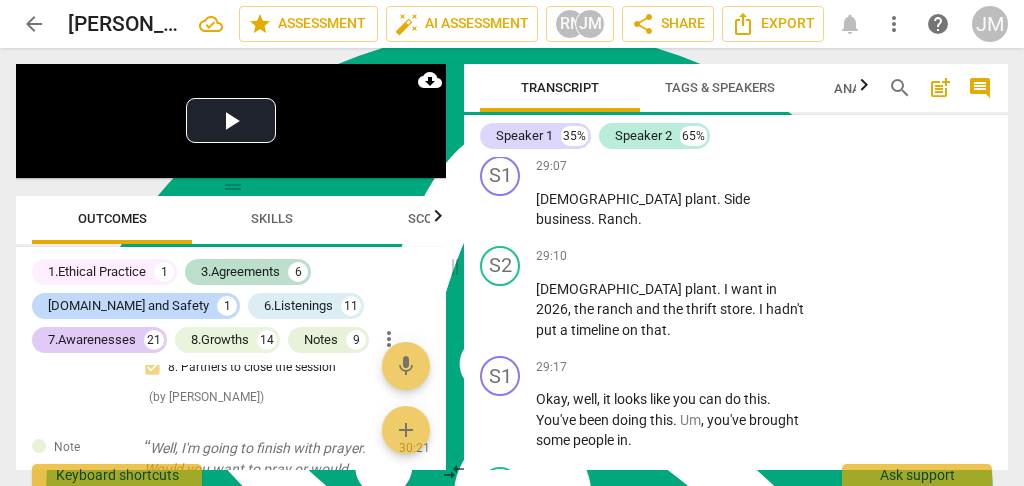 drag, startPoint x: 1000, startPoint y: 440, endPoint x: 964, endPoint y: 137, distance: 305.13113 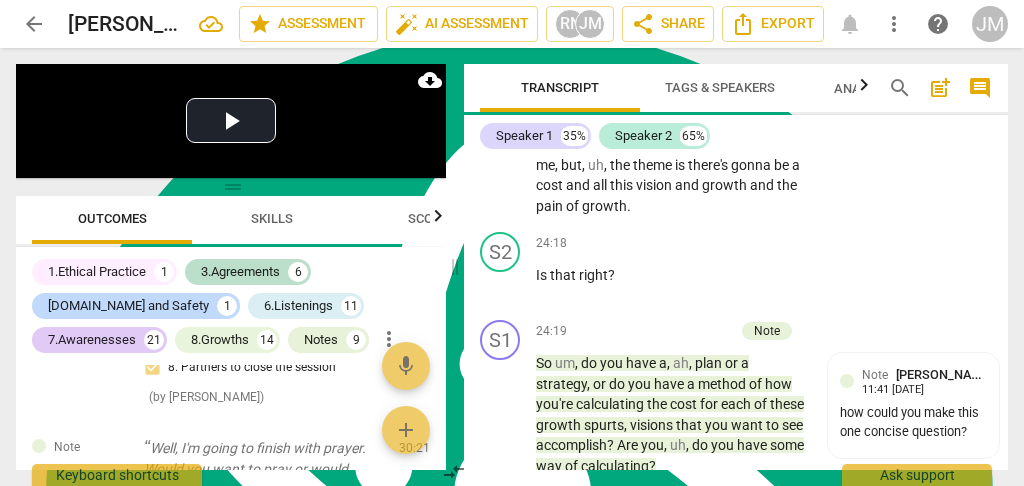 scroll, scrollTop: 15196, scrollLeft: 0, axis: vertical 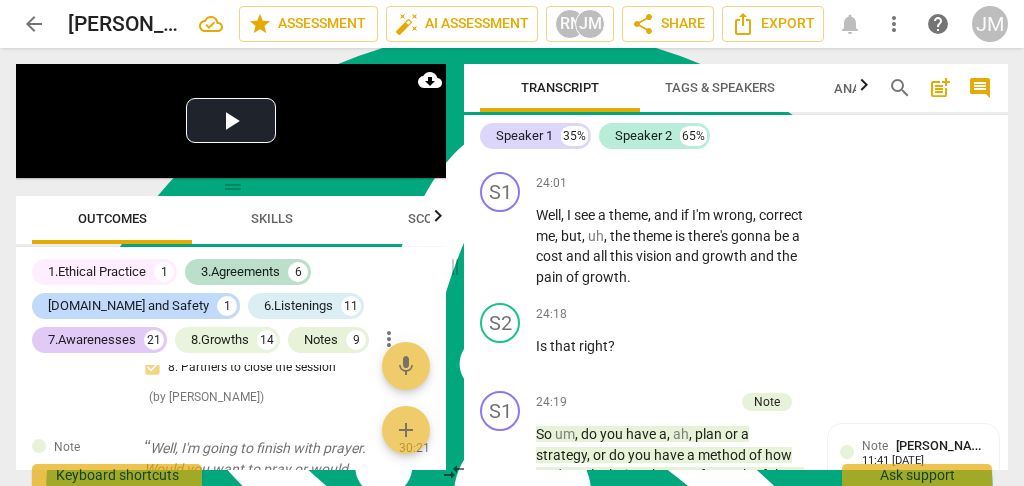 click on "S1 play_arrow pause 24:19 + Add competency Note keyboard_arrow_right So   um ,   do   you   have   a ,   ah ,   plan   or   a   strategy ,   or   do   you   have   a   method   of   how   you're   calculating   the   cost   for   each   of   these   growth   spurts ,   visions   that   you   want   to   see   accomplish ?   Are   you ,   uh ,   do   you   have   some   way   of   calculating ? Note [PERSON_NAME] 11:41 [DATE] how could you make this one concise question?" at bounding box center (736, 469) 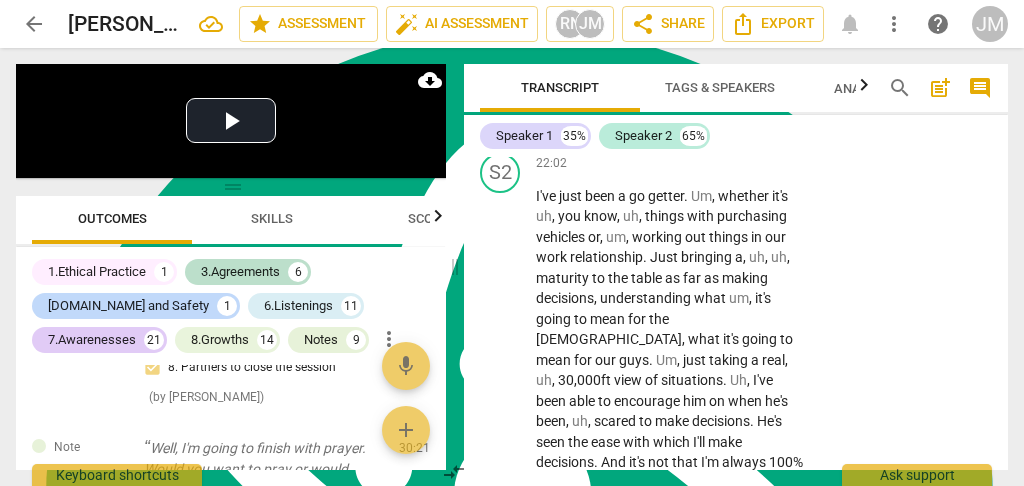 scroll, scrollTop: 14336, scrollLeft: 0, axis: vertical 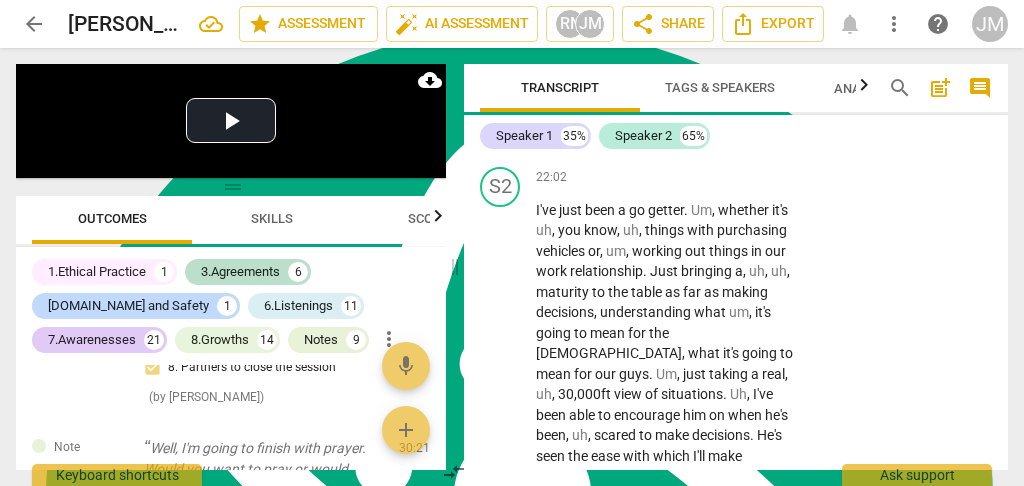 click on "7.Evokes Awareness" at bounding box center [646, 617] 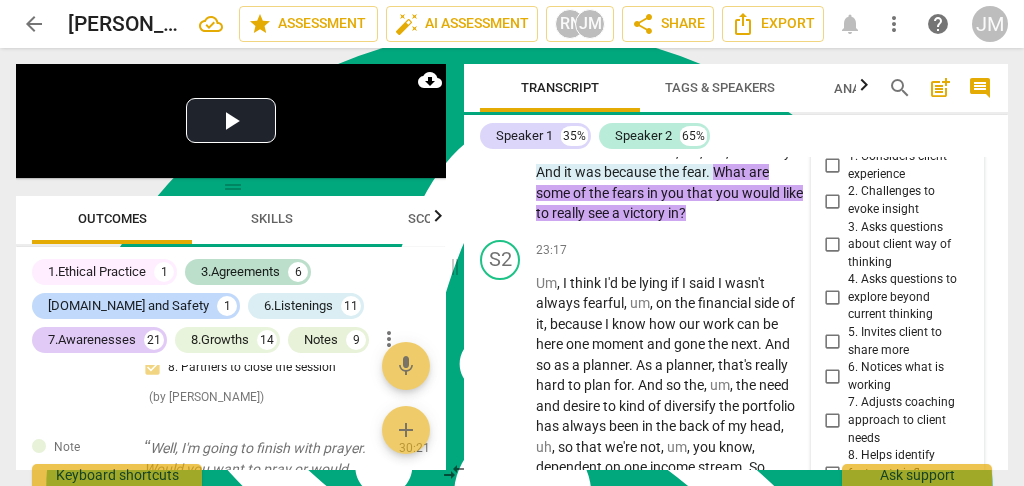 scroll, scrollTop: 8258, scrollLeft: 0, axis: vertical 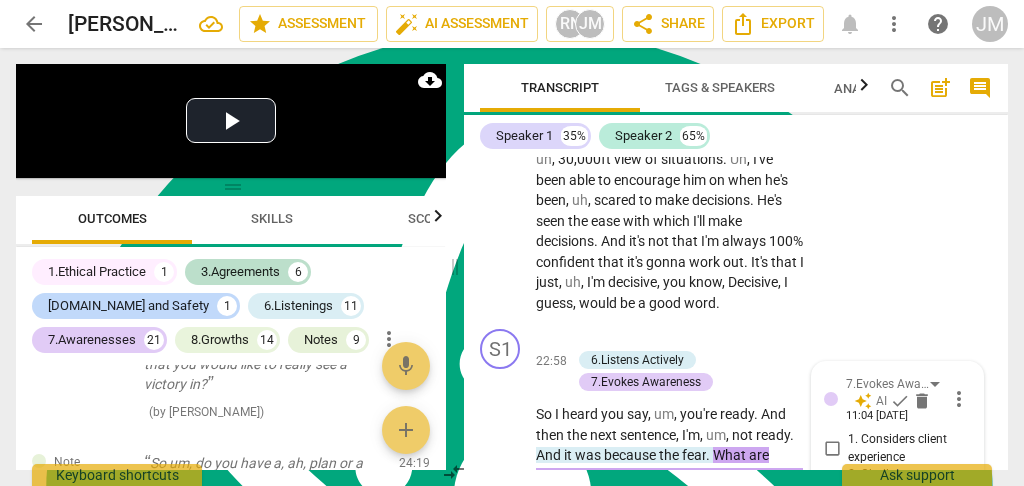 click on "3. Asks questions about client way of thinking" at bounding box center (832, 528) 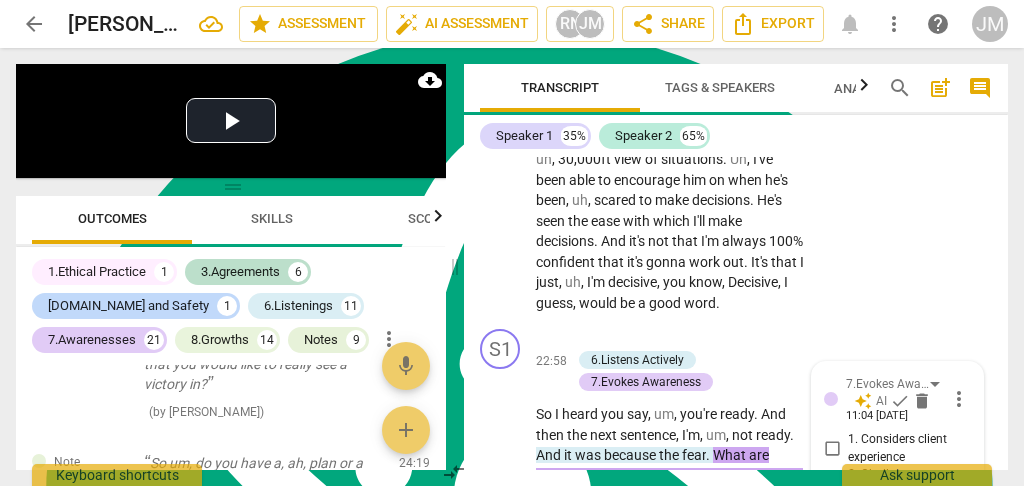 click on "4. Asks questions to explore beyond current thinking" at bounding box center [832, 581] 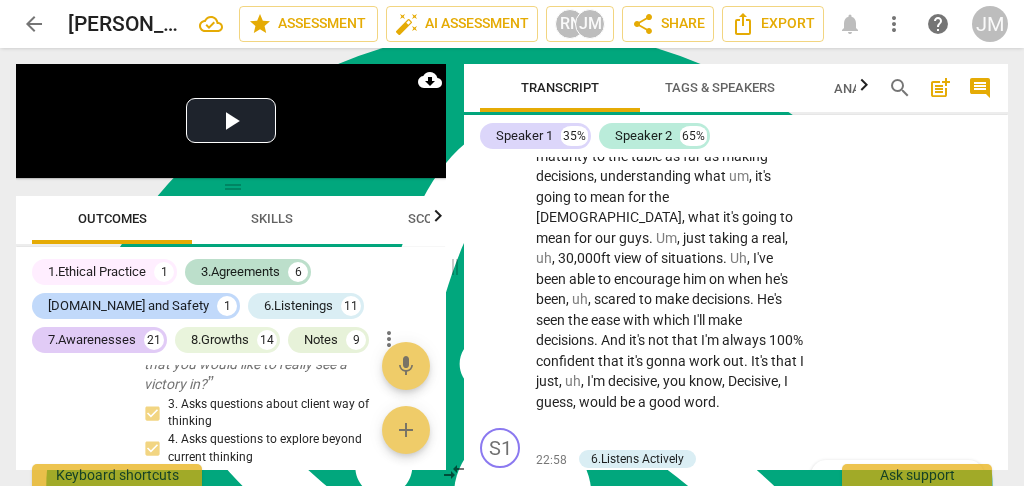 scroll, scrollTop: 14504, scrollLeft: 0, axis: vertical 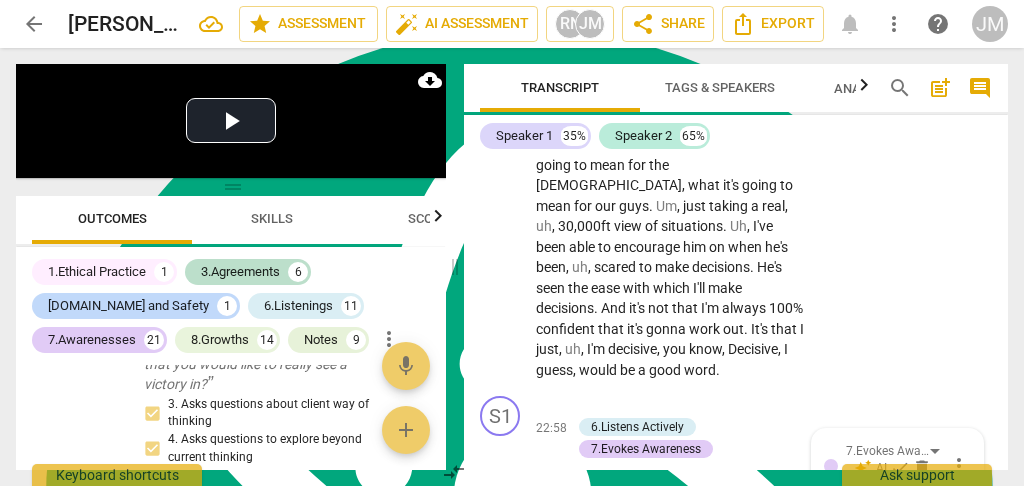 click on "2. Challenges to evoke insight" at bounding box center (832, 551) 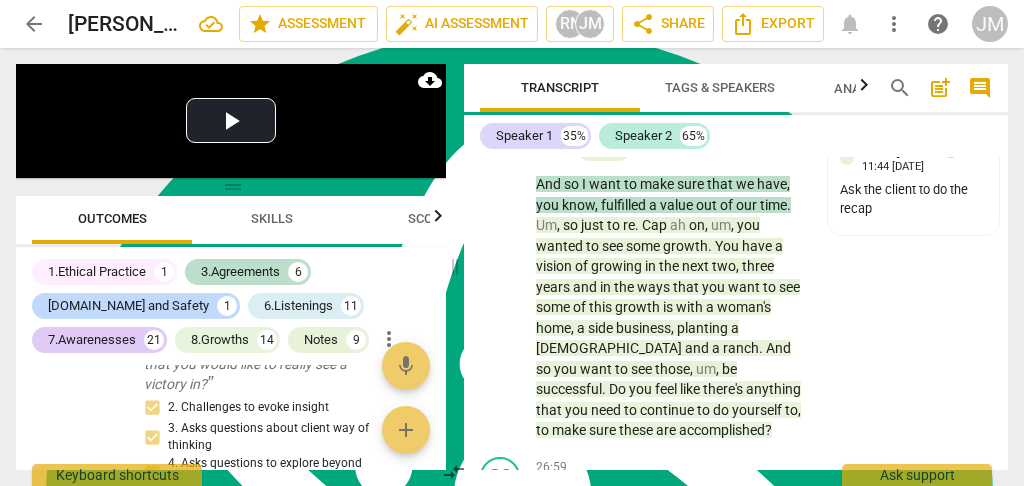 scroll, scrollTop: 17104, scrollLeft: 0, axis: vertical 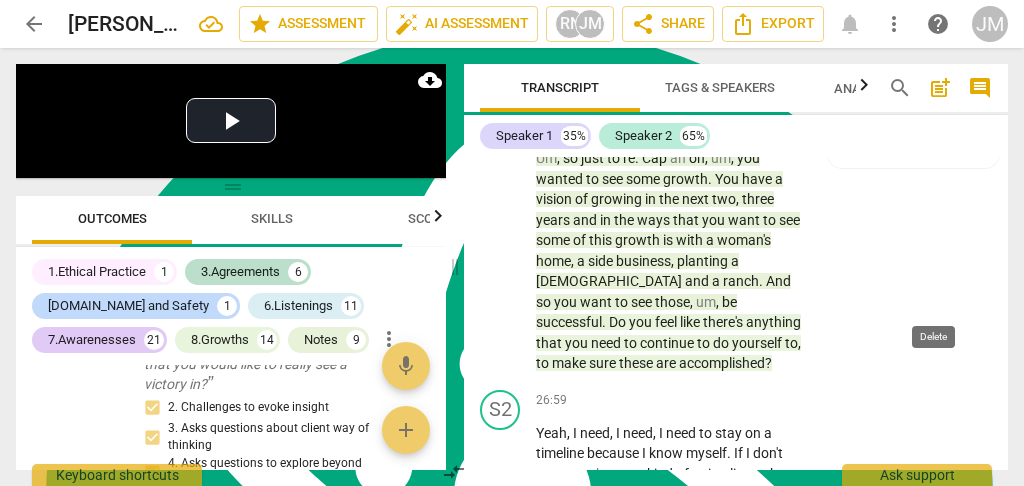 drag, startPoint x: 932, startPoint y: 302, endPoint x: 829, endPoint y: 346, distance: 112.00446 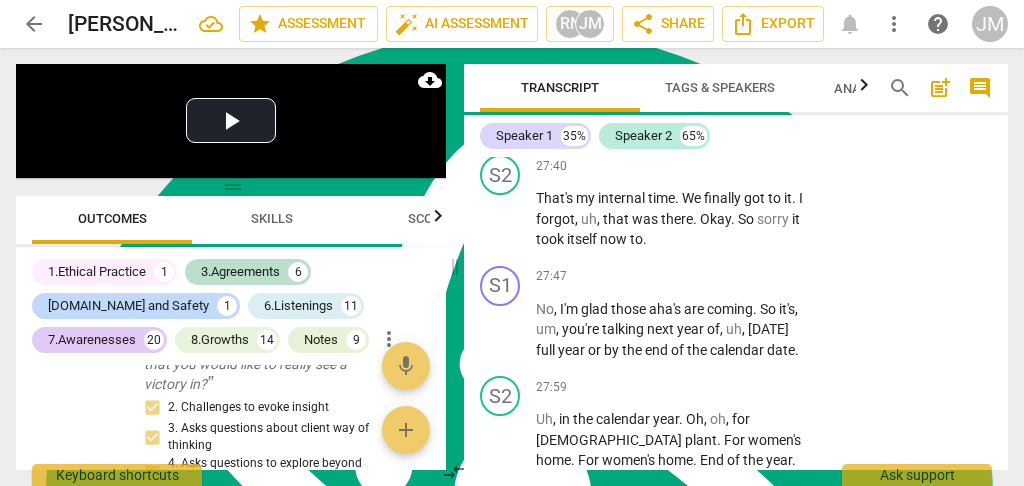 scroll, scrollTop: 17897, scrollLeft: 0, axis: vertical 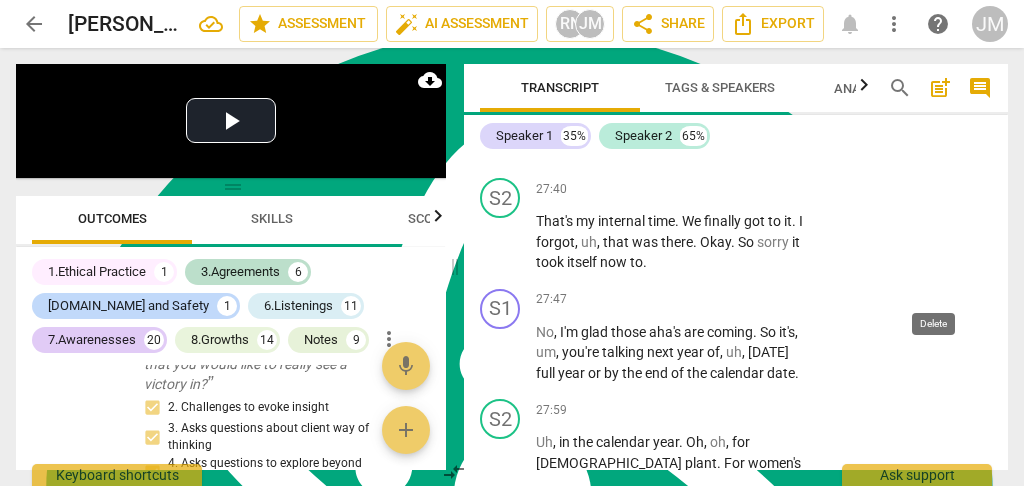 click on "delete" at bounding box center (938, 644) 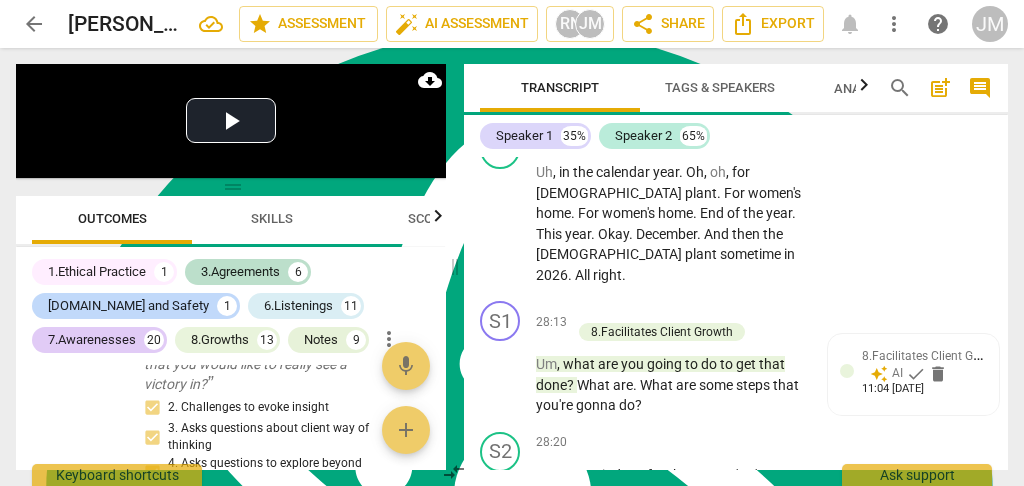 scroll, scrollTop: 18322, scrollLeft: 0, axis: vertical 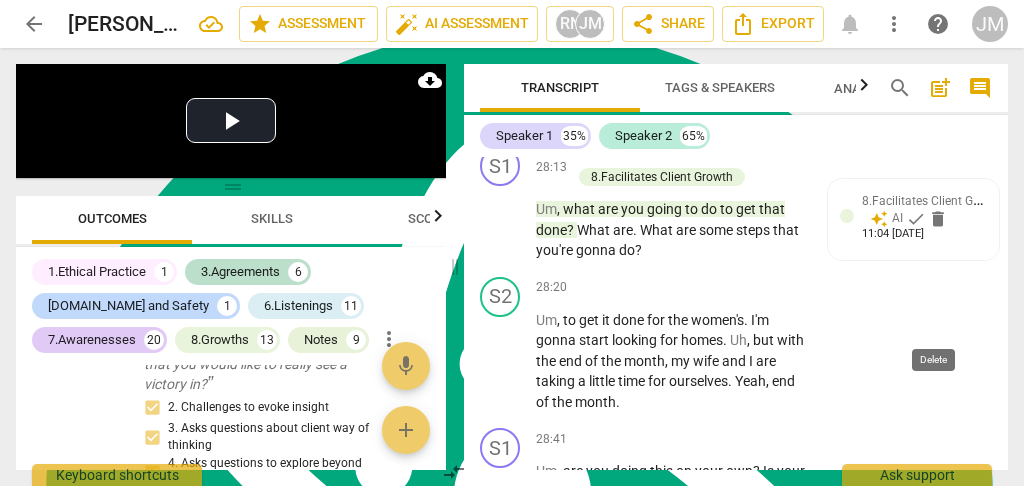 click on "delete" at bounding box center [938, 681] 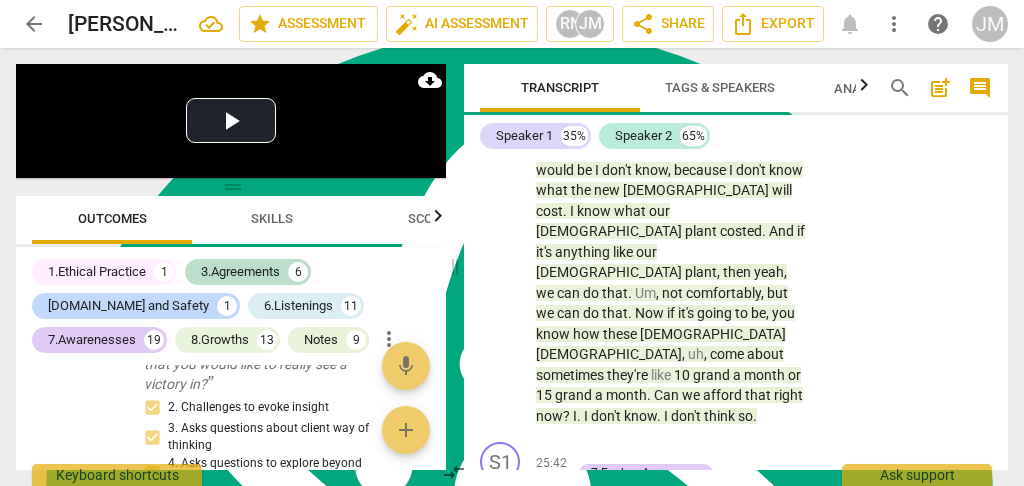 scroll, scrollTop: 15805, scrollLeft: 0, axis: vertical 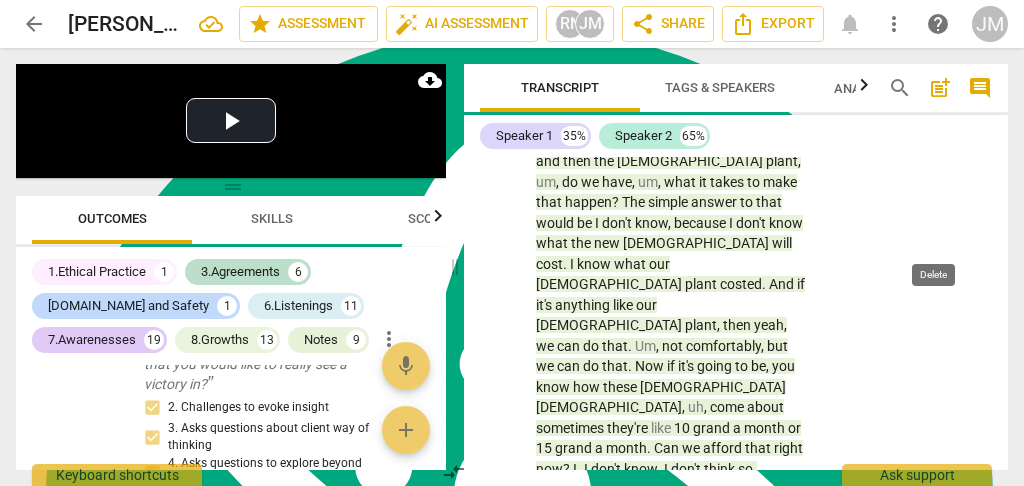 drag, startPoint x: 929, startPoint y: 240, endPoint x: 821, endPoint y: 297, distance: 122.1188 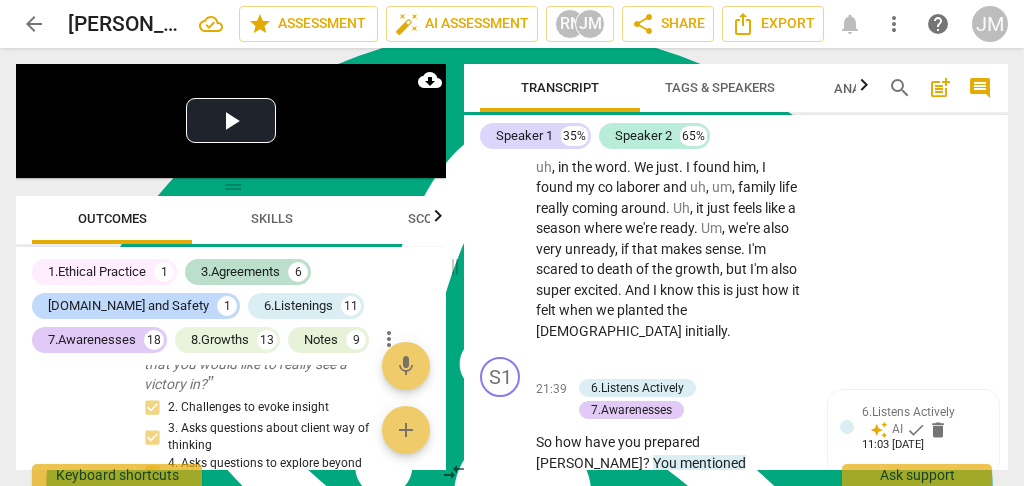 scroll, scrollTop: 13803, scrollLeft: 0, axis: vertical 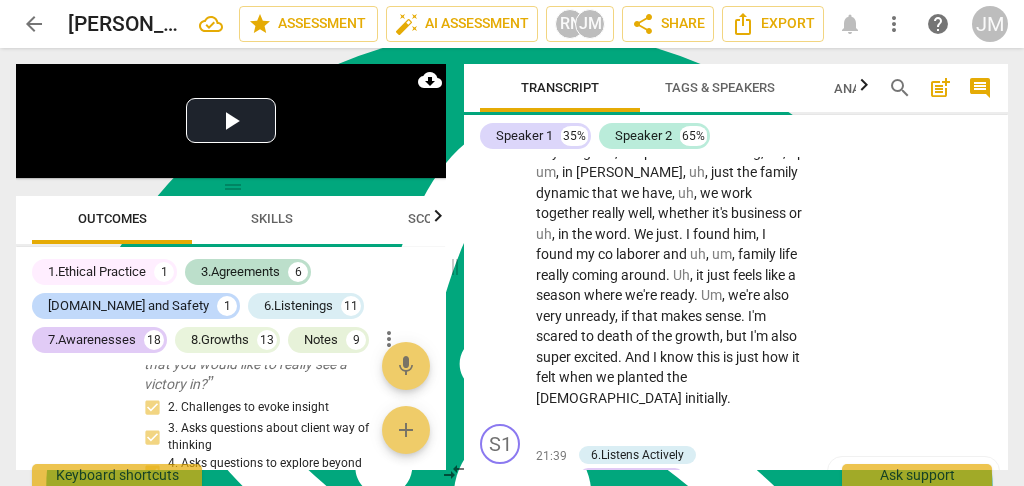 click on "7.Awarenesses" at bounding box center (631, 477) 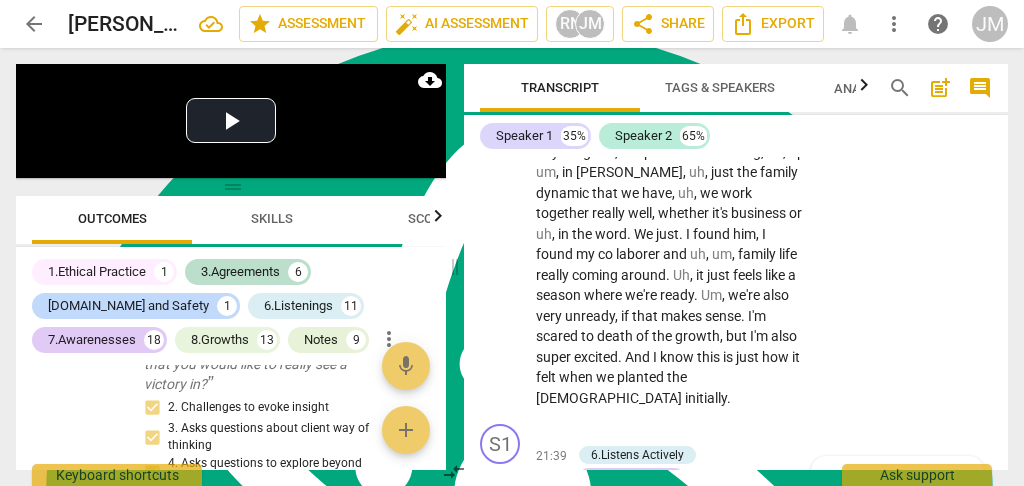 scroll, scrollTop: 14224, scrollLeft: 0, axis: vertical 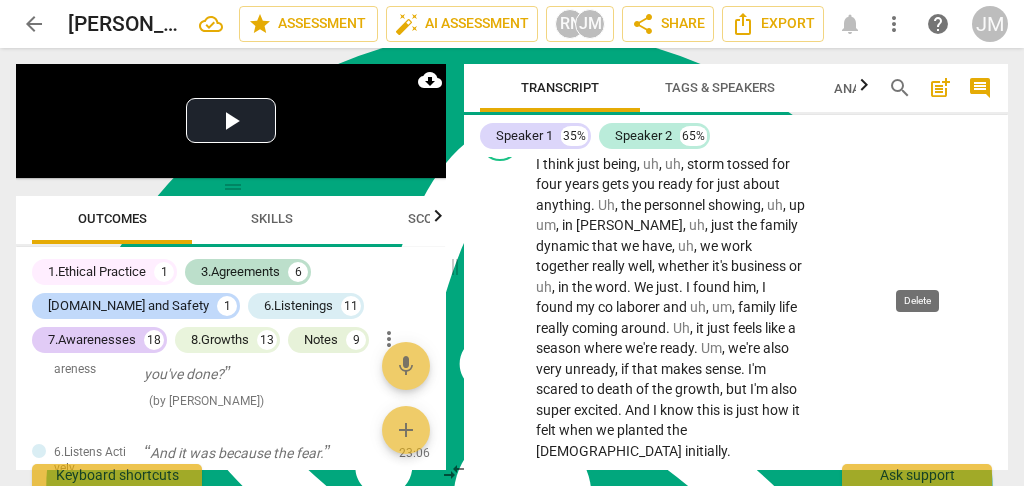 click on "delete" at bounding box center (922, 549) 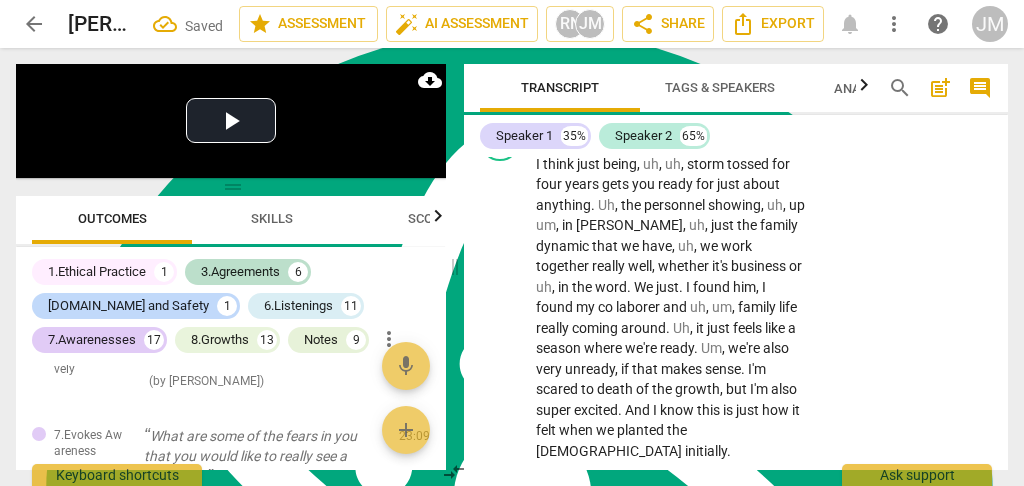 click on "7.Evokes Awareness" at bounding box center (646, 530) 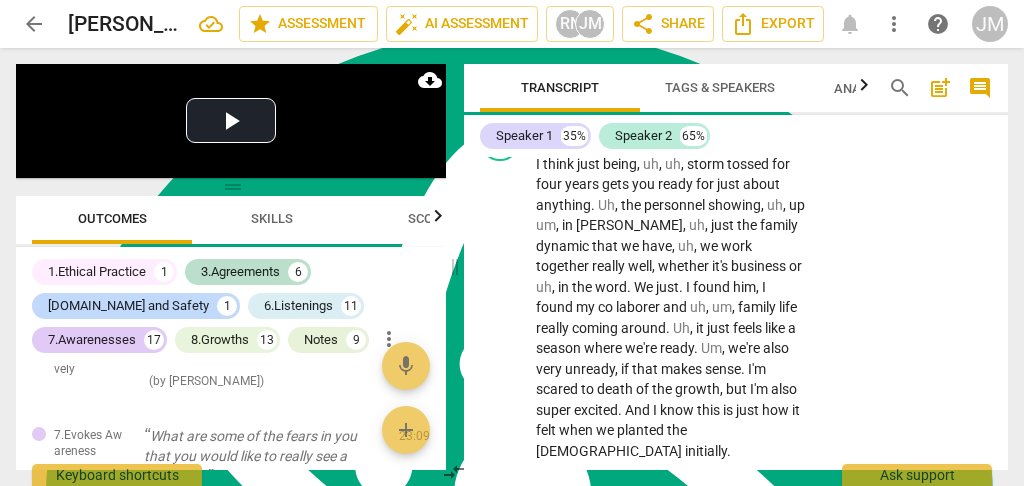 scroll, scrollTop: 14231, scrollLeft: 0, axis: vertical 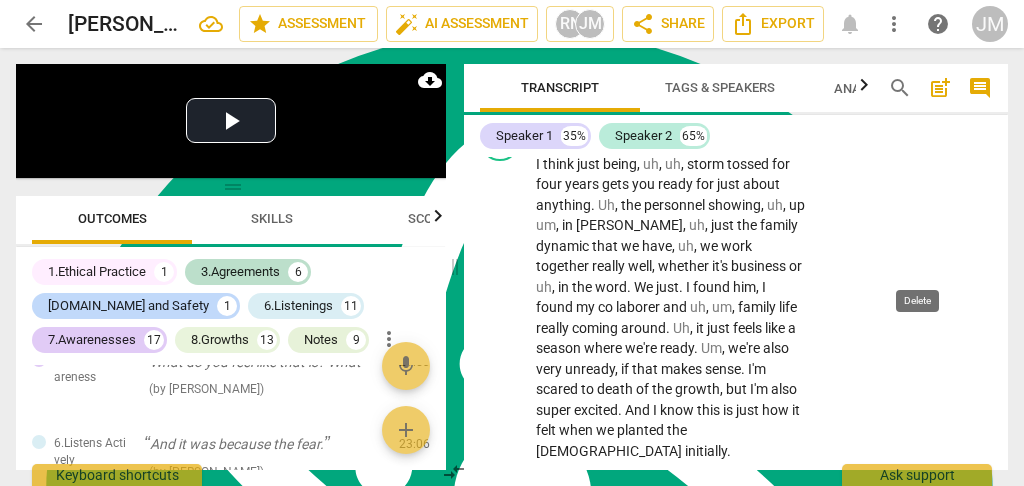 drag, startPoint x: 919, startPoint y: 266, endPoint x: 904, endPoint y: 274, distance: 17 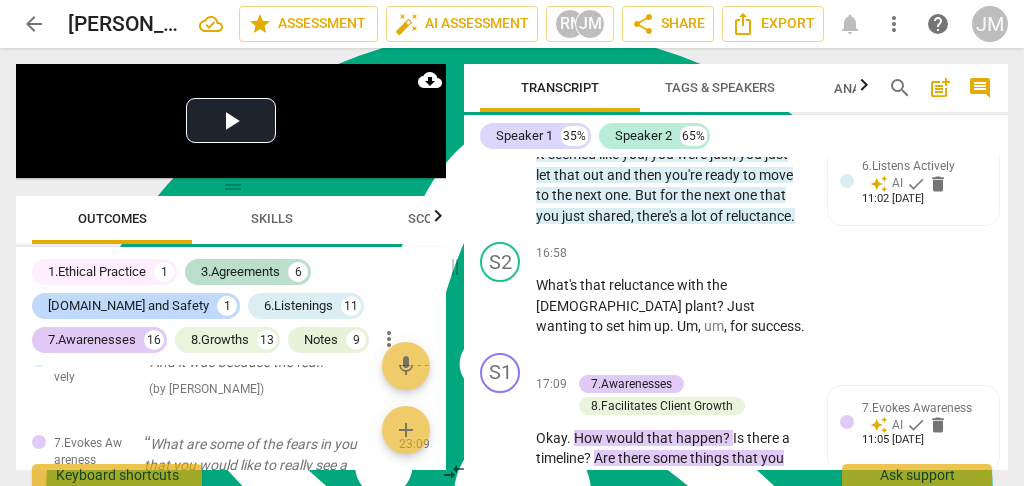 scroll, scrollTop: 11150, scrollLeft: 0, axis: vertical 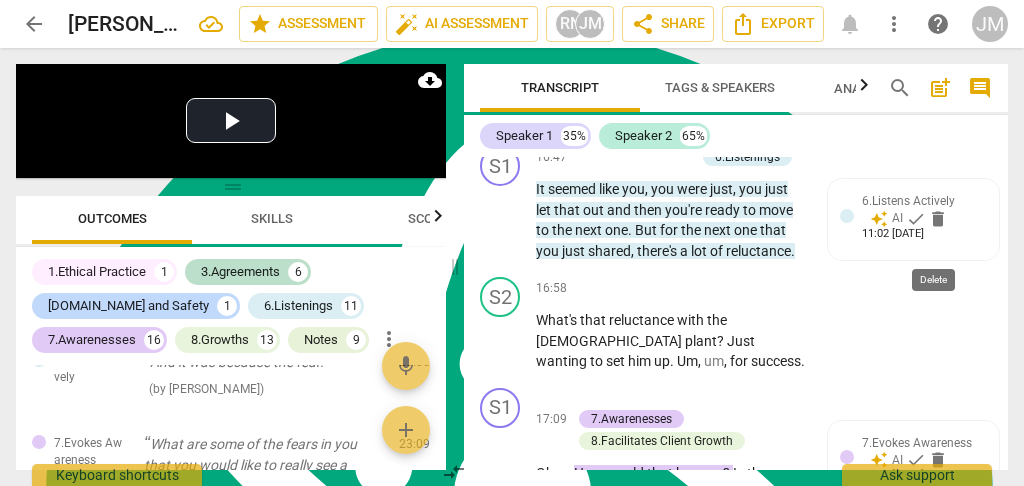 drag, startPoint x: 936, startPoint y: 246, endPoint x: 837, endPoint y: 281, distance: 105.00476 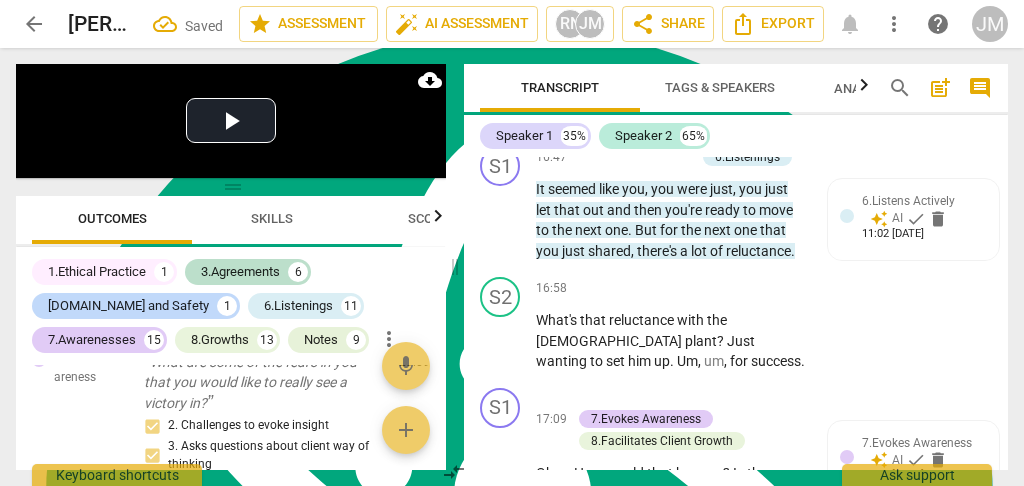 scroll, scrollTop: 11620, scrollLeft: 0, axis: vertical 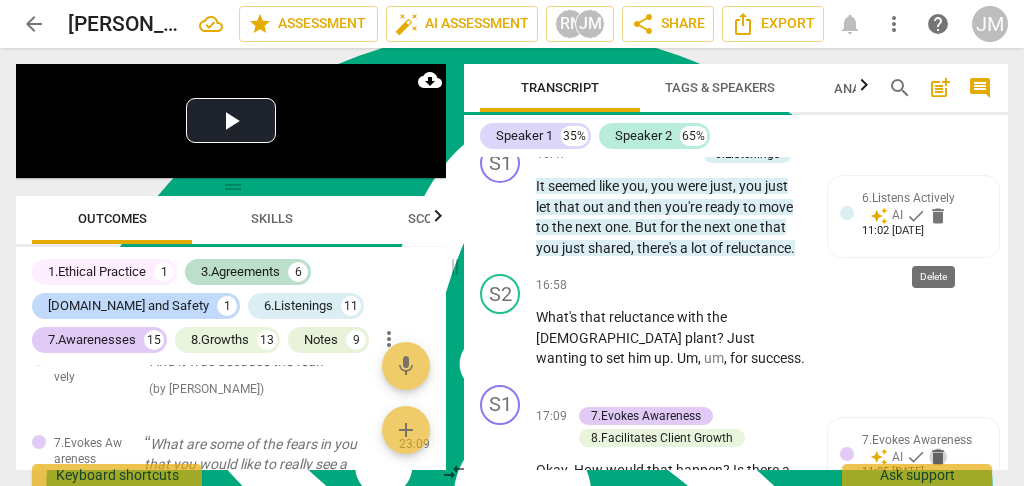 click on "delete" at bounding box center [938, 457] 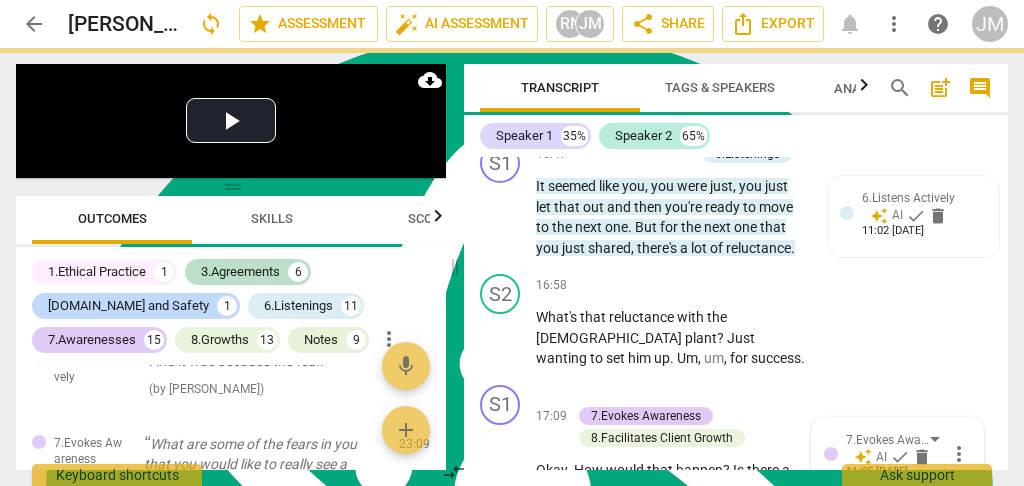 scroll, scrollTop: 11620, scrollLeft: 0, axis: vertical 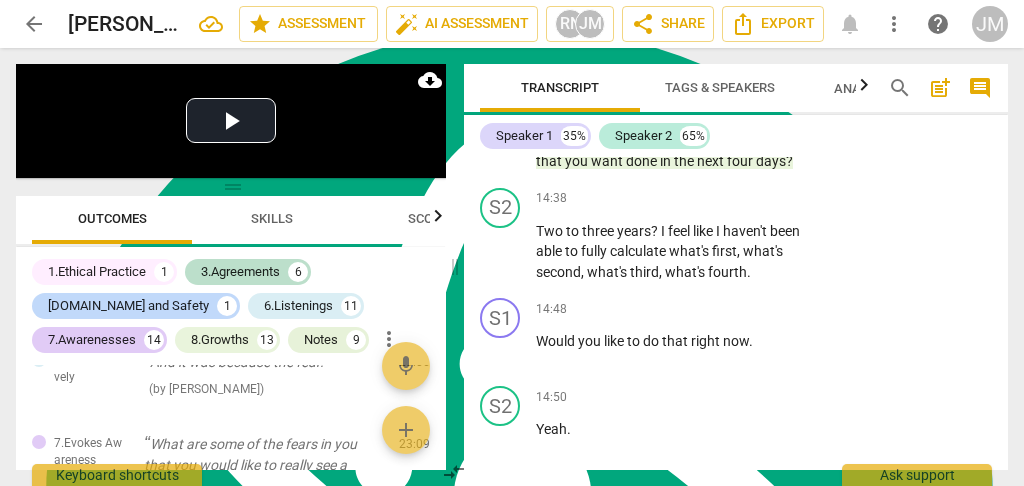 click on "7.Evokes Awareness" at bounding box center (646, 507) 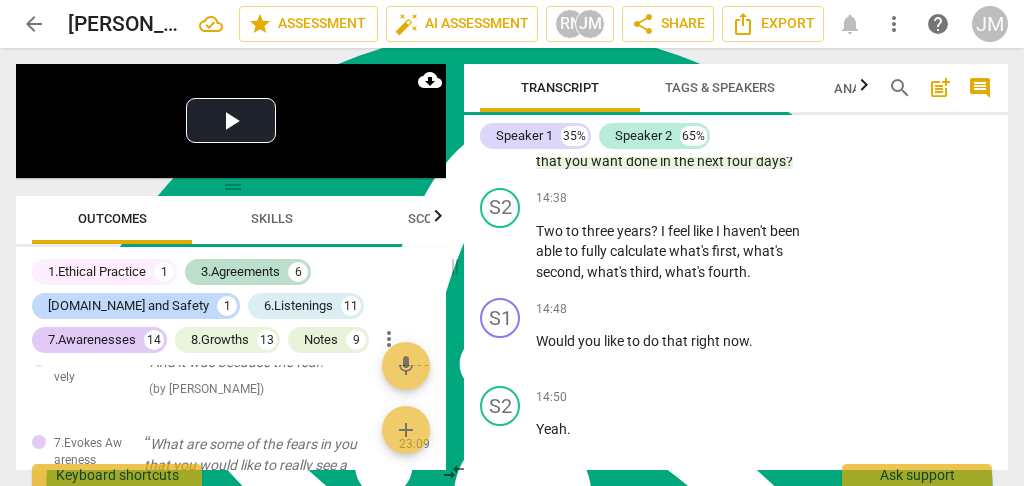 scroll, scrollTop: 10118, scrollLeft: 0, axis: vertical 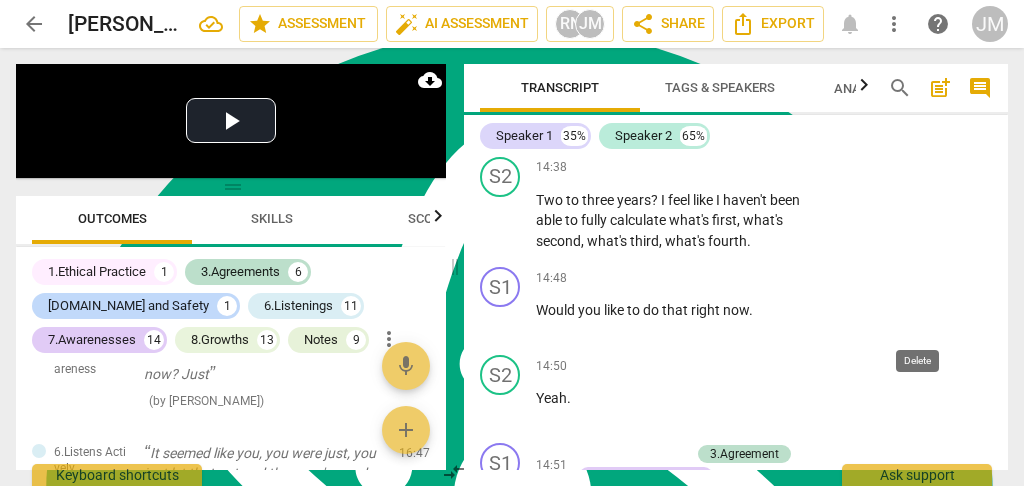 click on "delete" at bounding box center (922, 515) 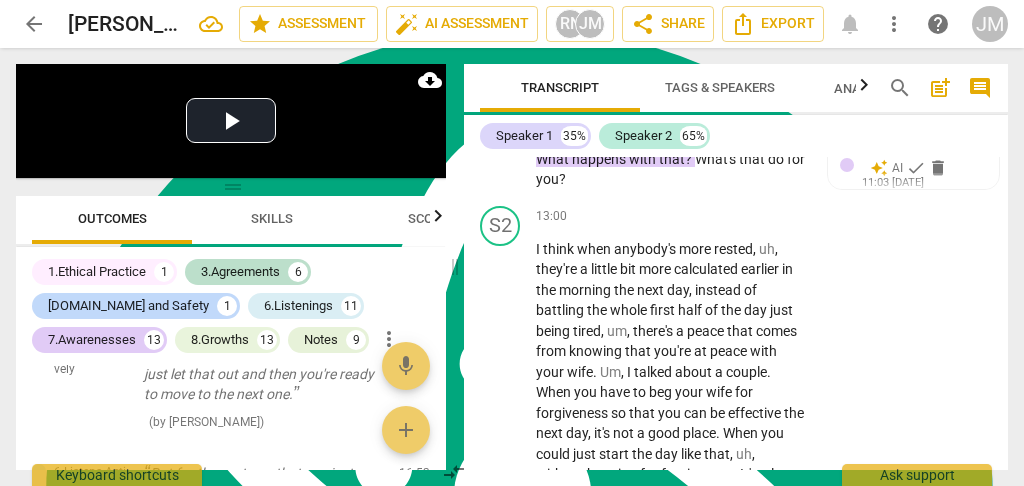 scroll, scrollTop: 8450, scrollLeft: 0, axis: vertical 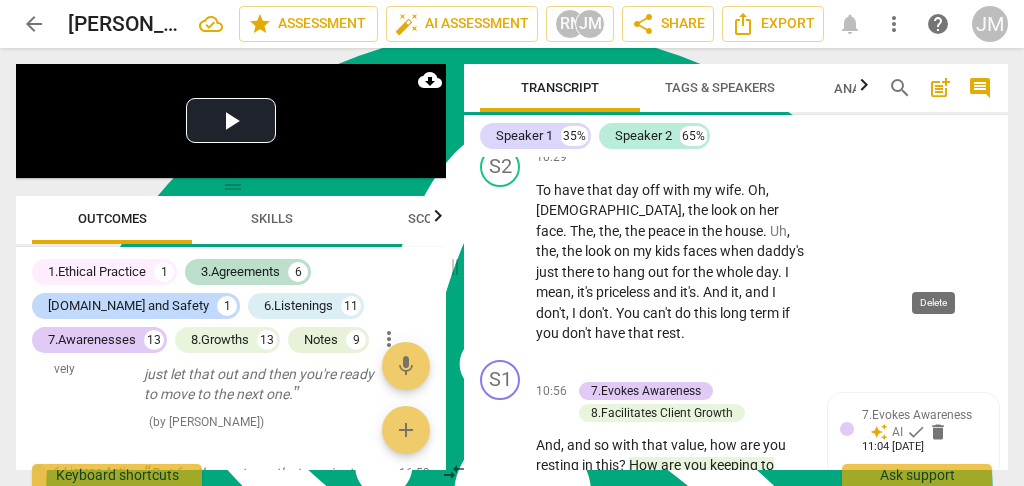 click on "delete" at bounding box center (938, 432) 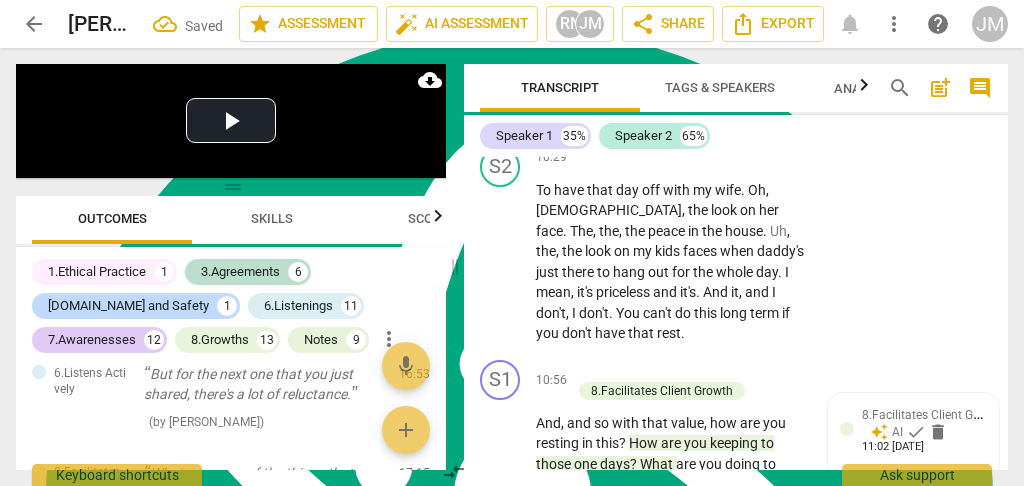 scroll, scrollTop: 7343, scrollLeft: 0, axis: vertical 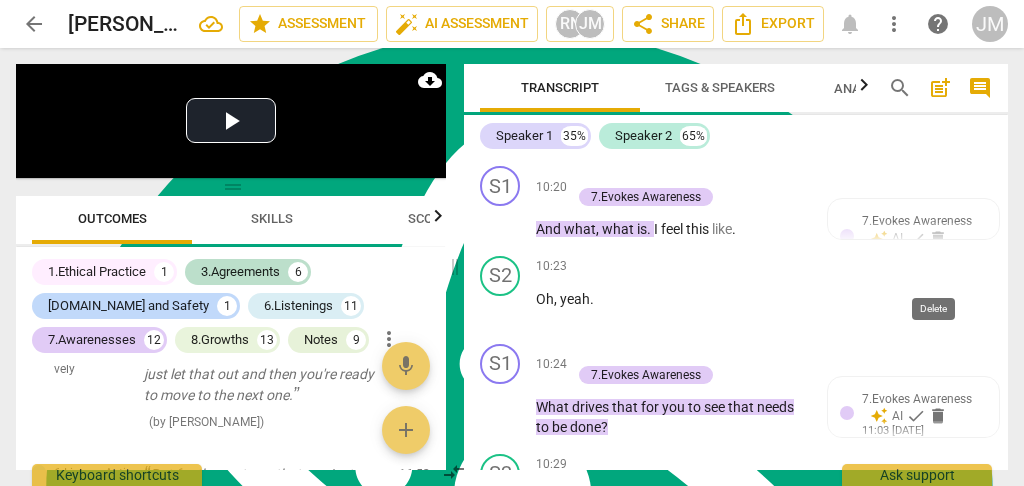 click on "delete" at bounding box center (938, 416) 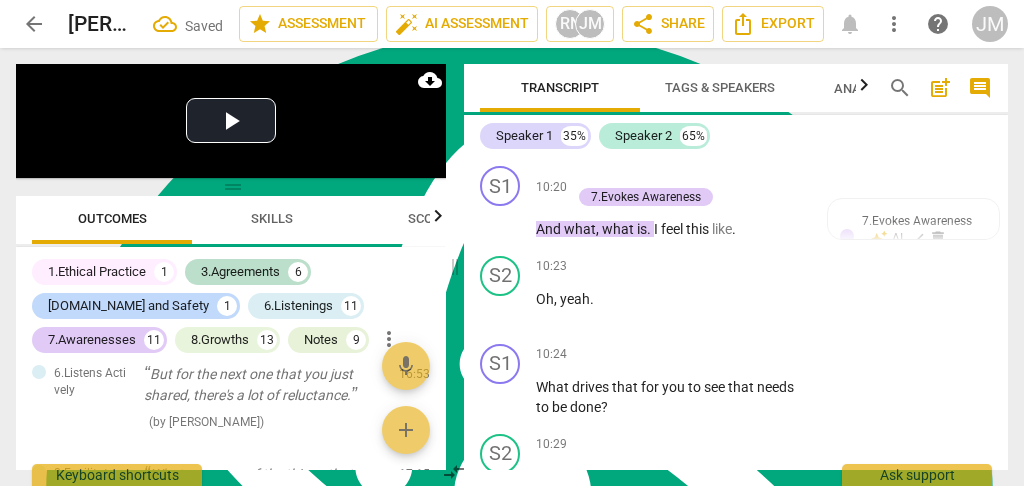 scroll, scrollTop: 6995, scrollLeft: 0, axis: vertical 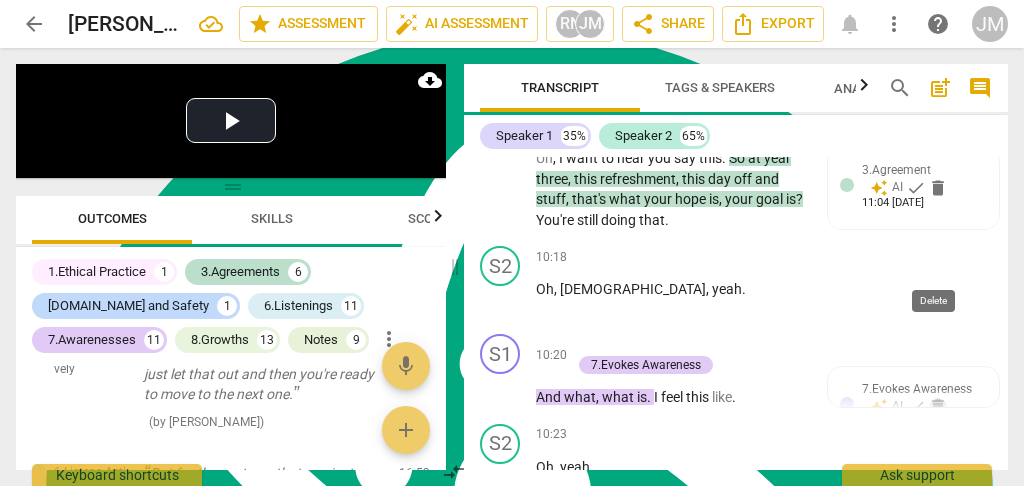 click on "delete" at bounding box center (938, 407) 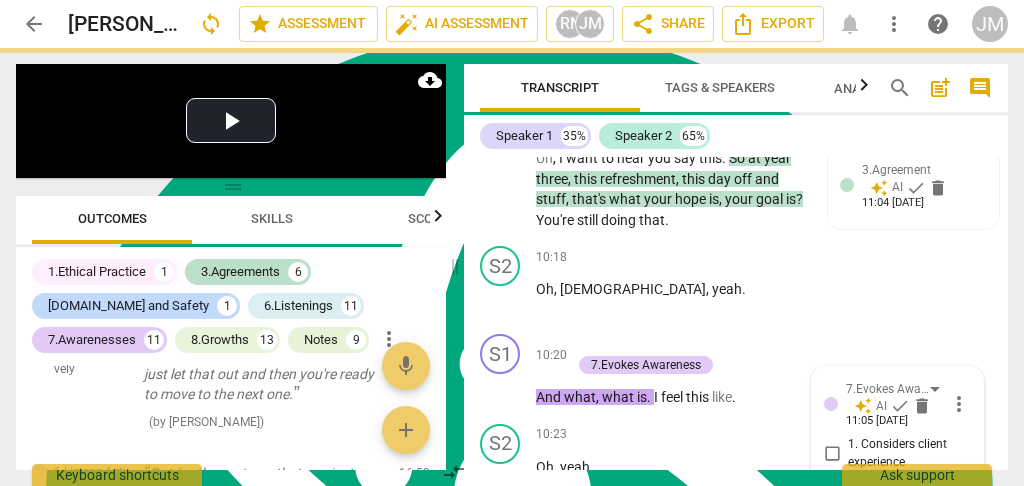 scroll, scrollTop: 6866, scrollLeft: 0, axis: vertical 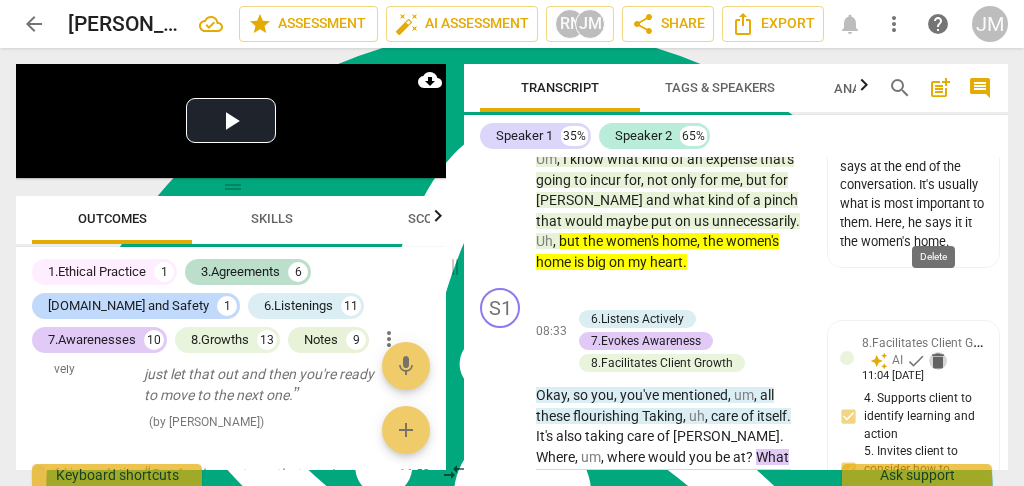 click on "delete" at bounding box center [938, 361] 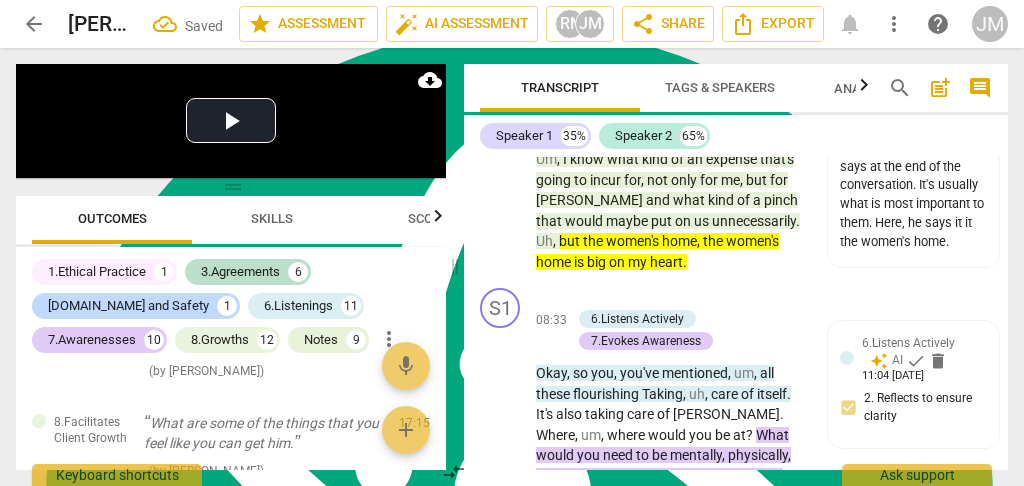 scroll, scrollTop: 5807, scrollLeft: 0, axis: vertical 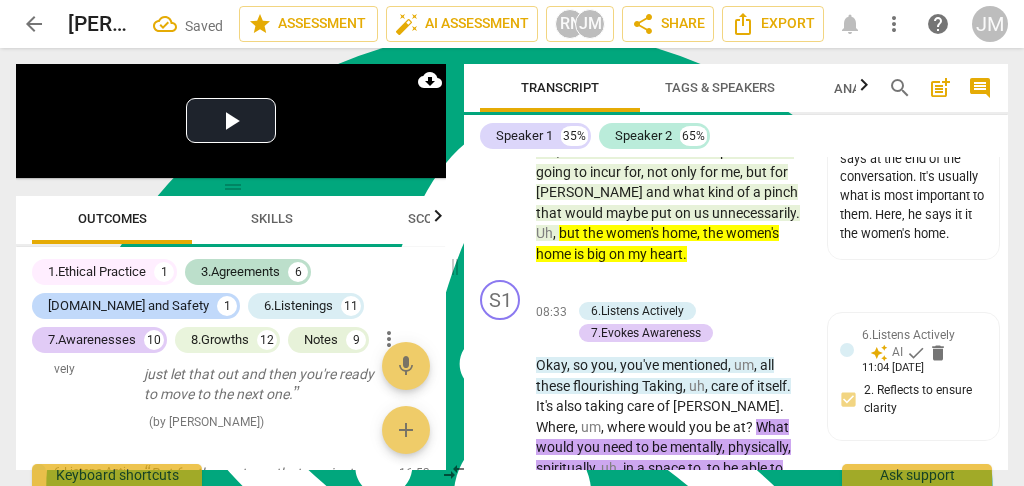 drag, startPoint x: 666, startPoint y: 194, endPoint x: 779, endPoint y: 206, distance: 113.63538 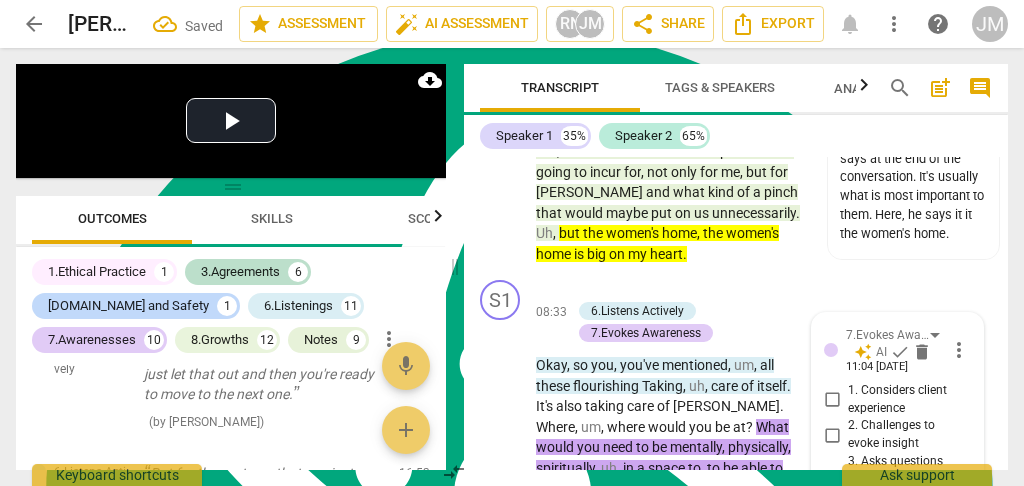 scroll, scrollTop: 5885, scrollLeft: 0, axis: vertical 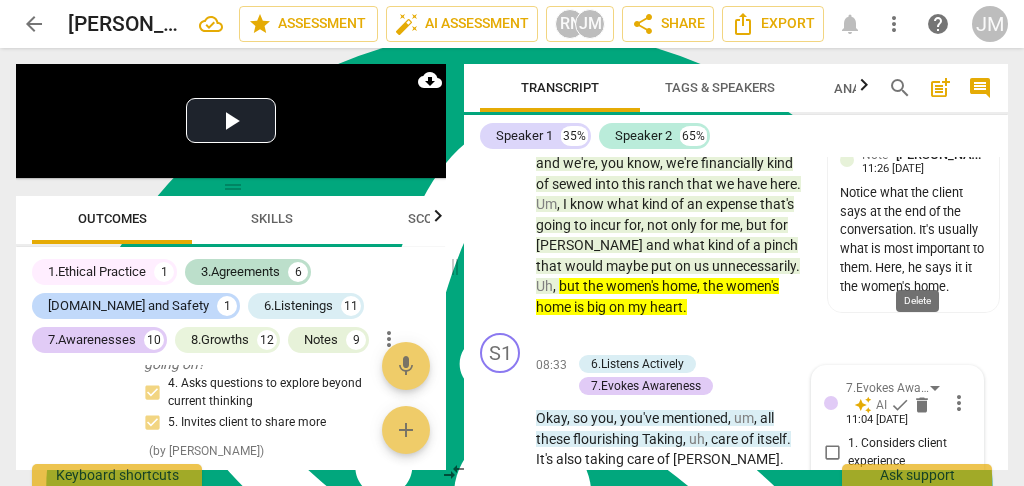 click on "delete" at bounding box center [922, 405] 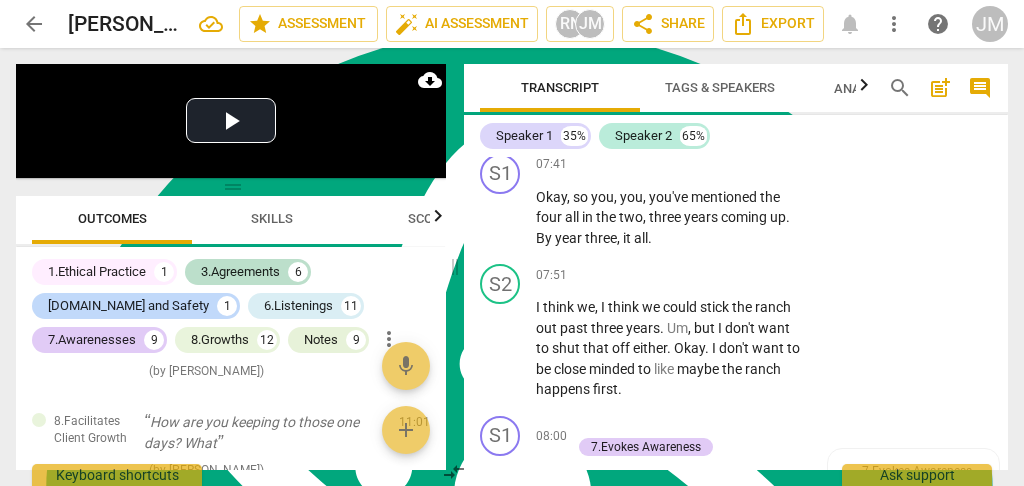 scroll, scrollTop: 4955, scrollLeft: 0, axis: vertical 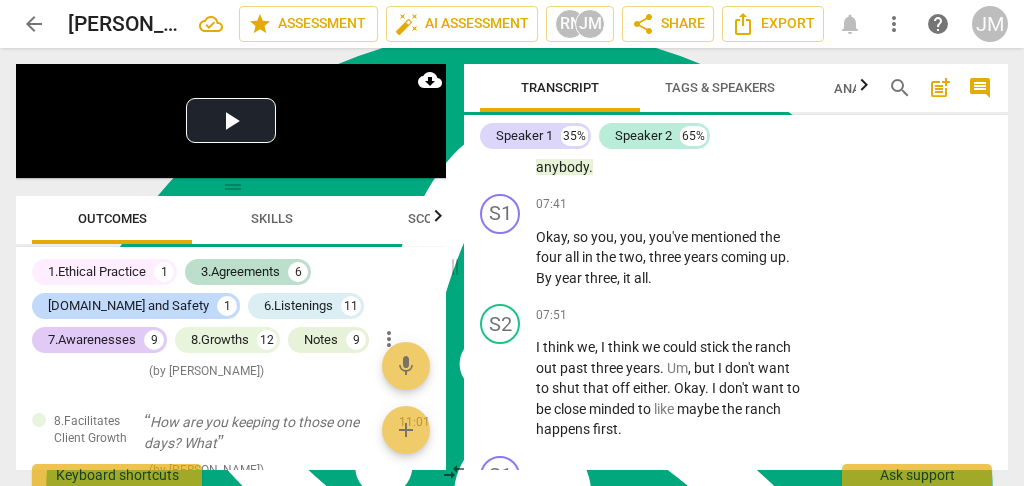 click at bounding box center (847, 525) 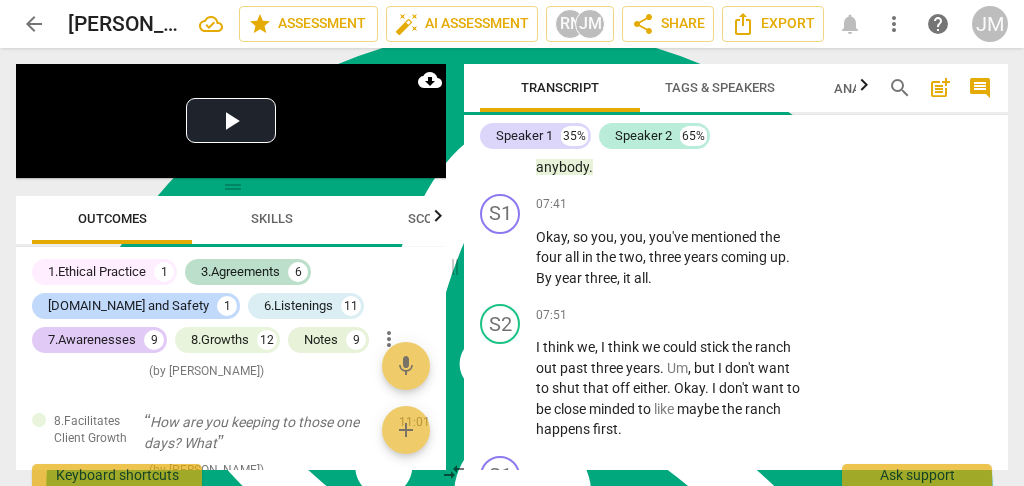 scroll 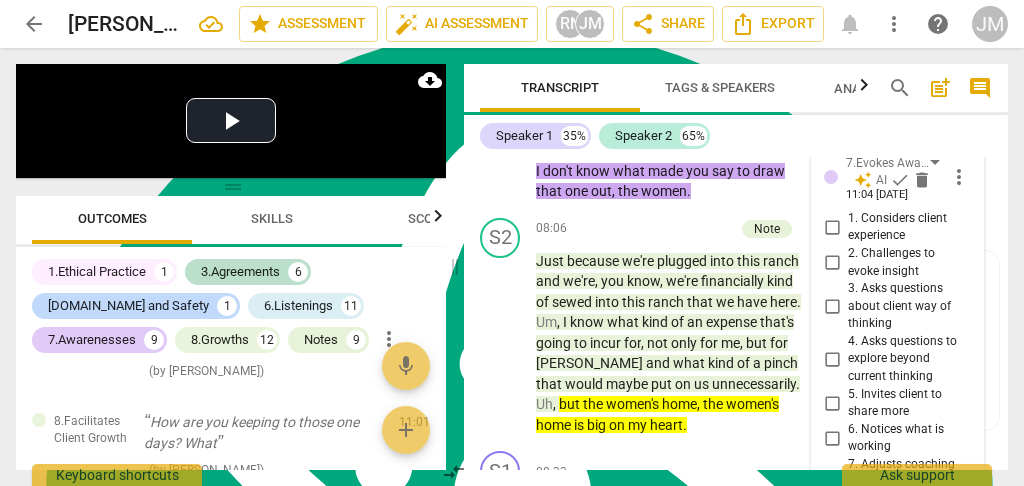 click on "6.Listens Actively" at bounding box center (637, 482) 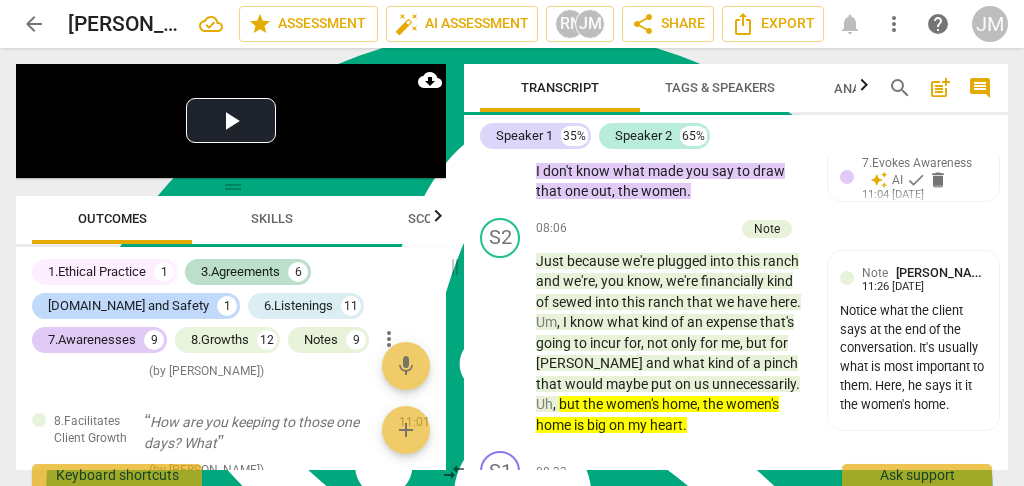 scroll, scrollTop: 5661, scrollLeft: 0, axis: vertical 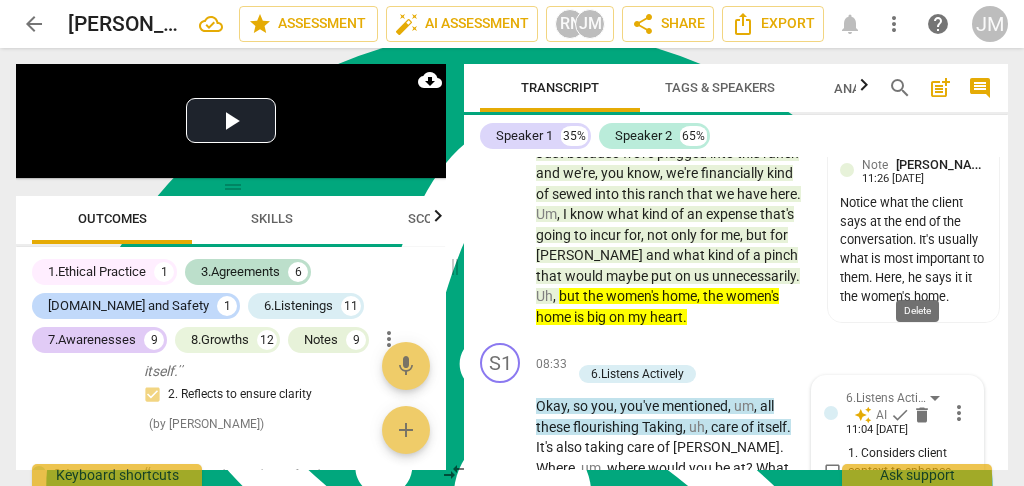 click on "delete" at bounding box center [922, 415] 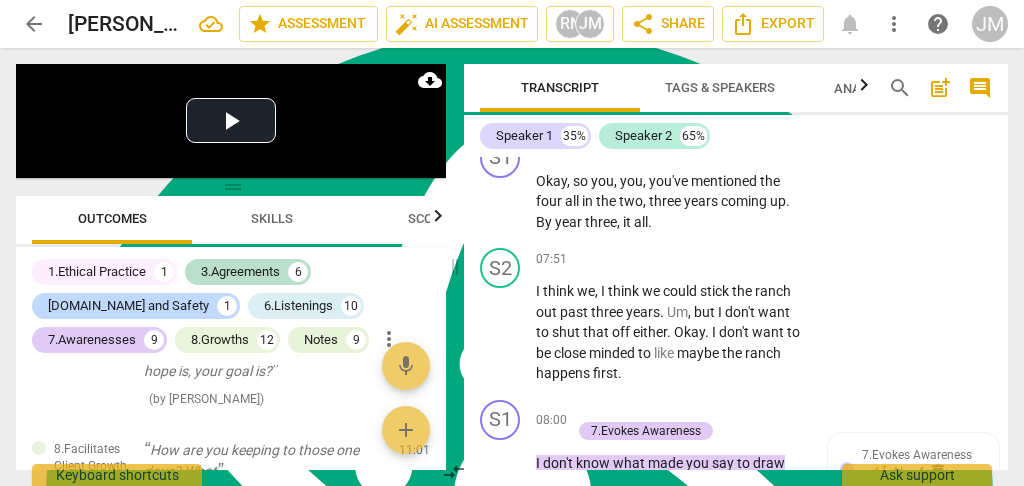 scroll, scrollTop: 5077, scrollLeft: 0, axis: vertical 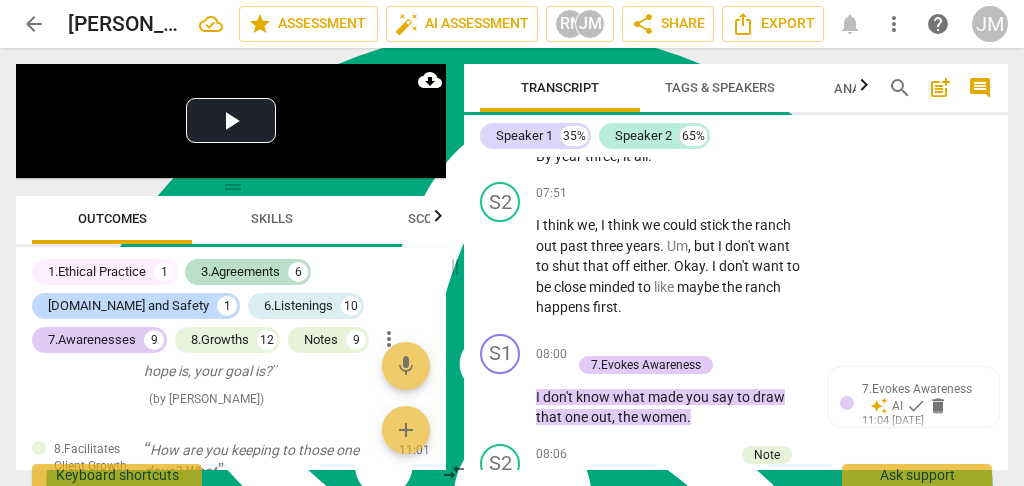 click at bounding box center (847, 403) 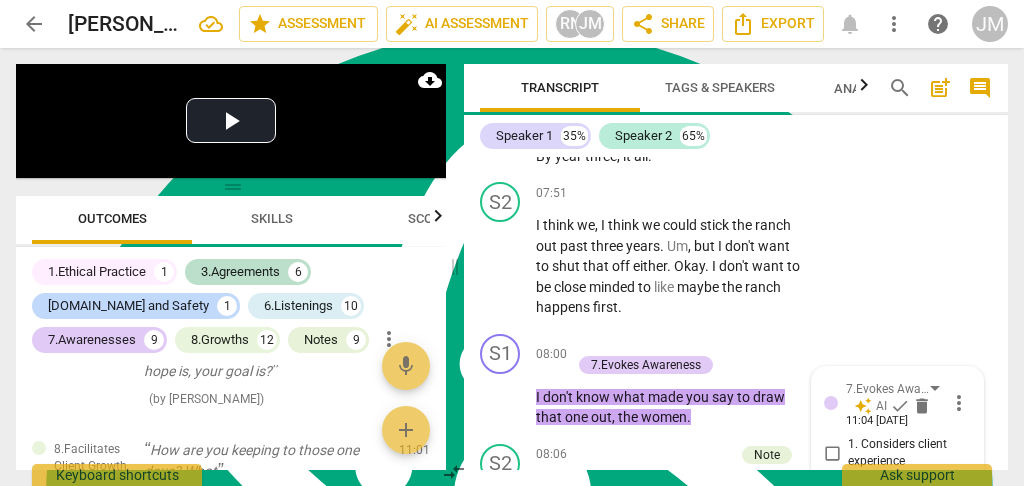 scroll, scrollTop: 5570, scrollLeft: 0, axis: vertical 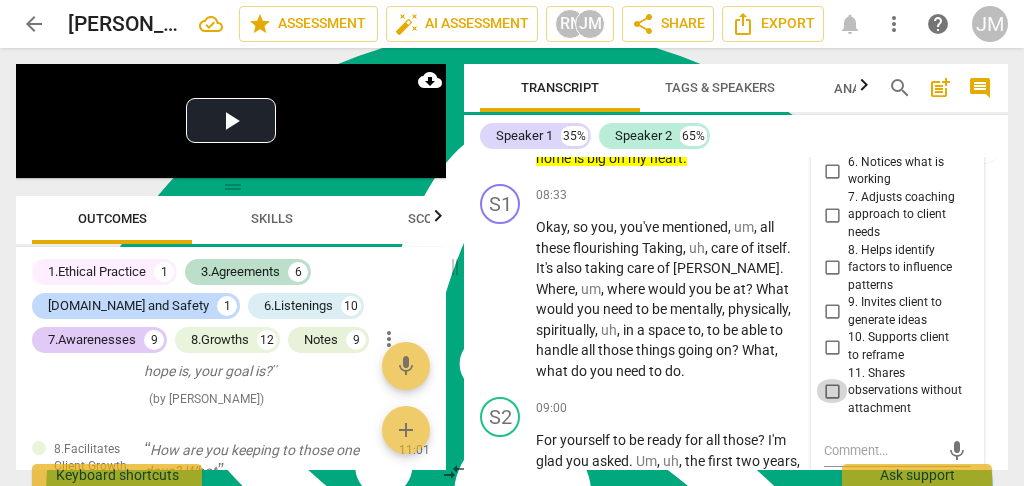 click on "11. Shares observations without attachment" at bounding box center [832, 391] 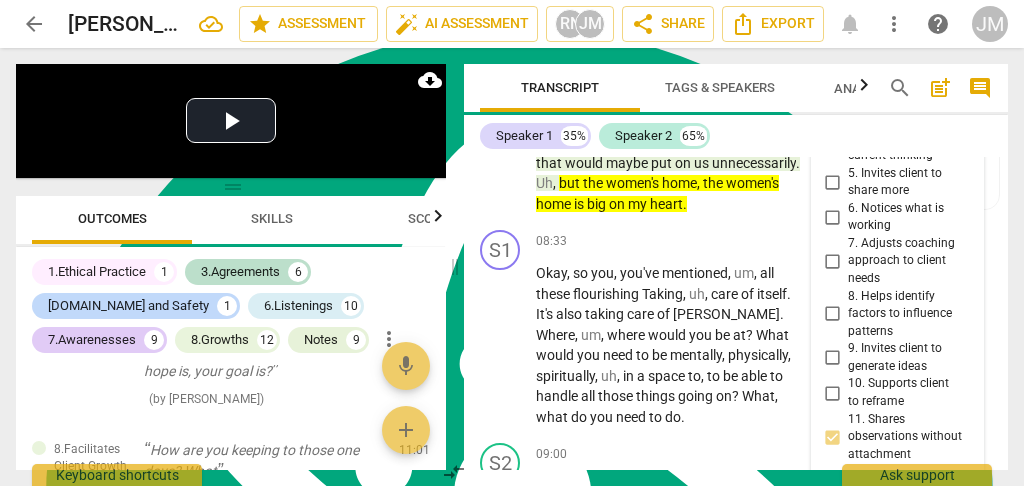 scroll, scrollTop: 5503, scrollLeft: 0, axis: vertical 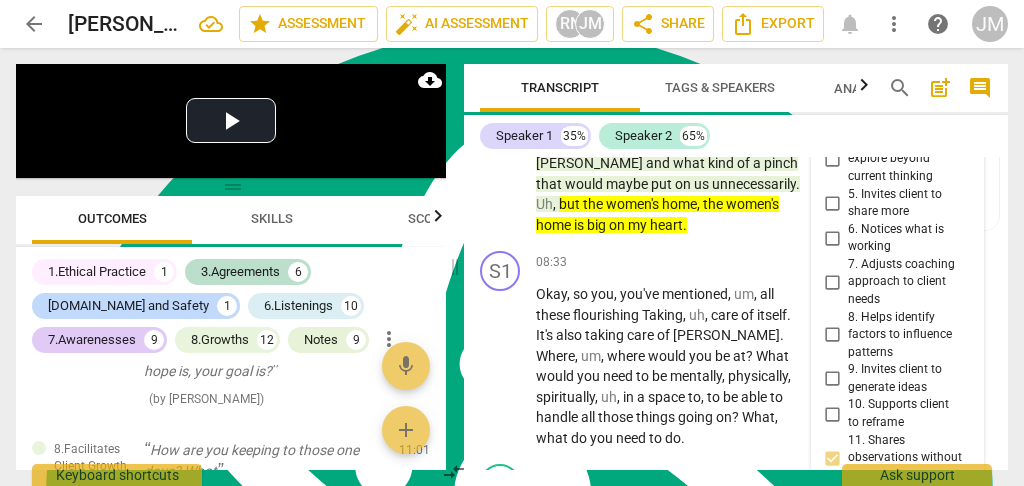 click on "play_arrow pause" at bounding box center (510, 366) 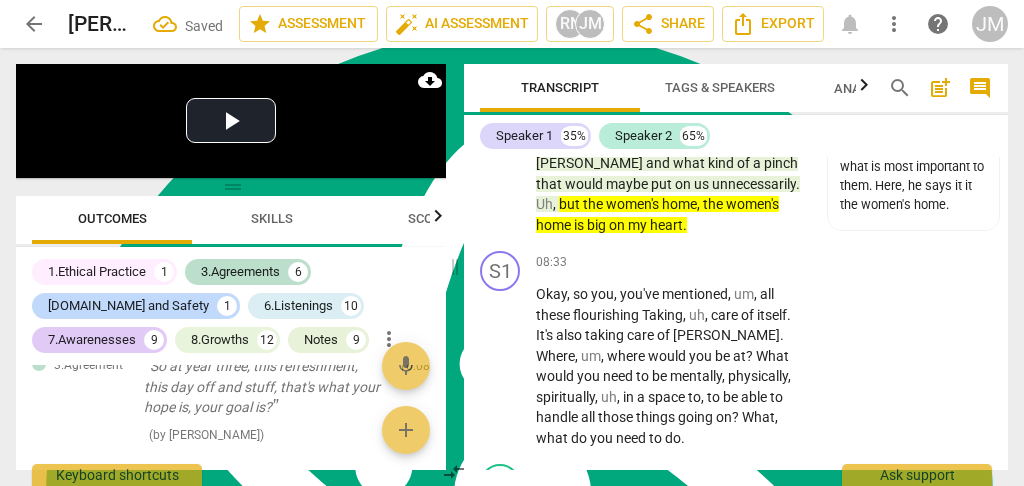 scroll, scrollTop: 5103, scrollLeft: 0, axis: vertical 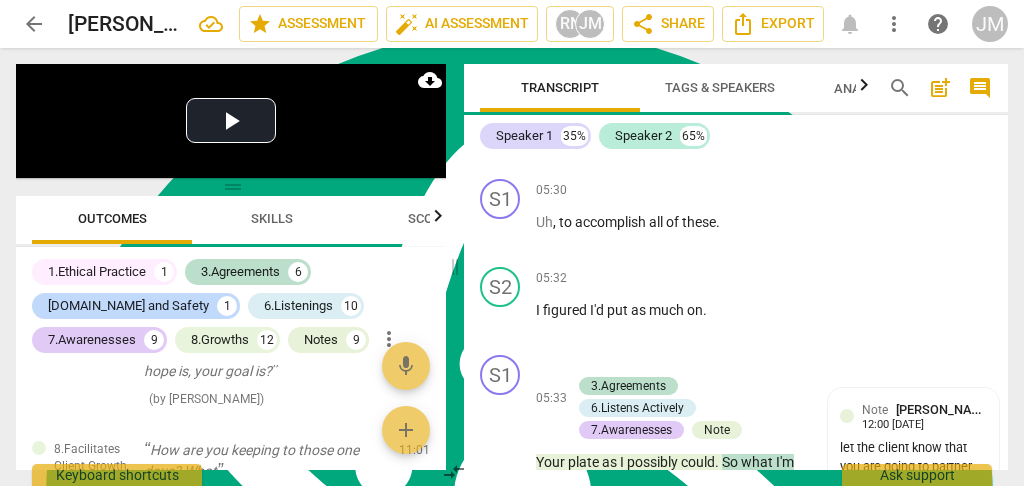 click on "6.Listens Actively" at bounding box center (637, 408) 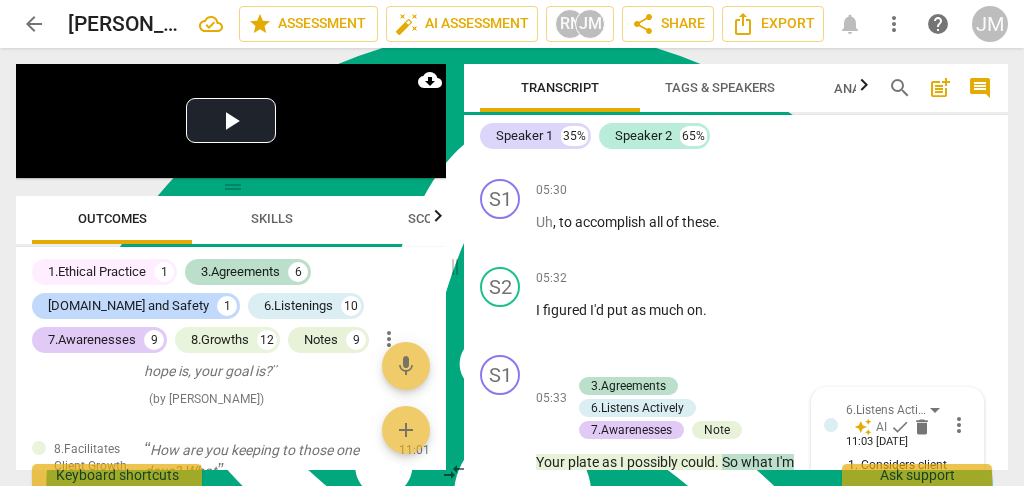 scroll, scrollTop: 3898, scrollLeft: 0, axis: vertical 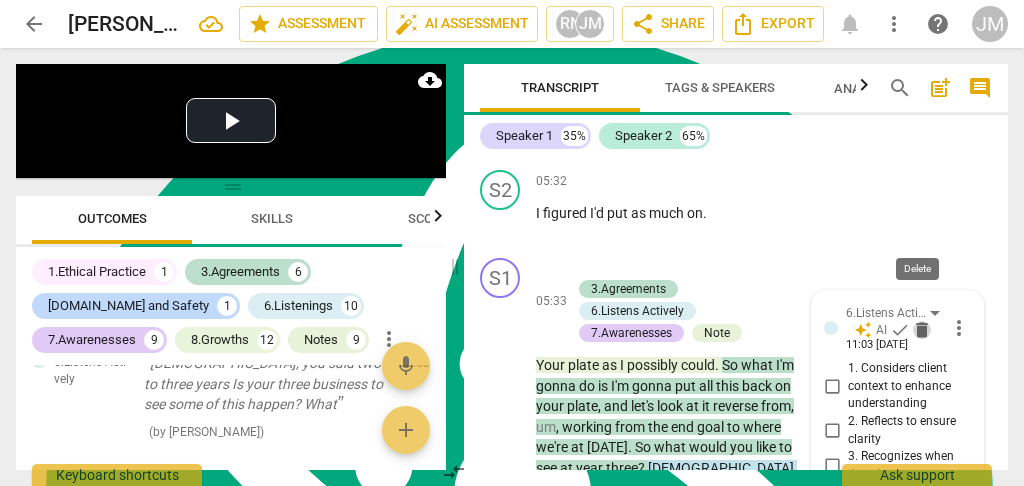 click on "delete" at bounding box center (922, 330) 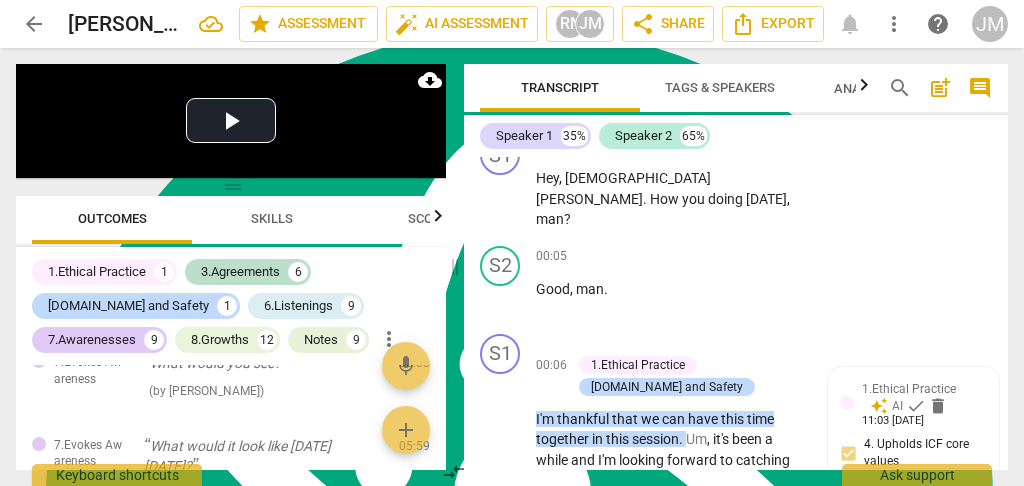 scroll, scrollTop: 0, scrollLeft: 0, axis: both 